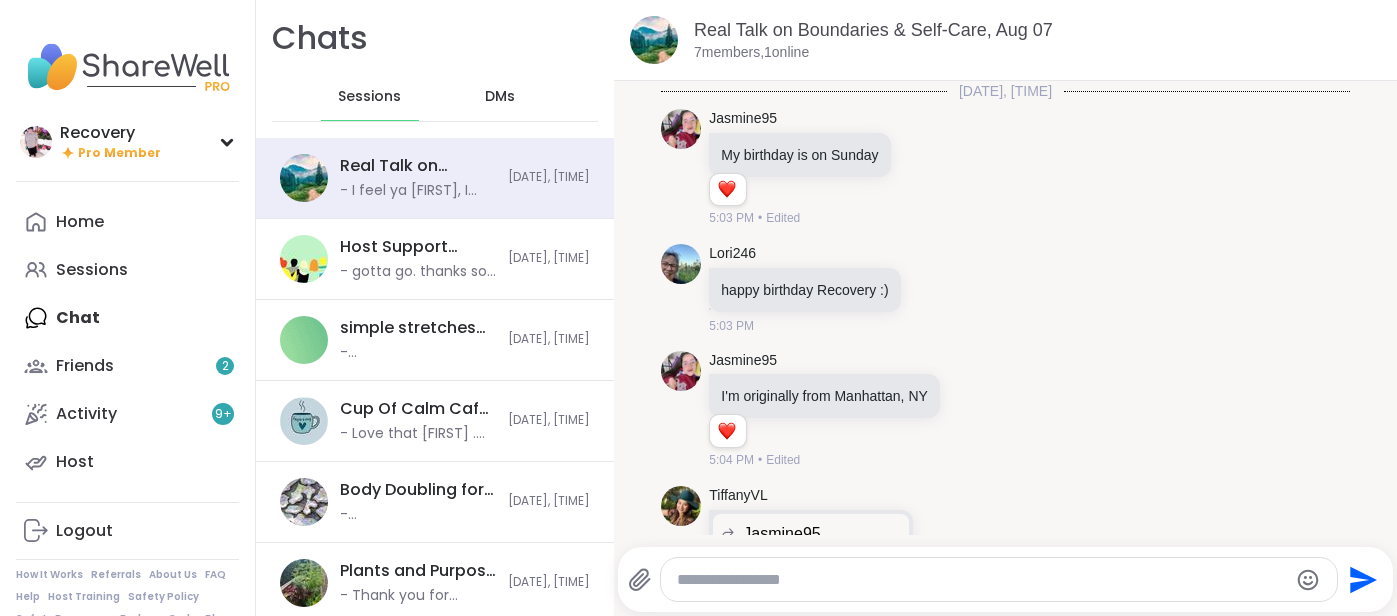 scroll, scrollTop: 0, scrollLeft: 0, axis: both 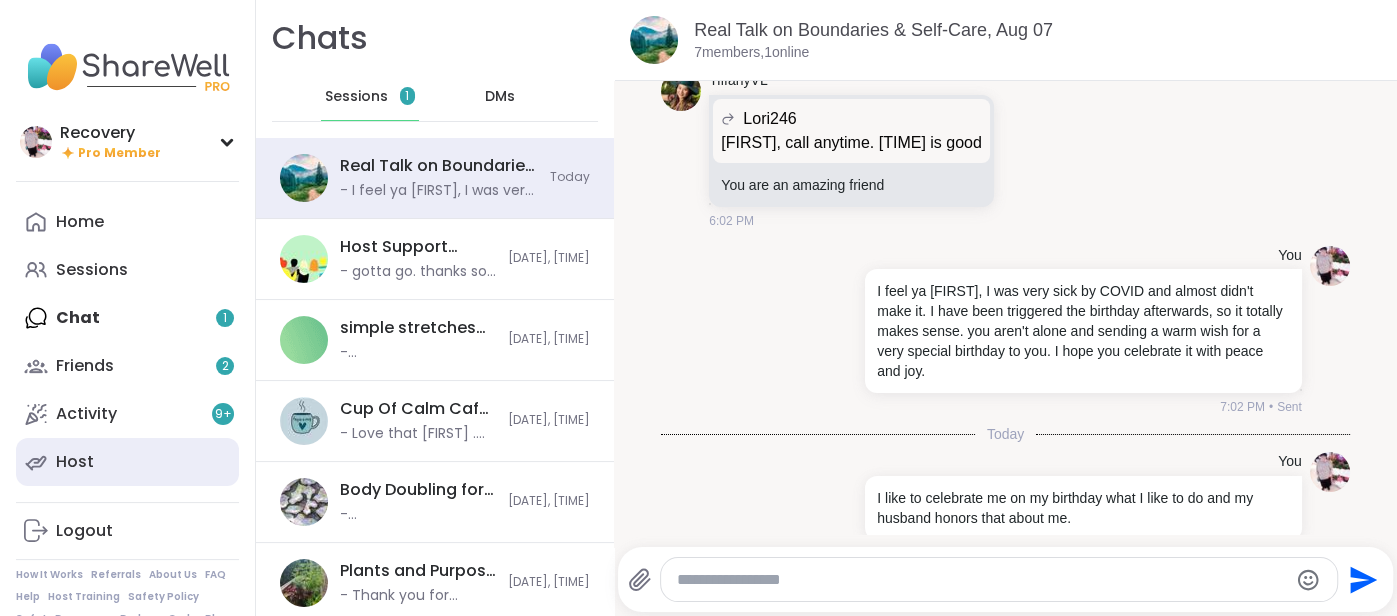 click on "Host" at bounding box center (127, 462) 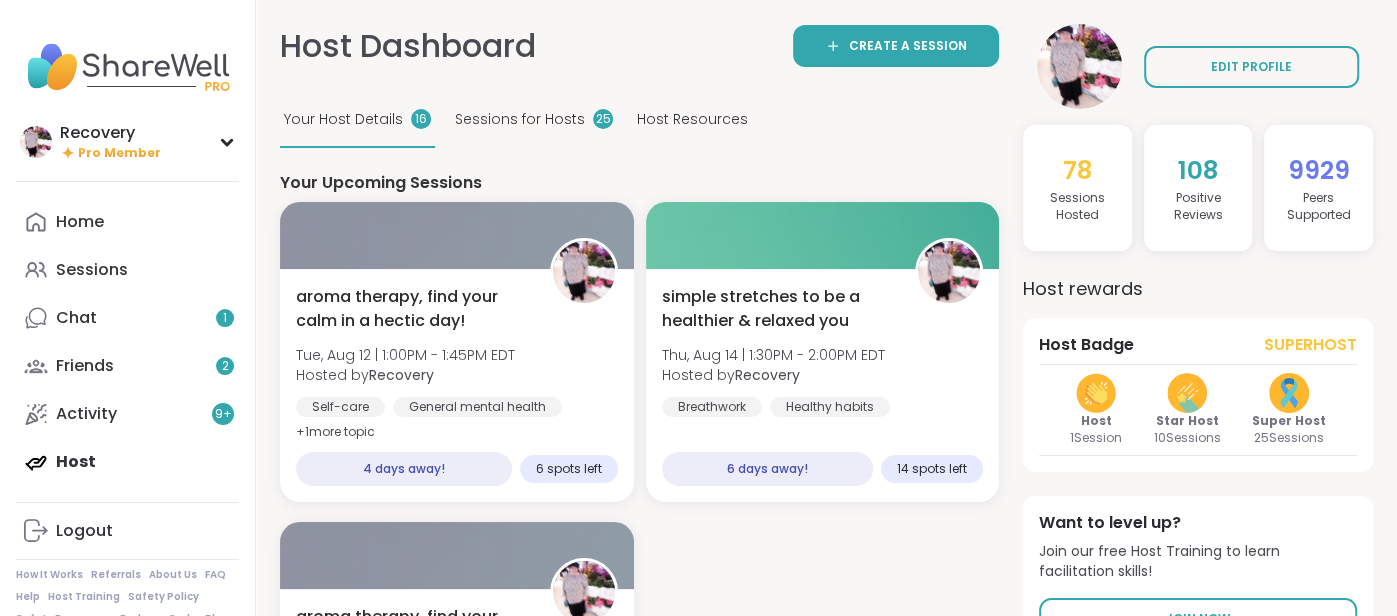 scroll, scrollTop: 0, scrollLeft: 0, axis: both 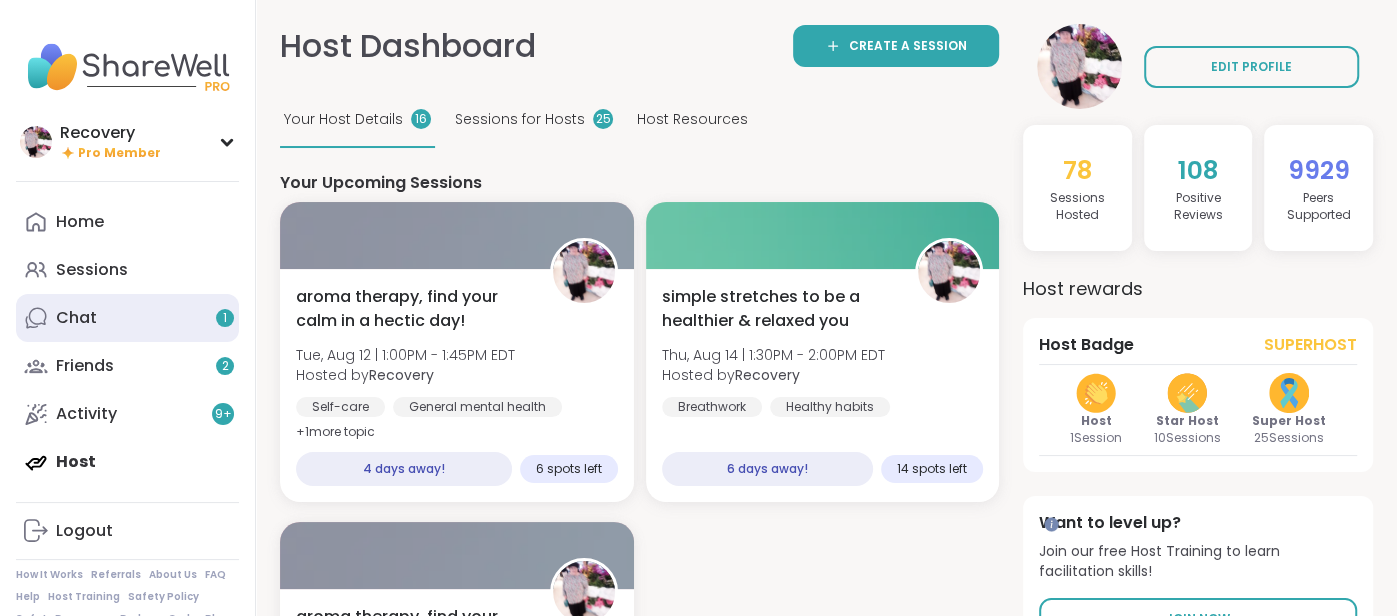 click on "Chat 1" at bounding box center (76, 318) 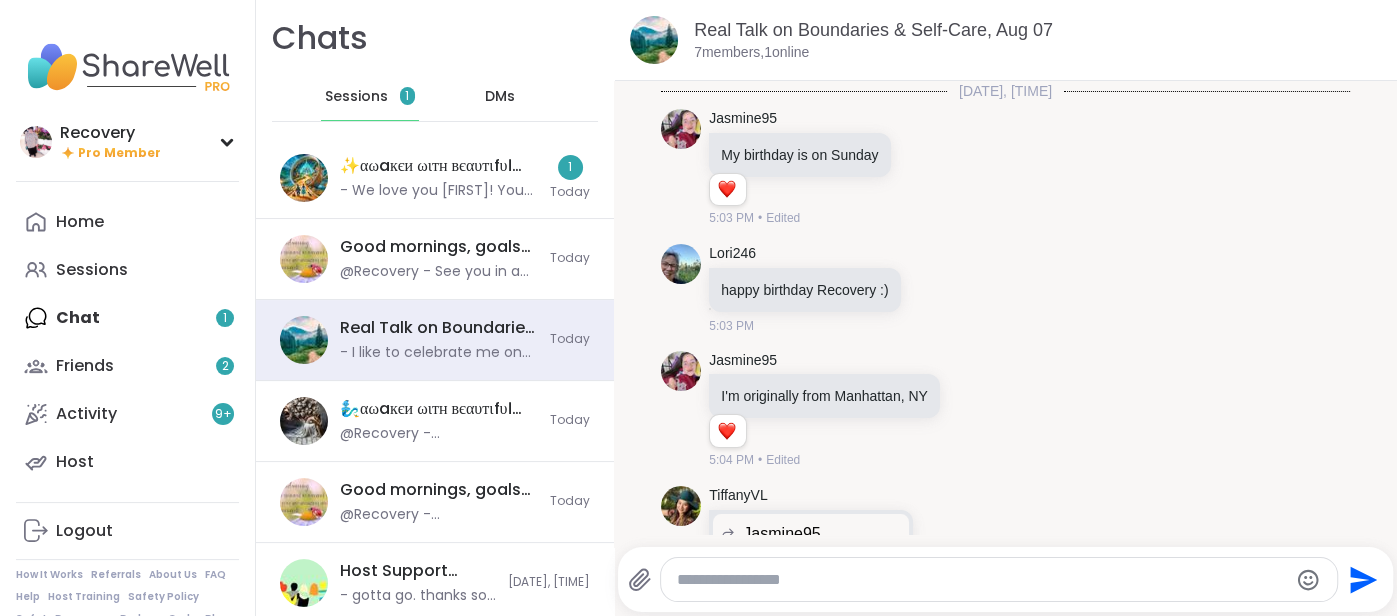 scroll, scrollTop: 3496, scrollLeft: 0, axis: vertical 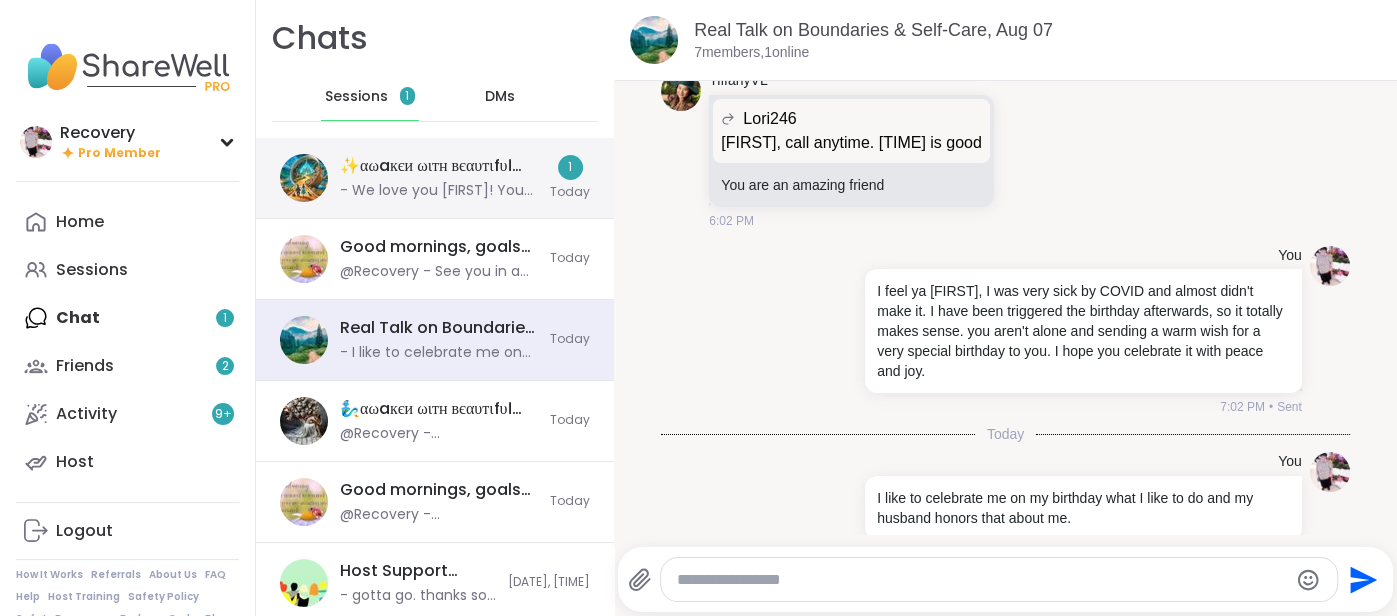 click on "✨αωaкєи ωιтн вєαυтιfυℓ ѕσυℓѕ✨, Aug 05 @Steven6560 - We love you Allie! You are an incredible leader and beam of light and positivity! We will support you with friendship and love always! 1 Today" at bounding box center (435, 178) 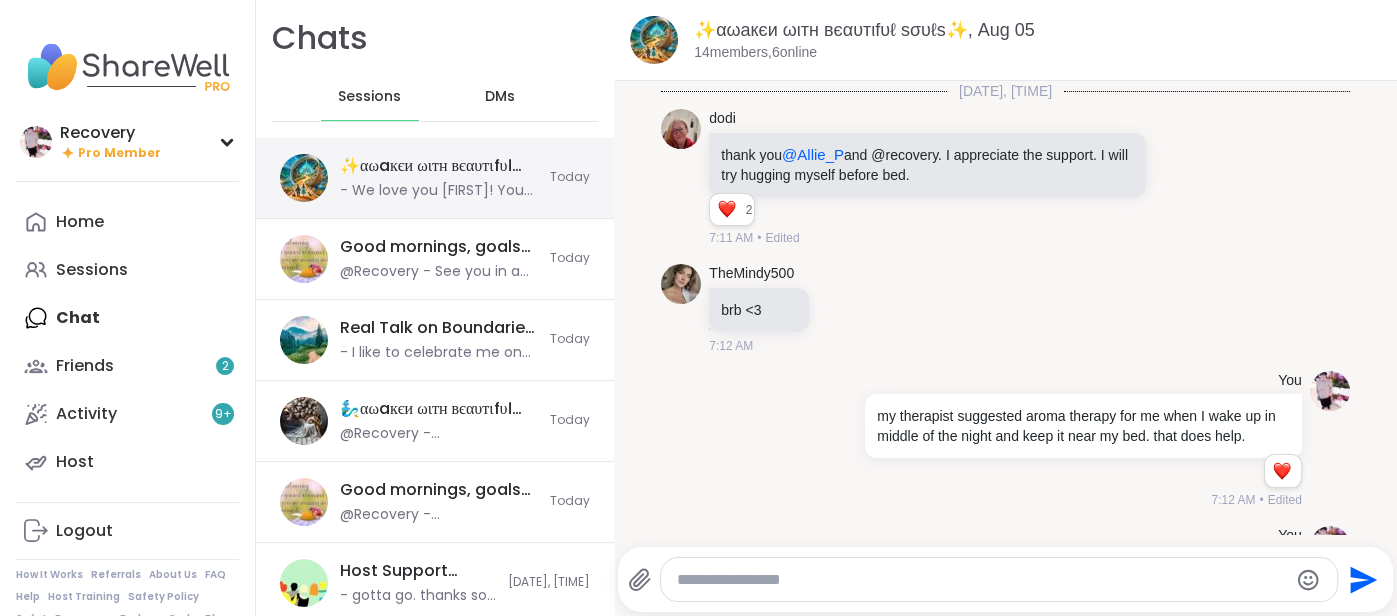 scroll, scrollTop: 8487, scrollLeft: 0, axis: vertical 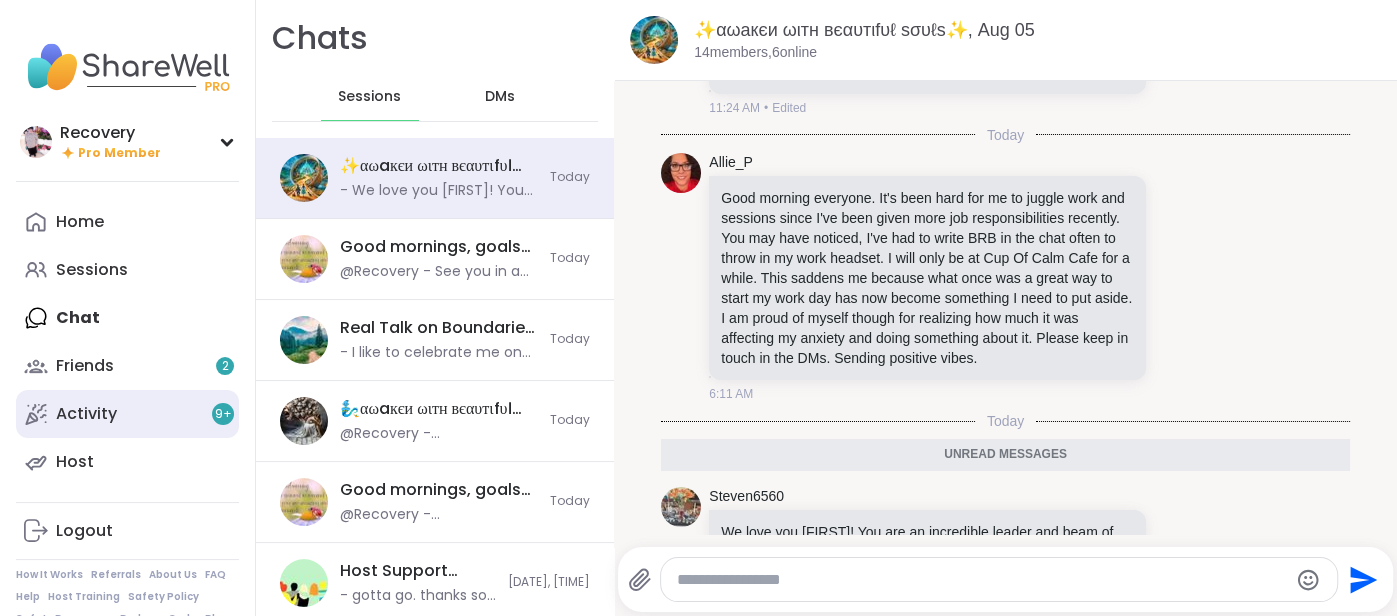 click on "Activity 9 +" at bounding box center [127, 414] 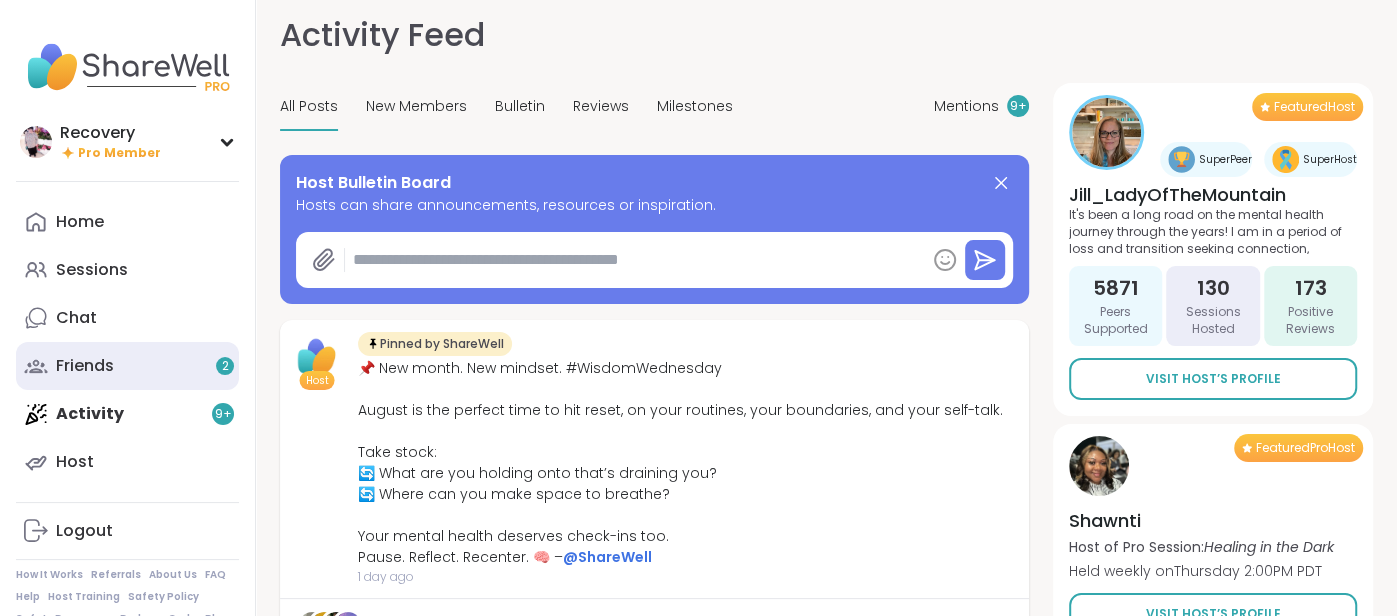 scroll, scrollTop: 0, scrollLeft: 0, axis: both 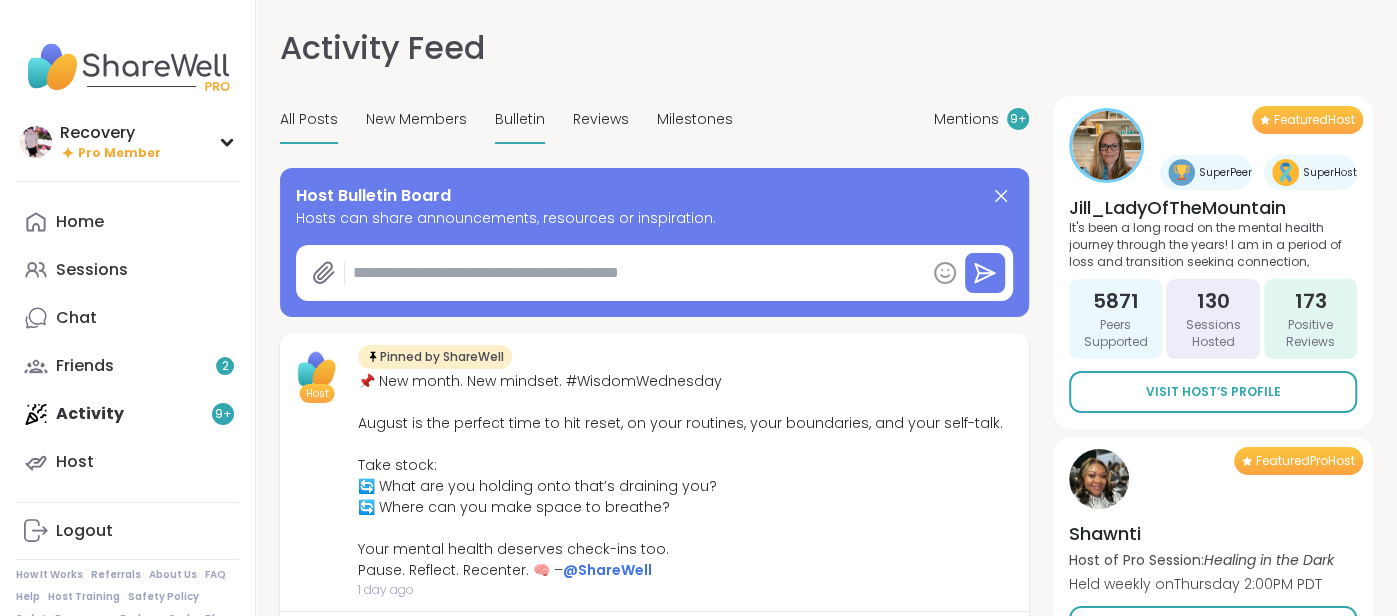 click on "Bulletin" at bounding box center (520, 119) 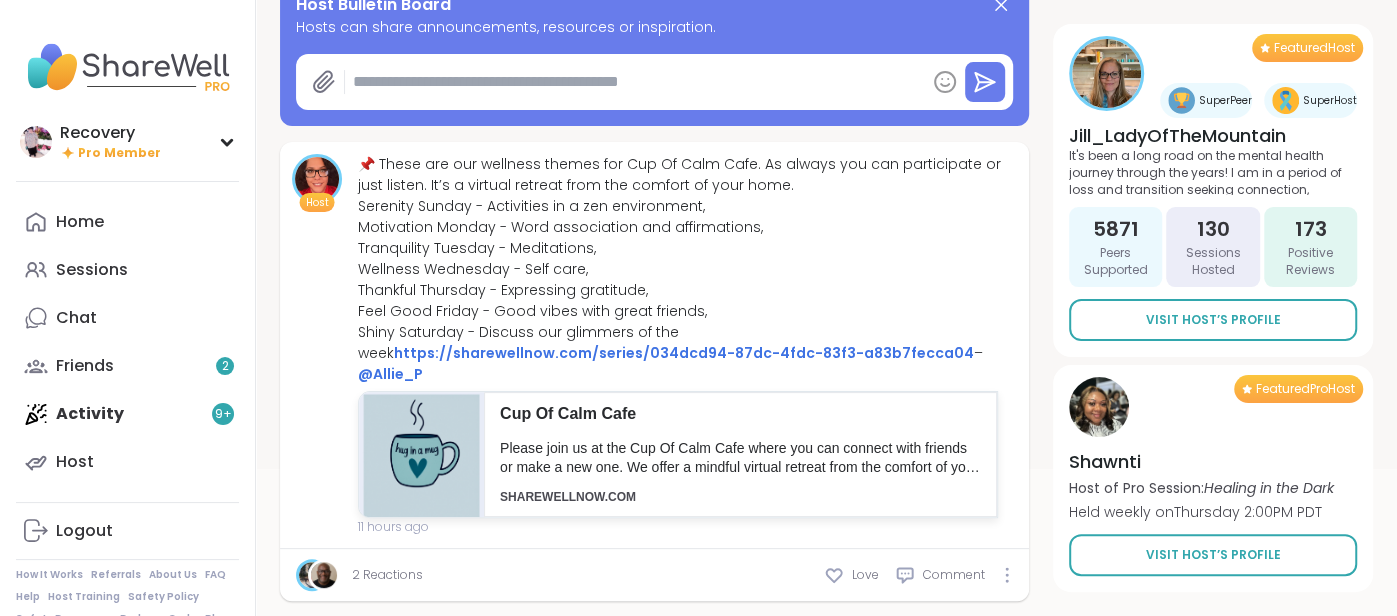 scroll, scrollTop: 189, scrollLeft: 0, axis: vertical 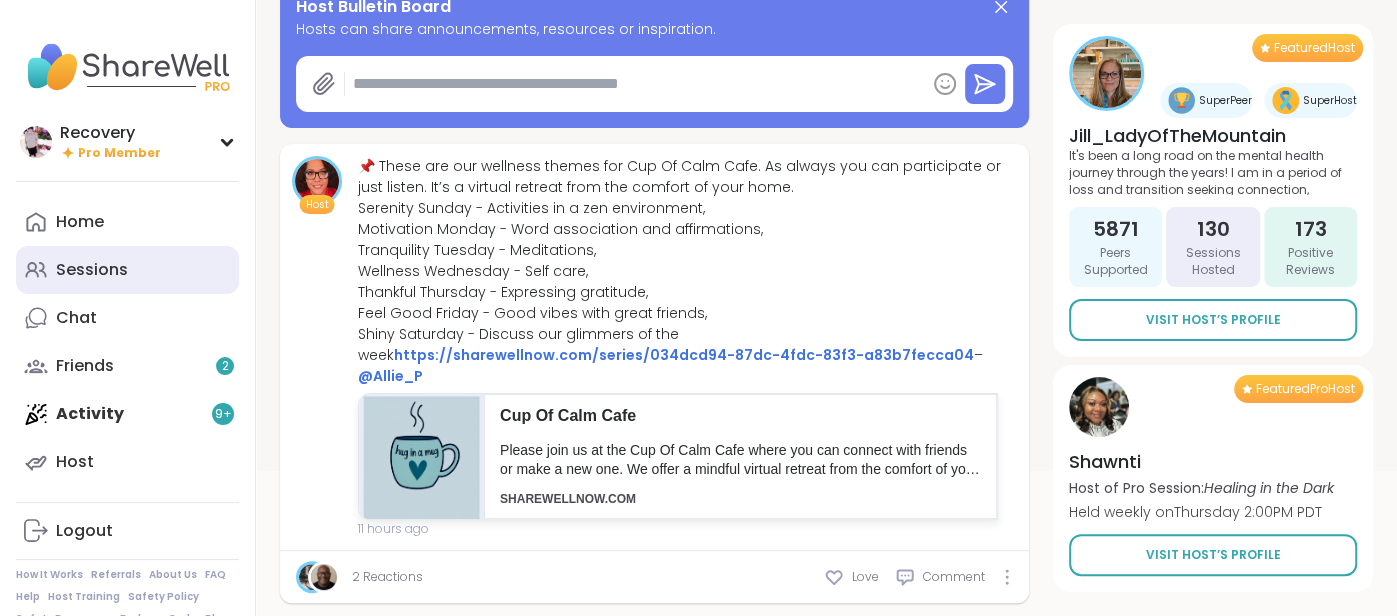 click on "Sessions" at bounding box center (127, 270) 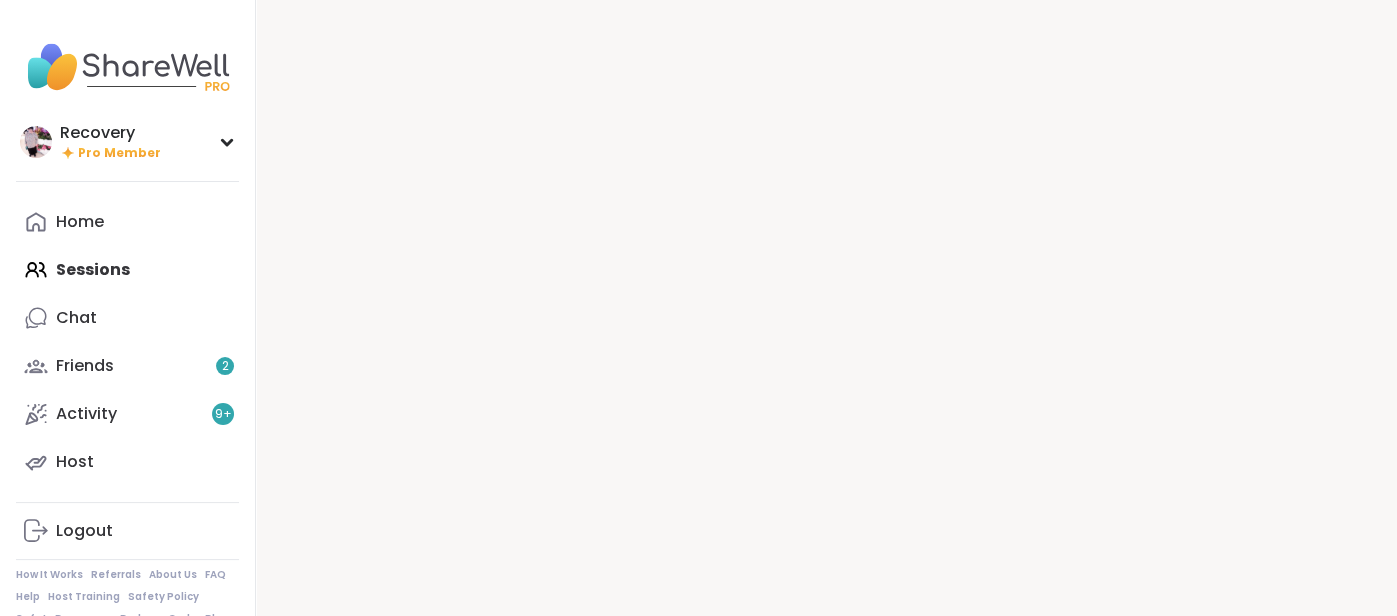 scroll, scrollTop: 0, scrollLeft: 0, axis: both 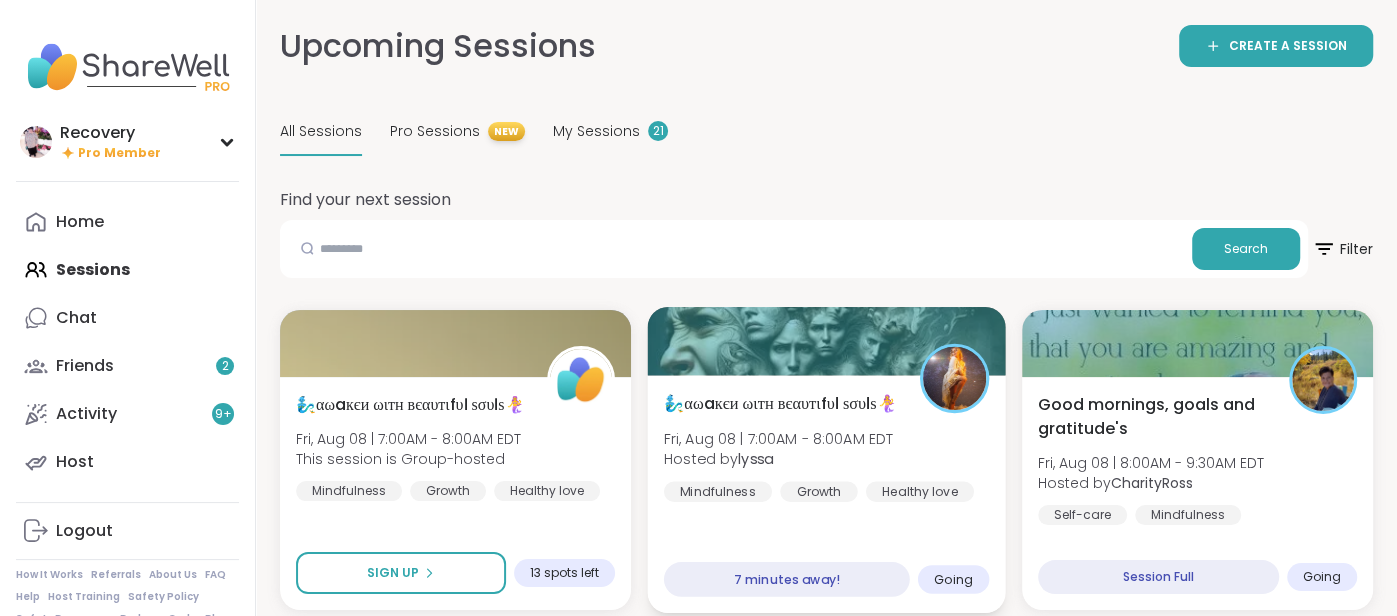 click at bounding box center [826, 341] 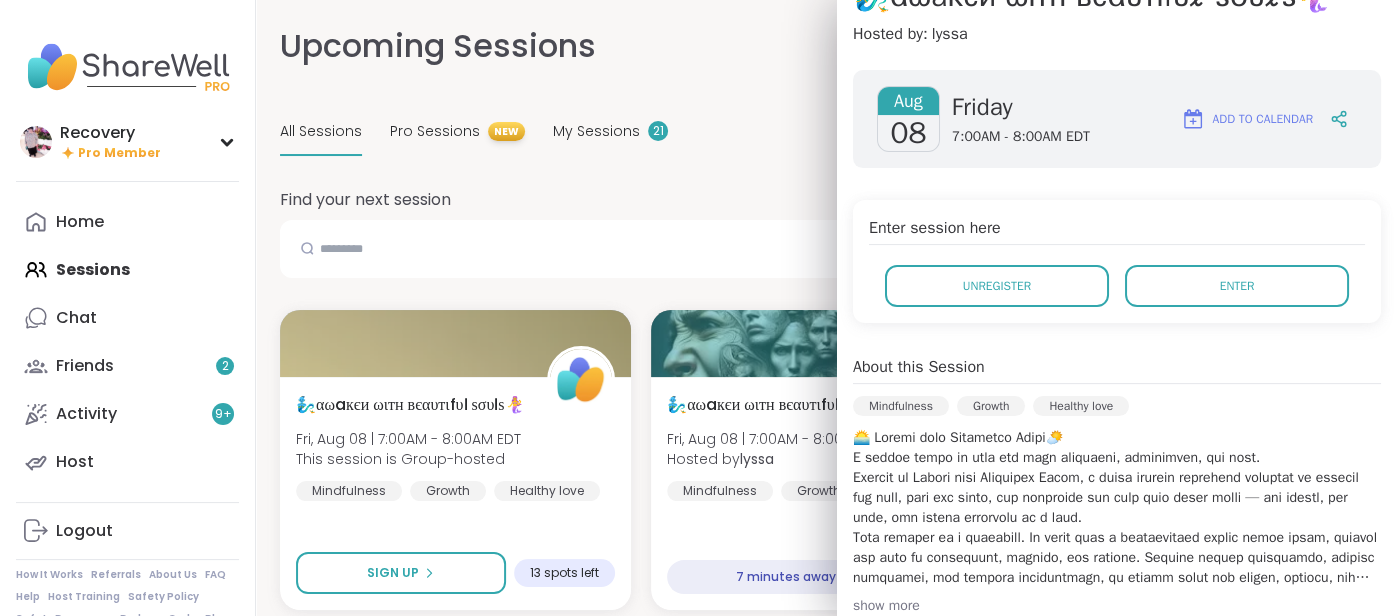 scroll, scrollTop: 215, scrollLeft: 0, axis: vertical 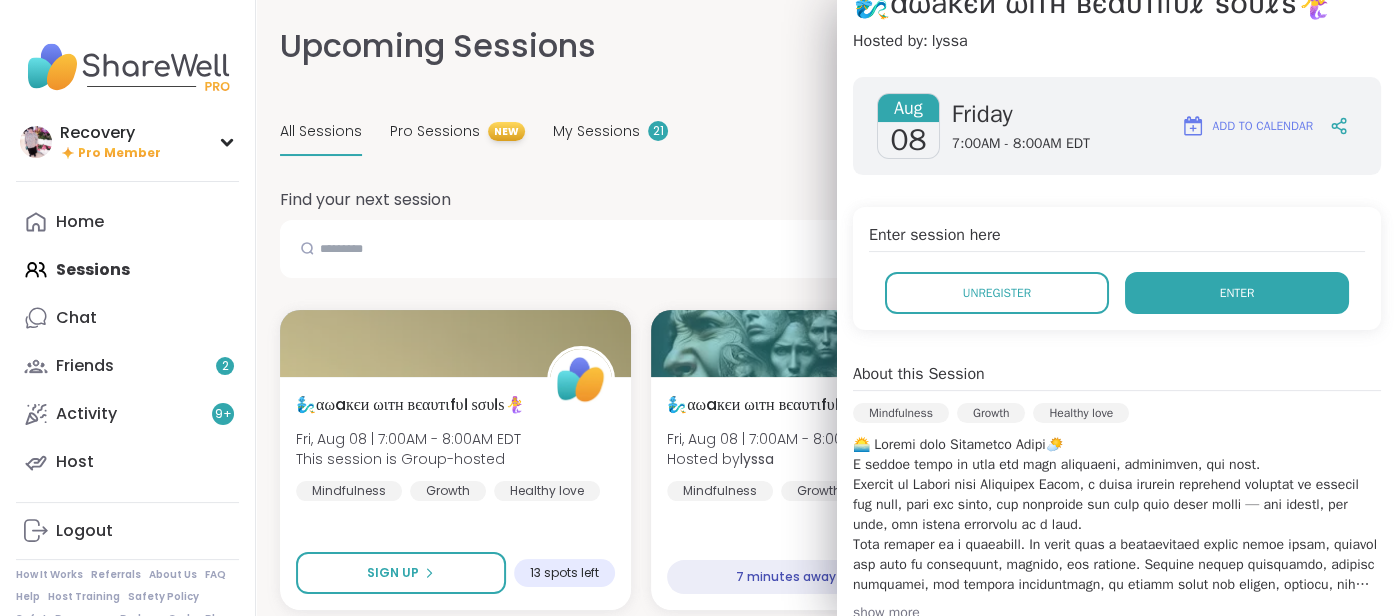 click on "Enter" at bounding box center (1237, 293) 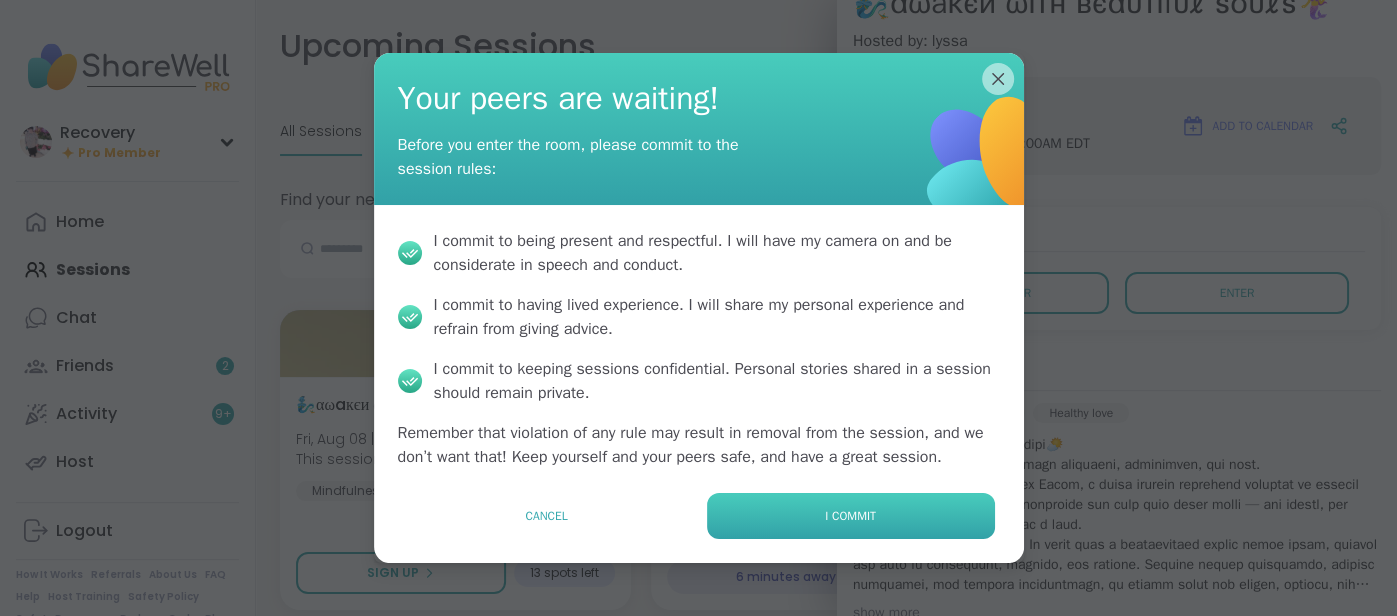 click on "I commit" at bounding box center [851, 516] 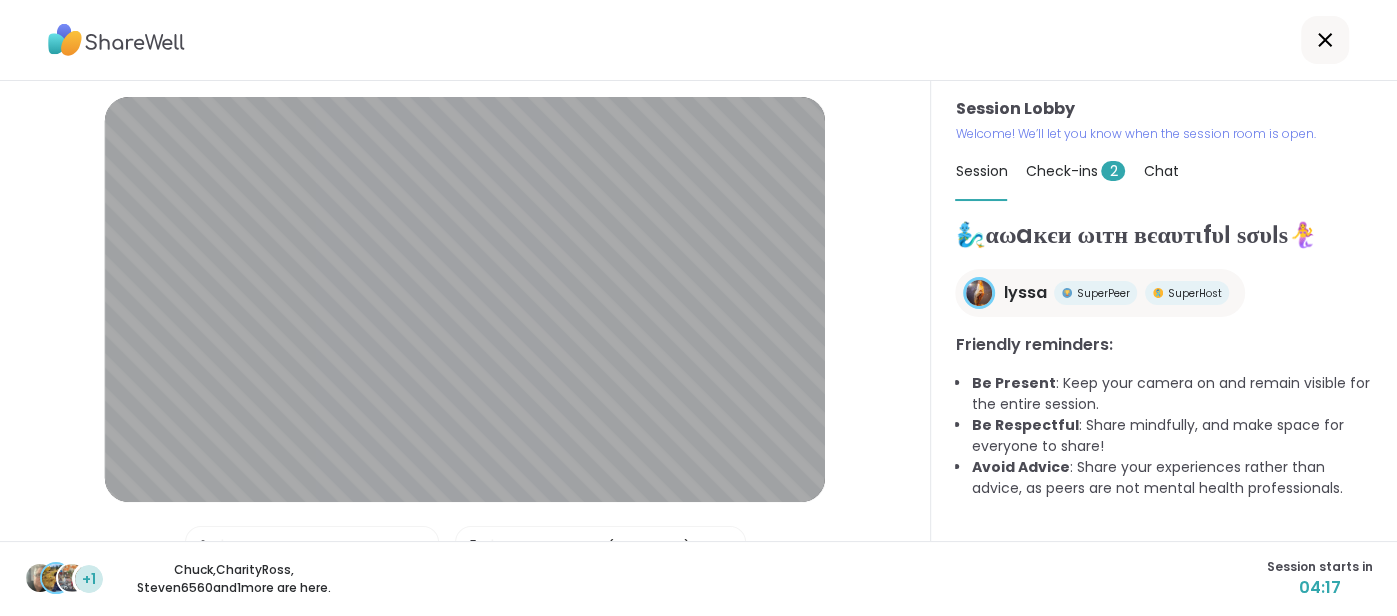 click on "Check-ins 2" at bounding box center (1075, 171) 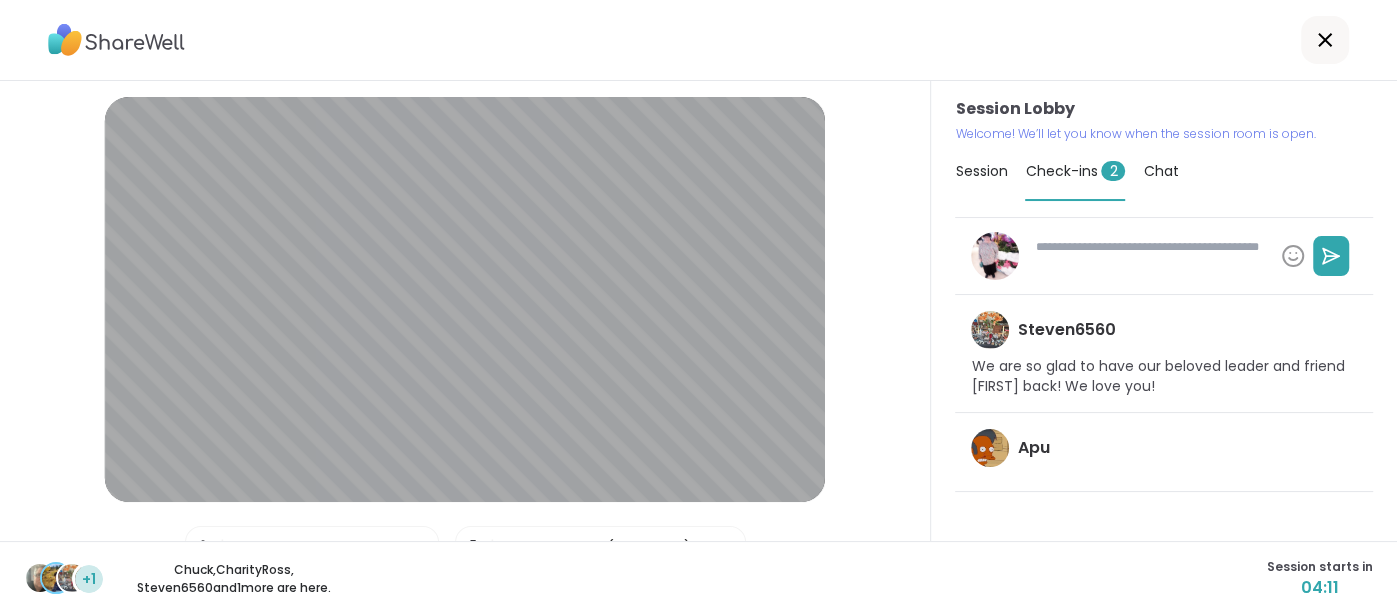 click at bounding box center [1150, 256] 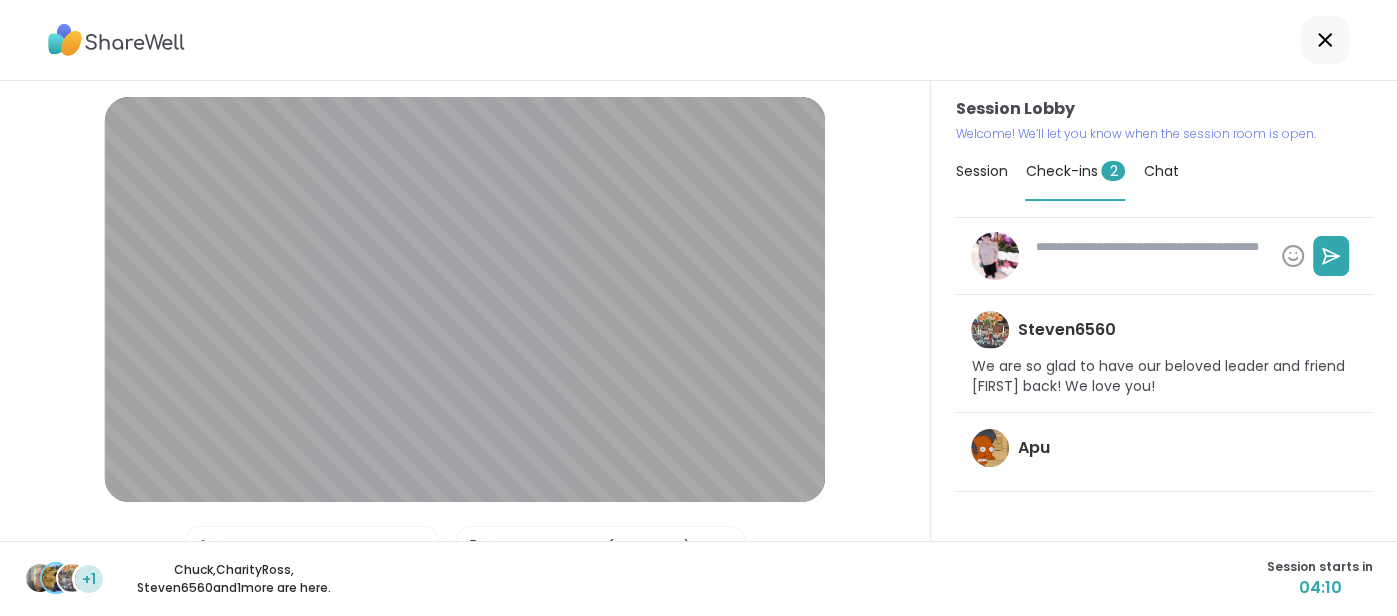 type on "*" 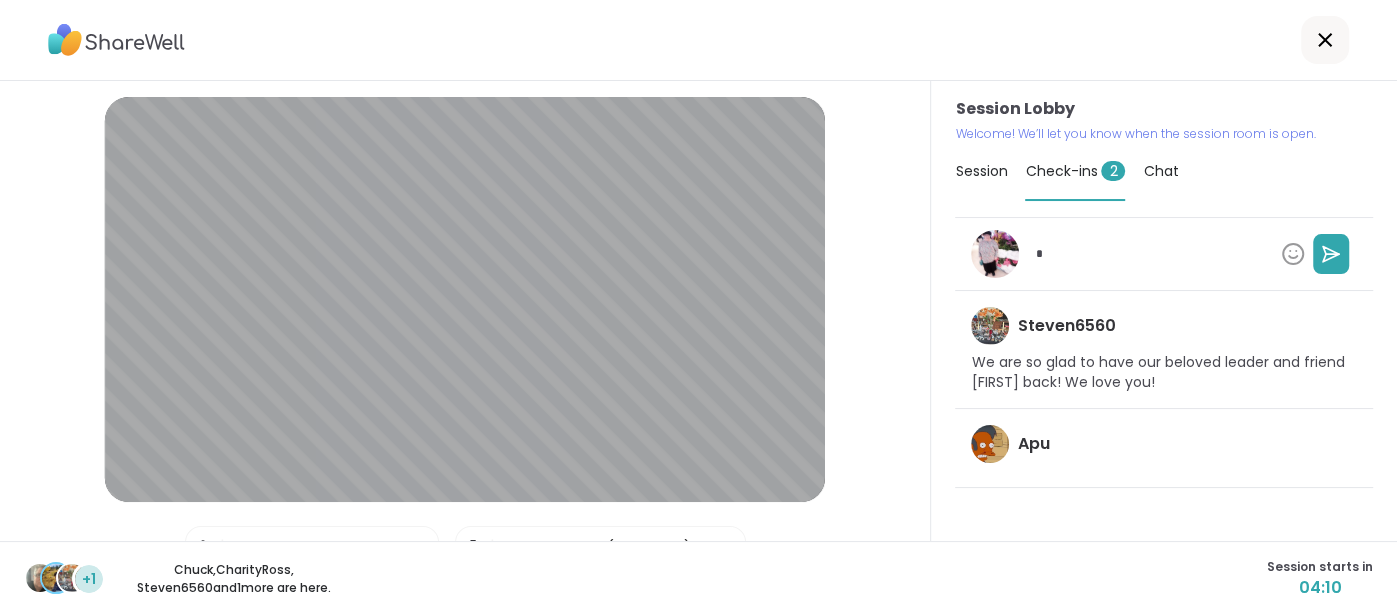 type on "*" 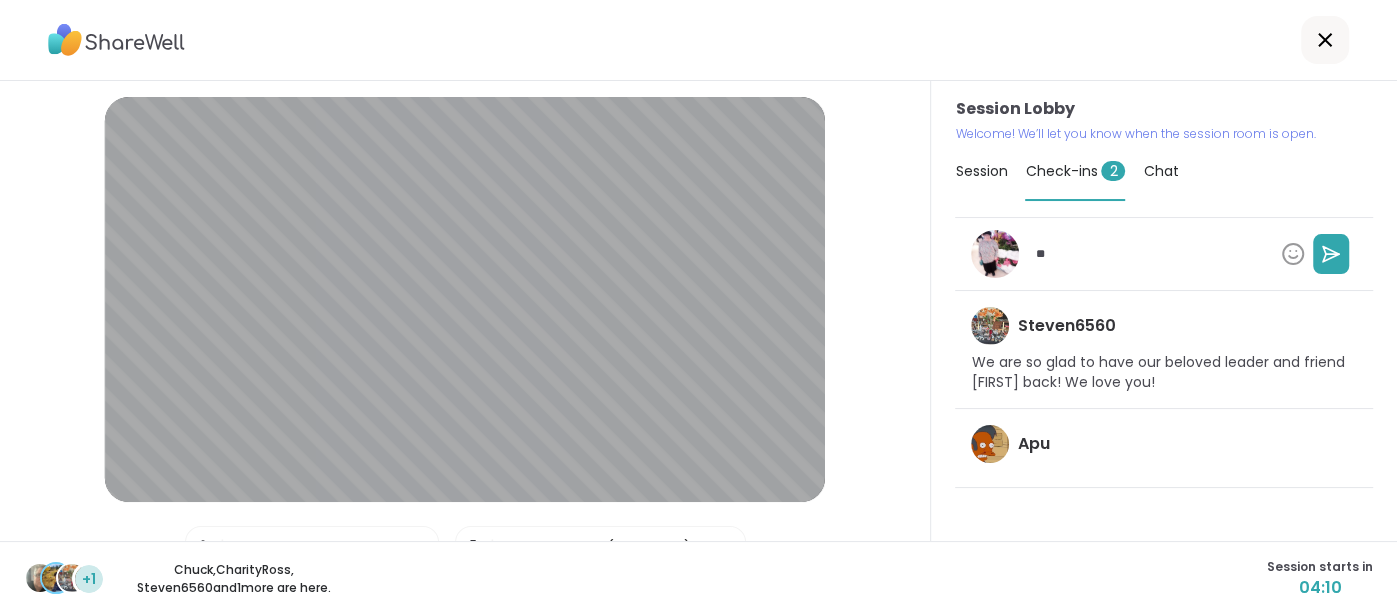 type on "*" 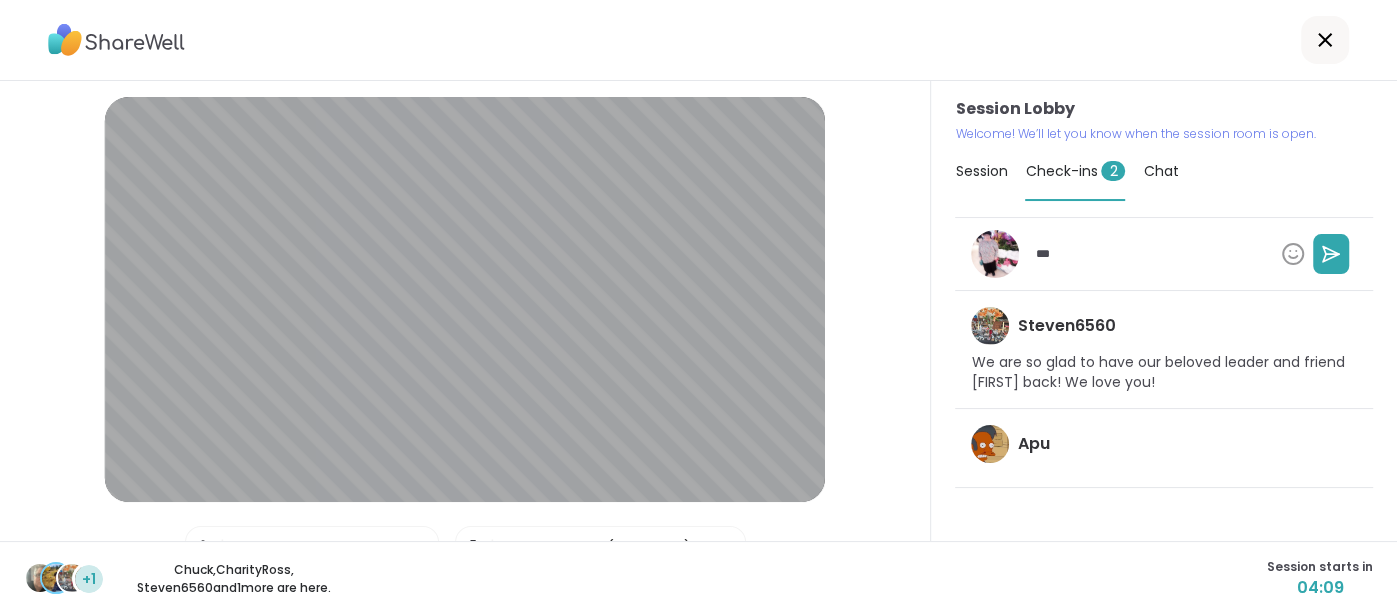 type on "*" 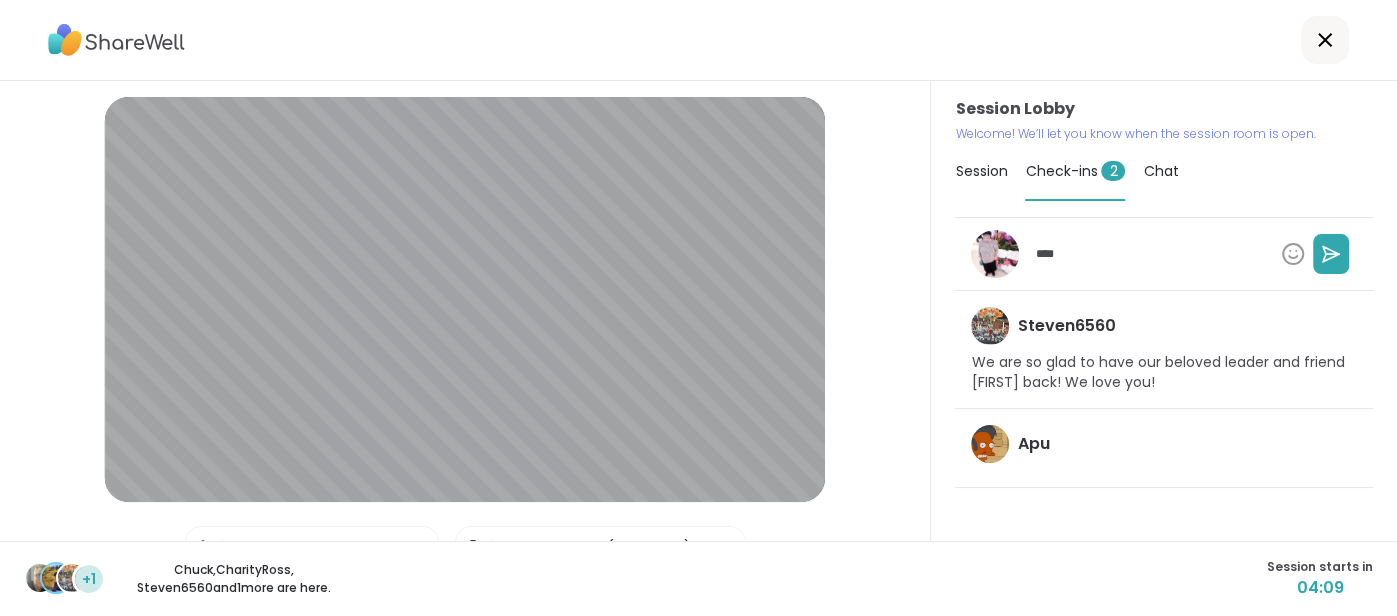 type on "*" 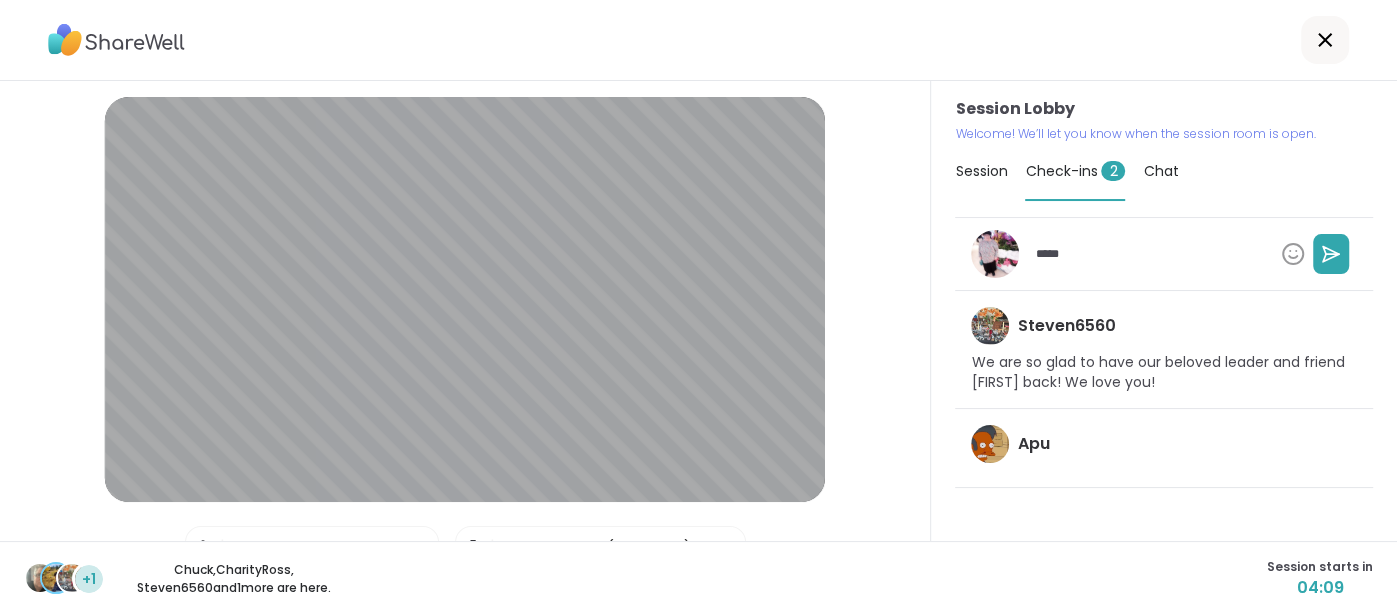 type on "*" 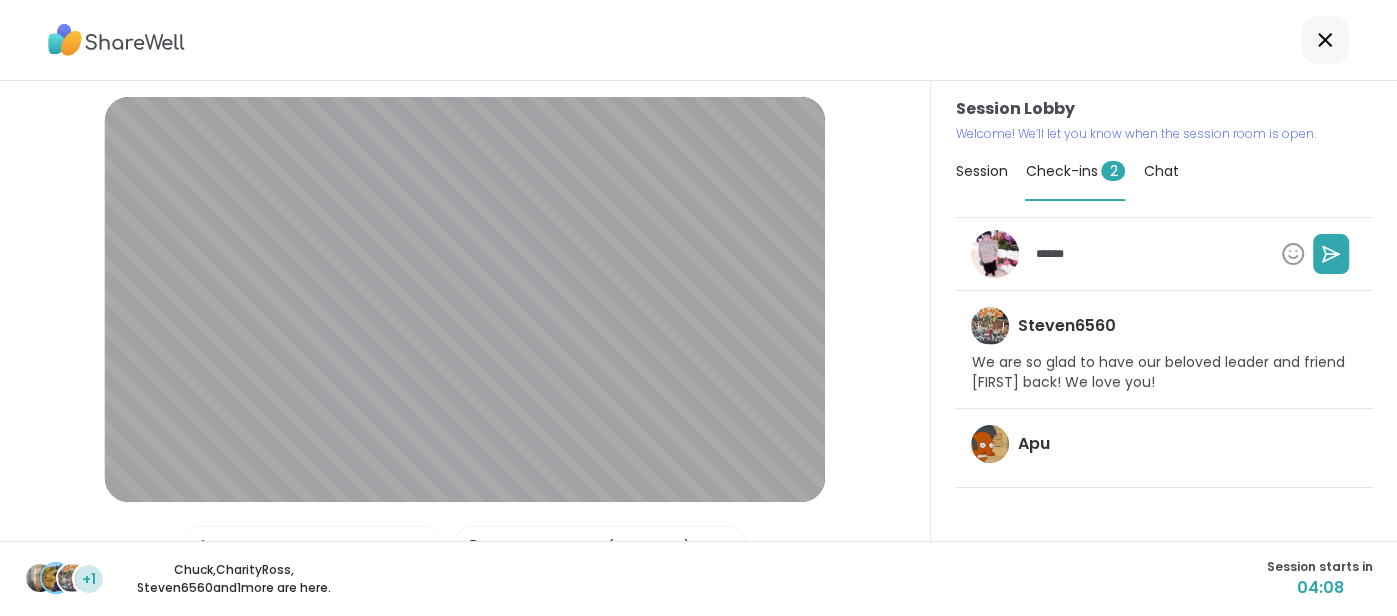type on "*" 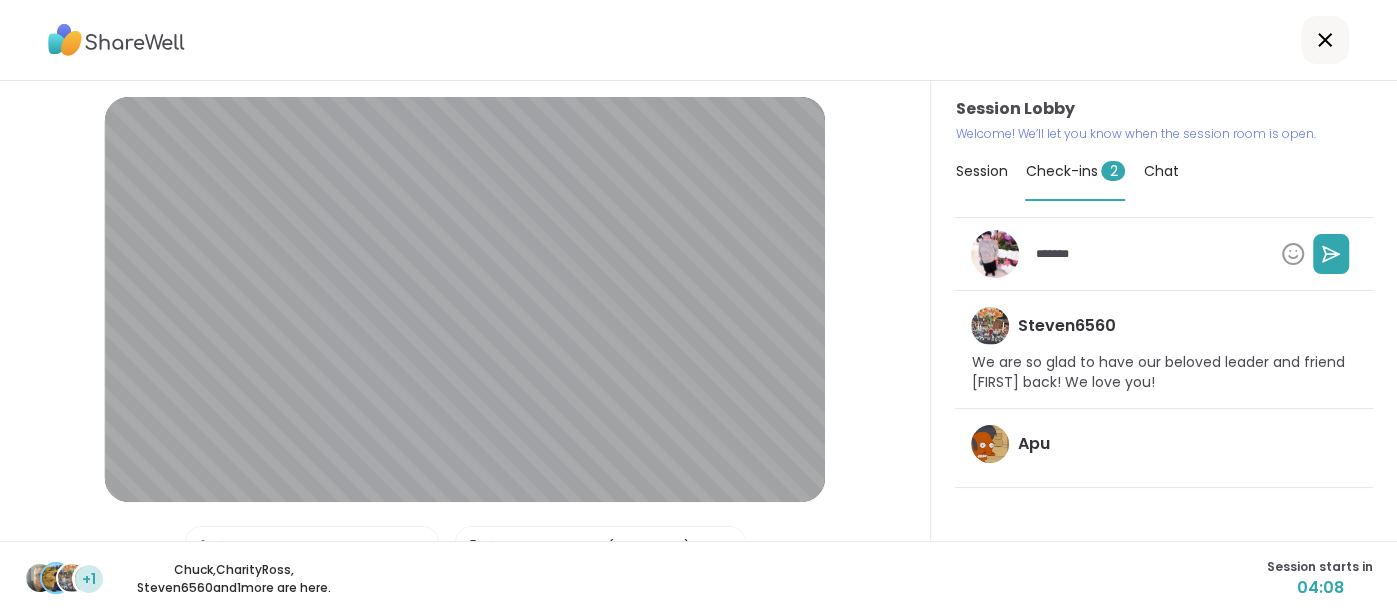 type on "*" 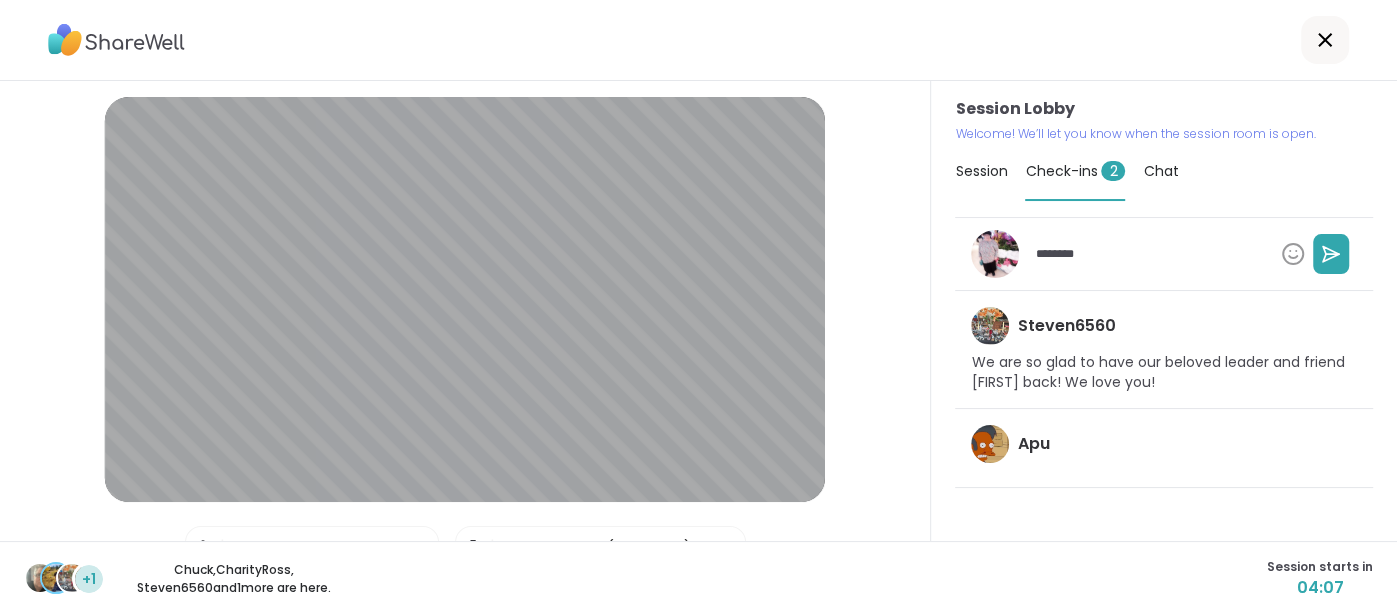 type on "*" 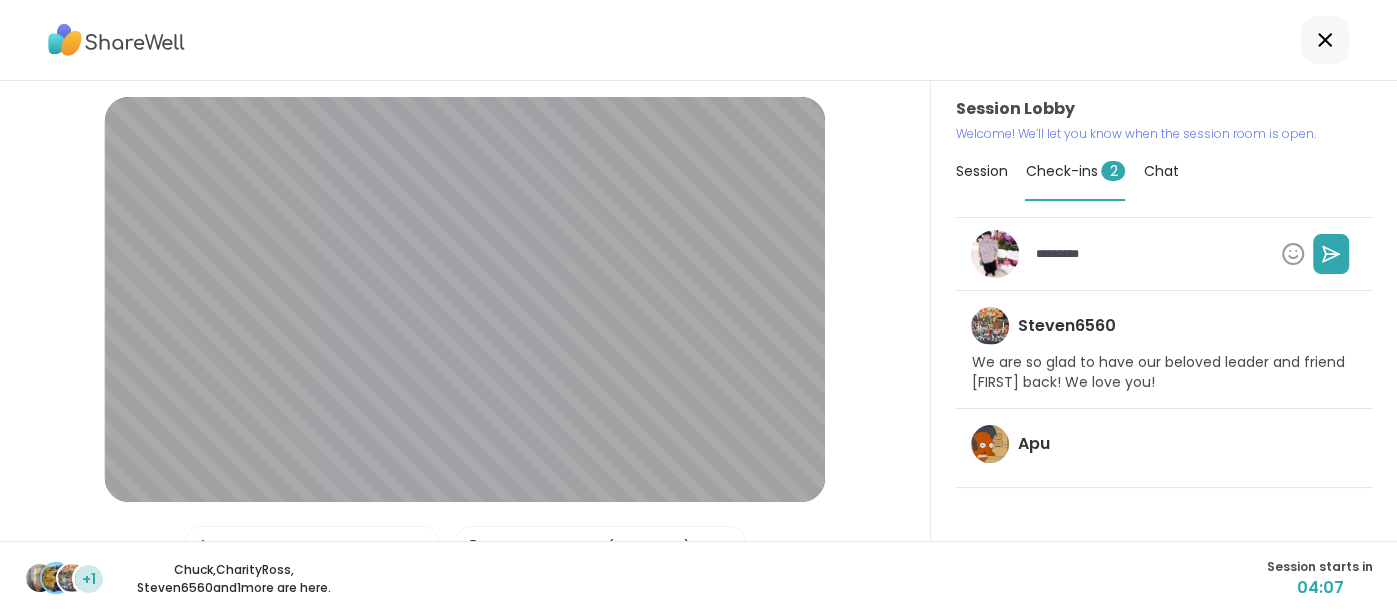 type on "*" 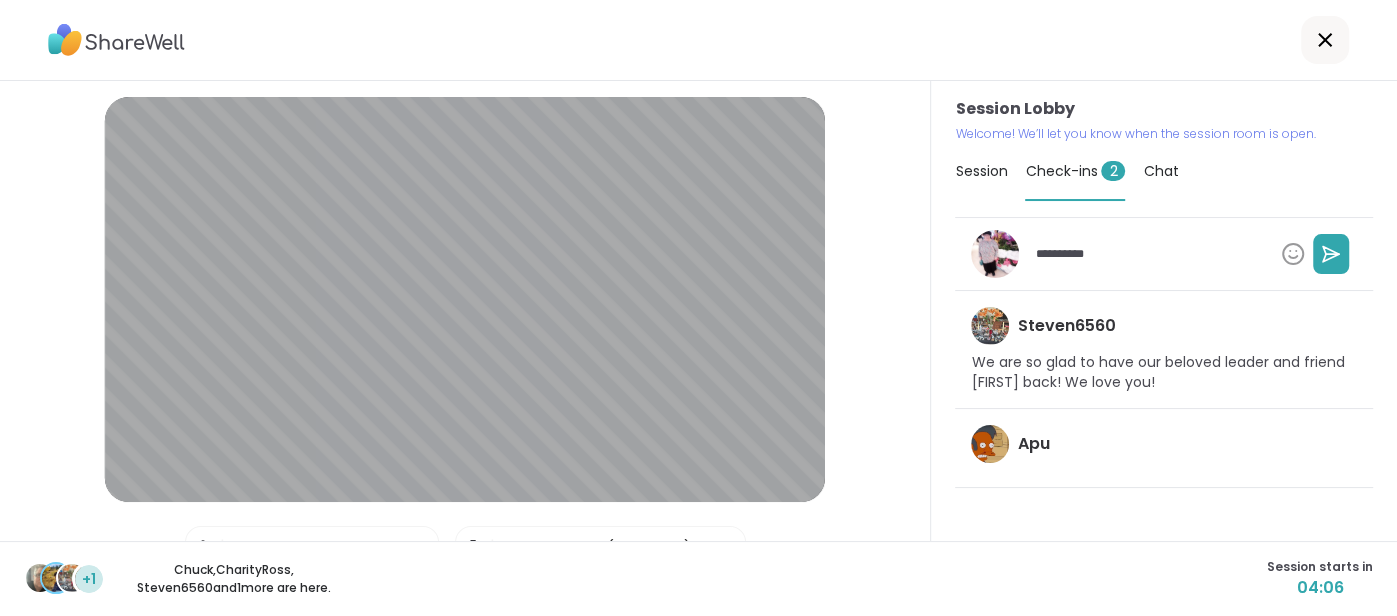 type on "*" 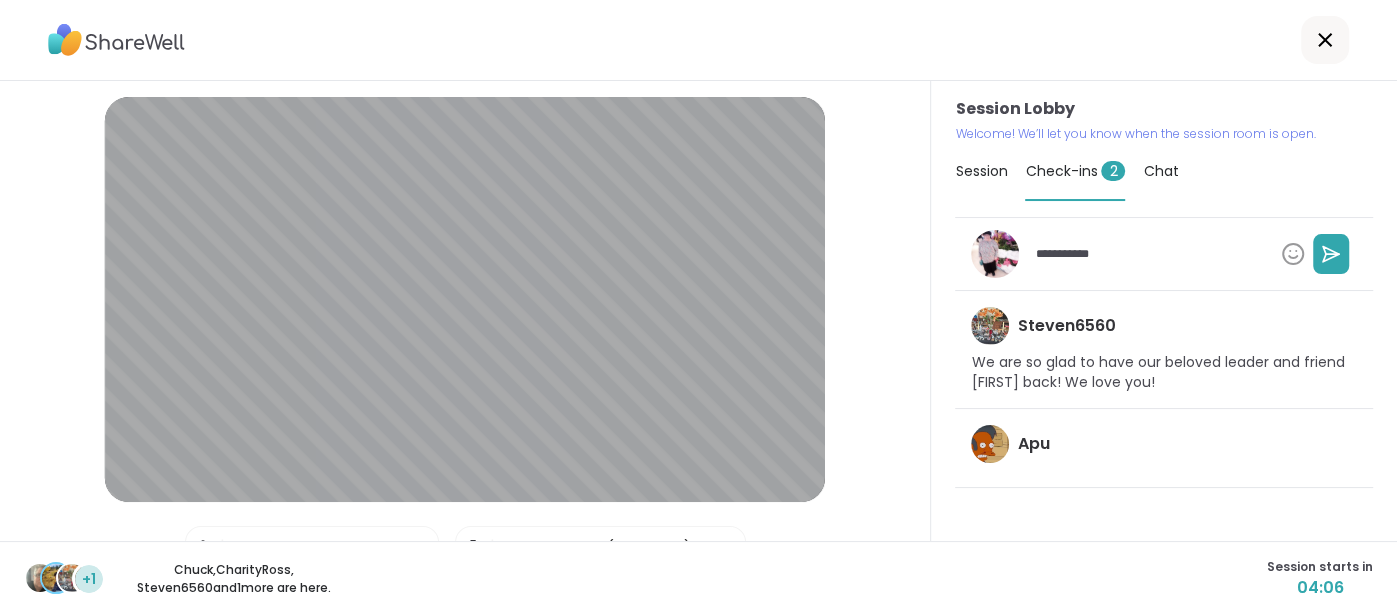 type on "*" 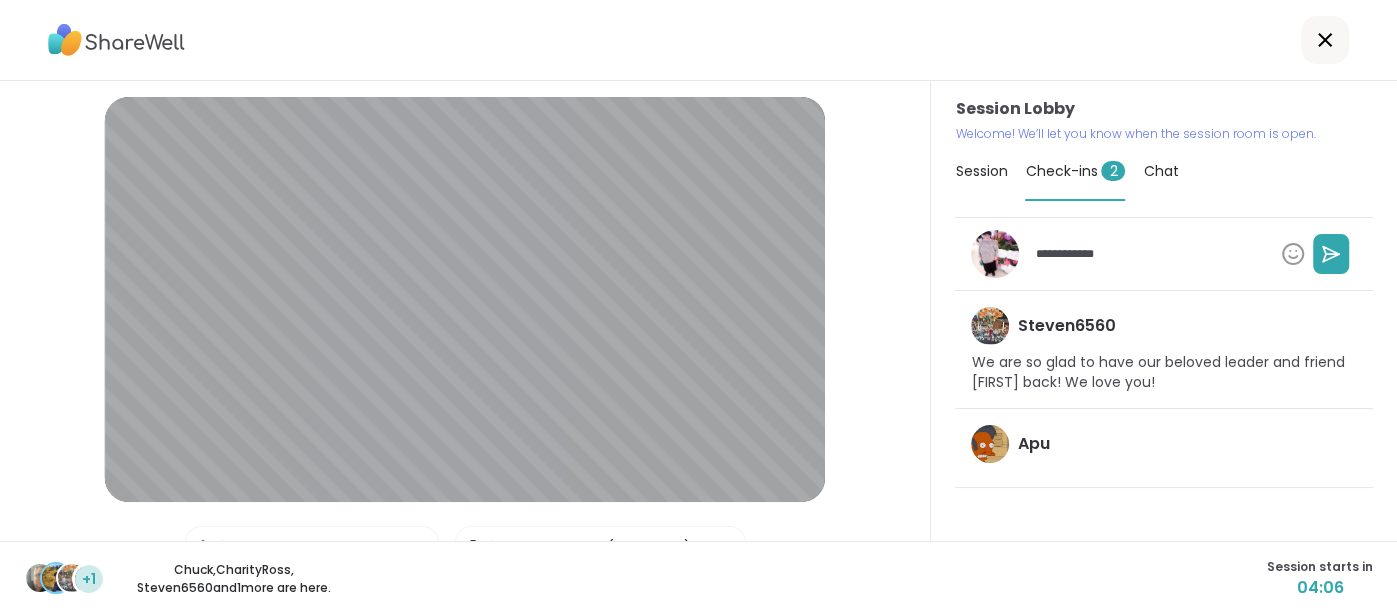 type on "*" 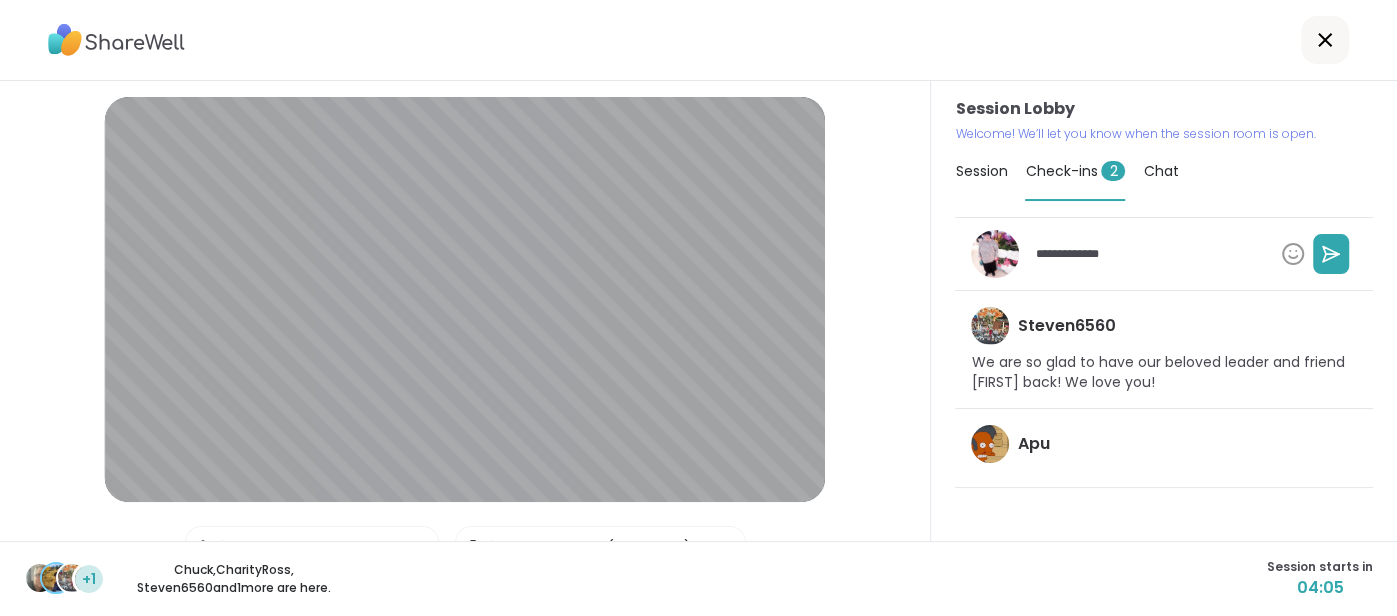 type on "*" 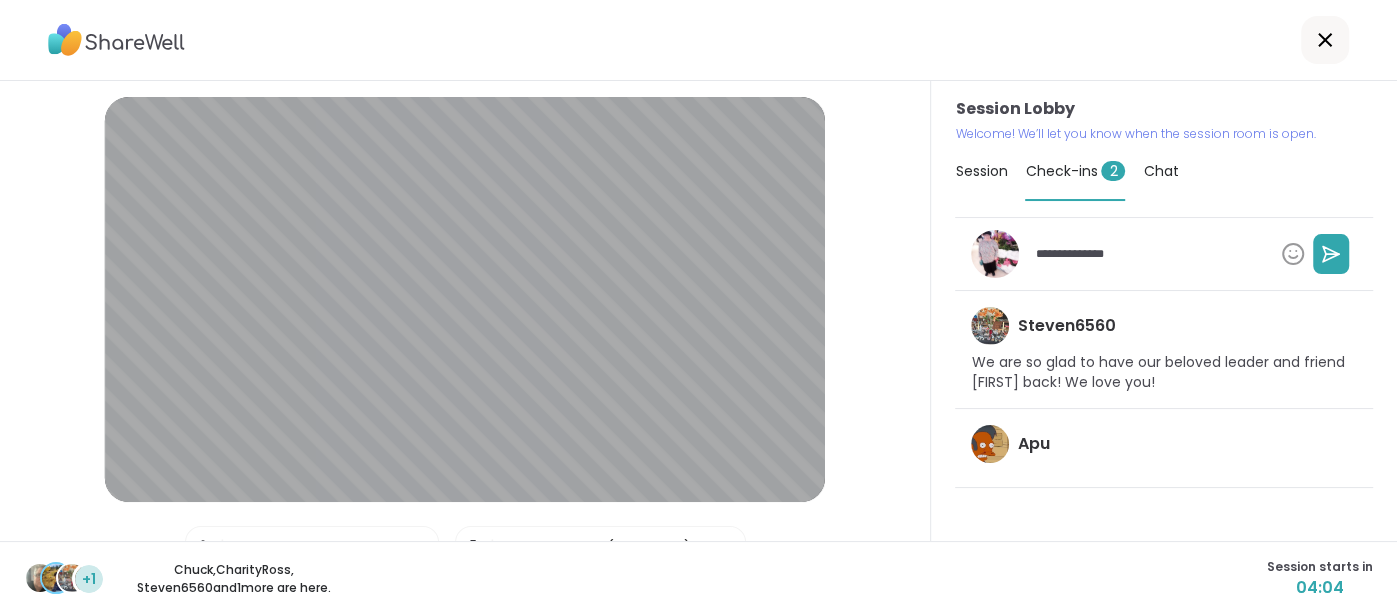 type on "*" 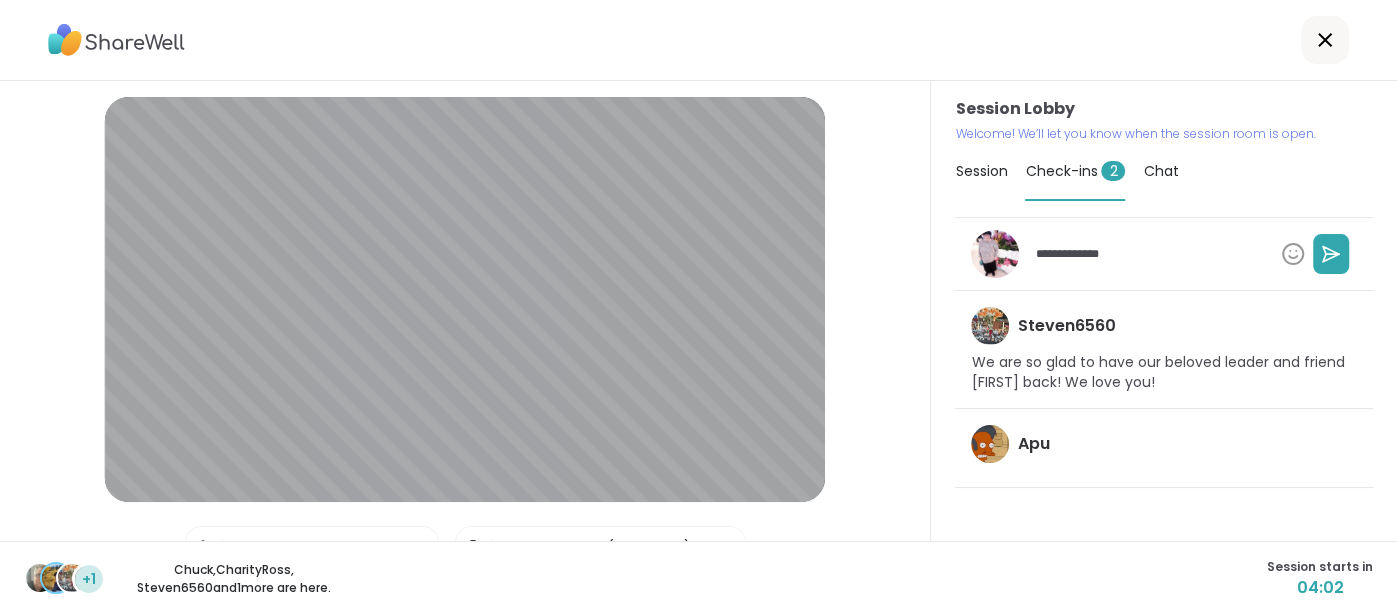 type on "*" 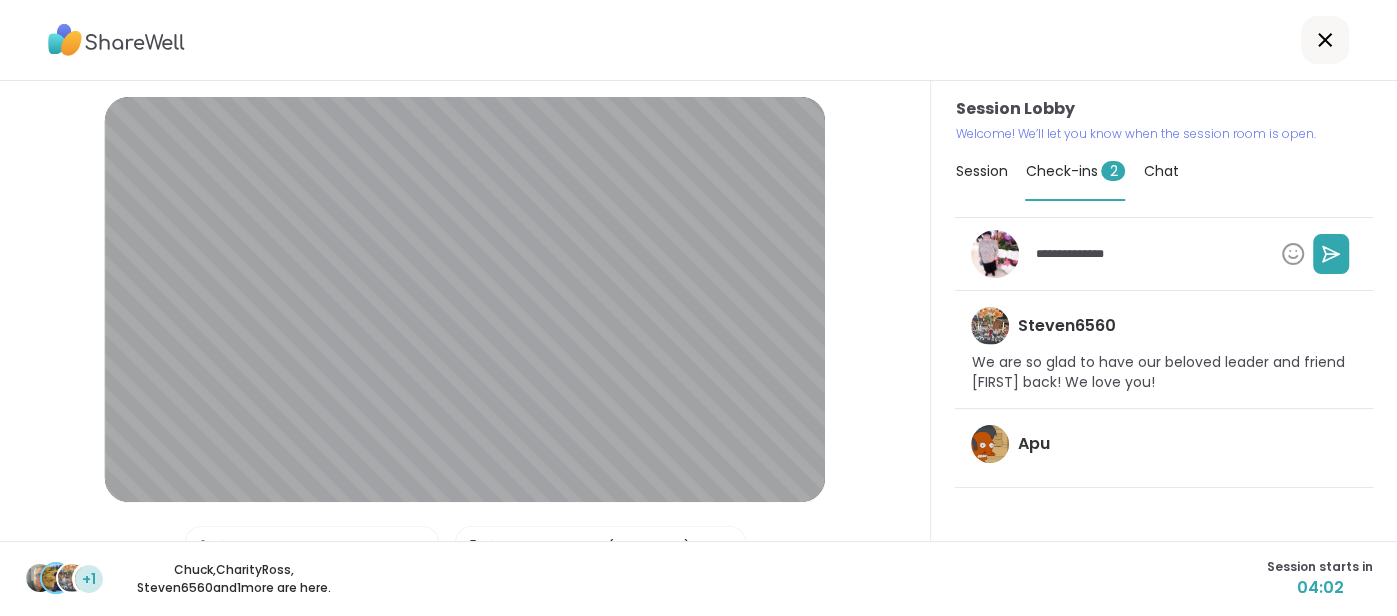 type on "*" 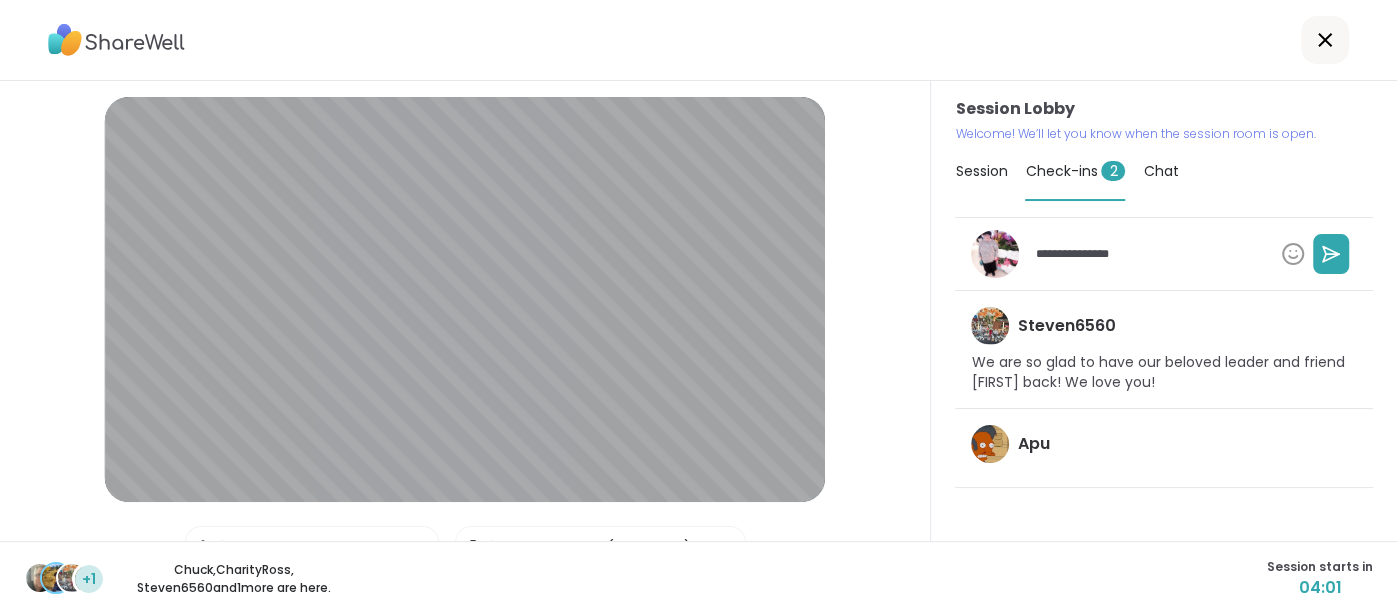 type on "*" 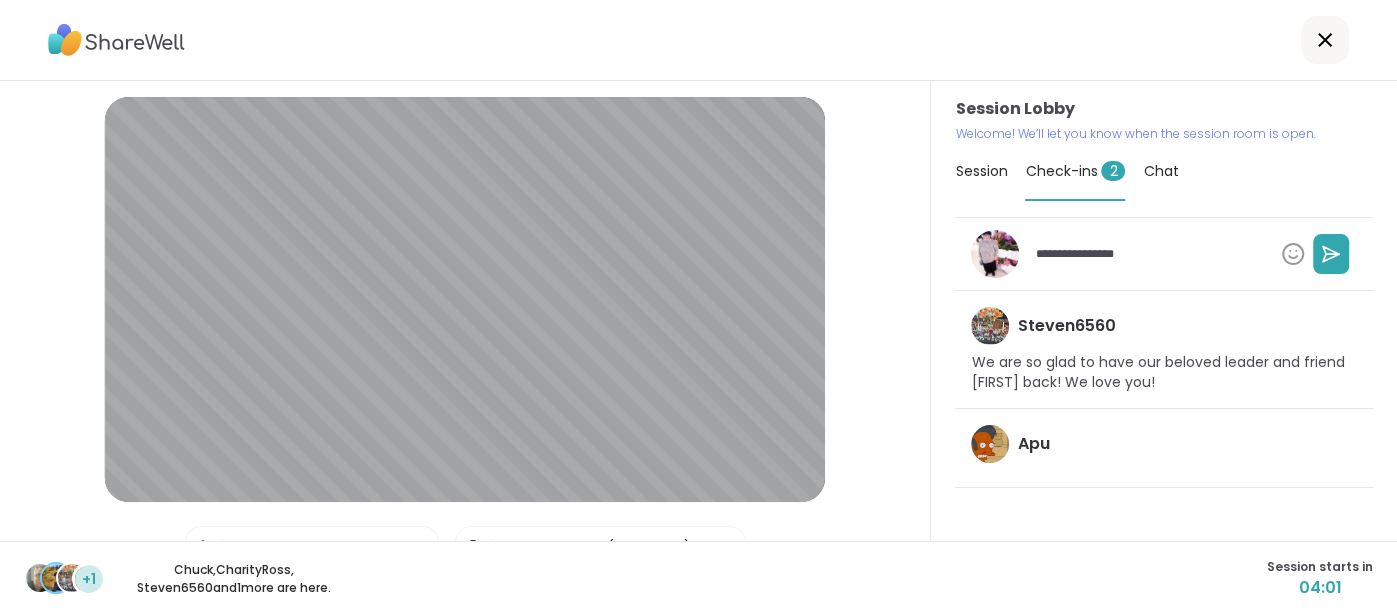 type on "**********" 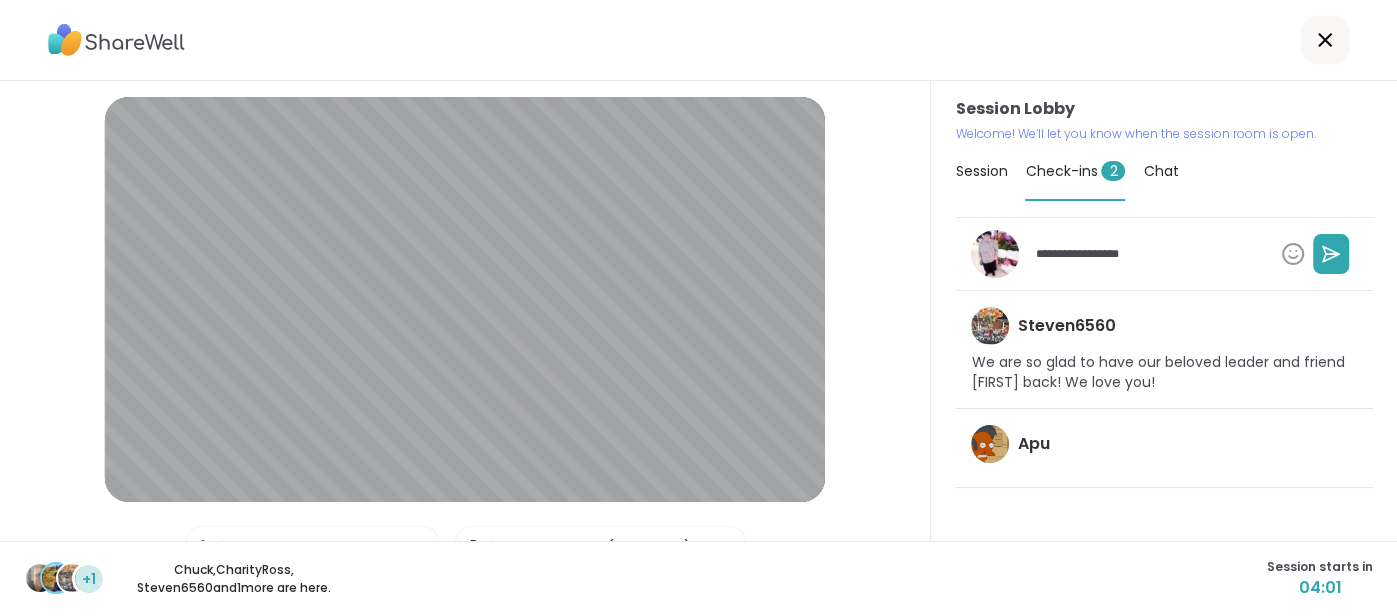 type on "*" 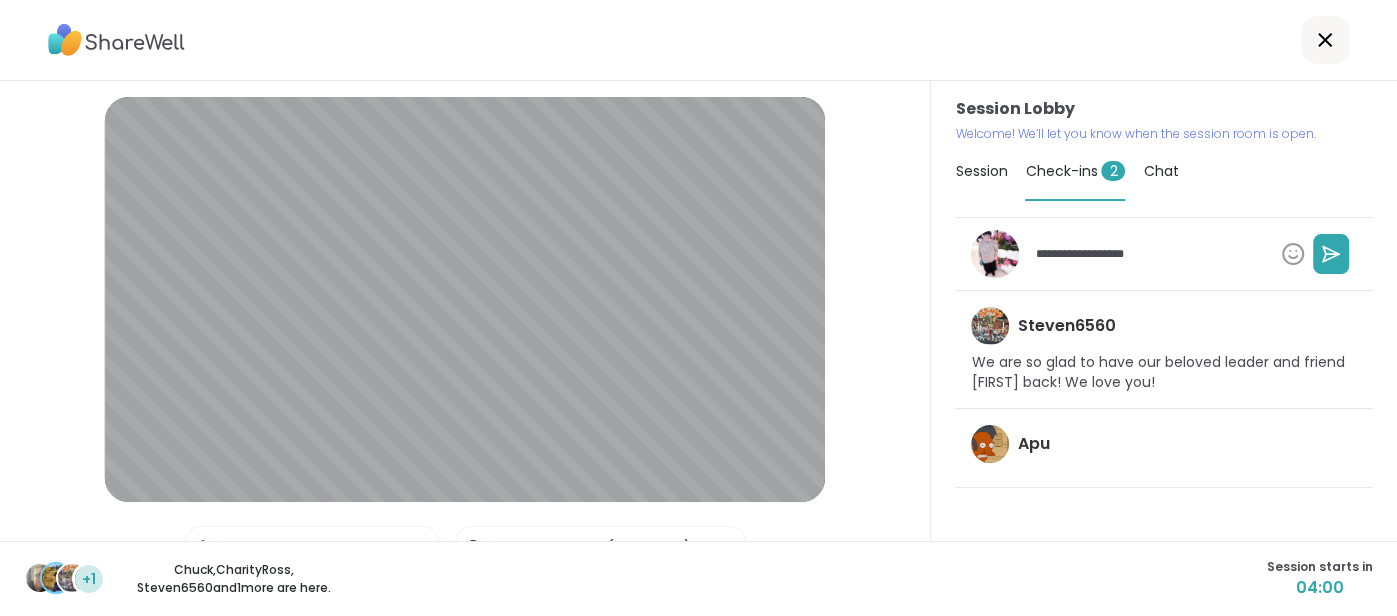 type on "*" 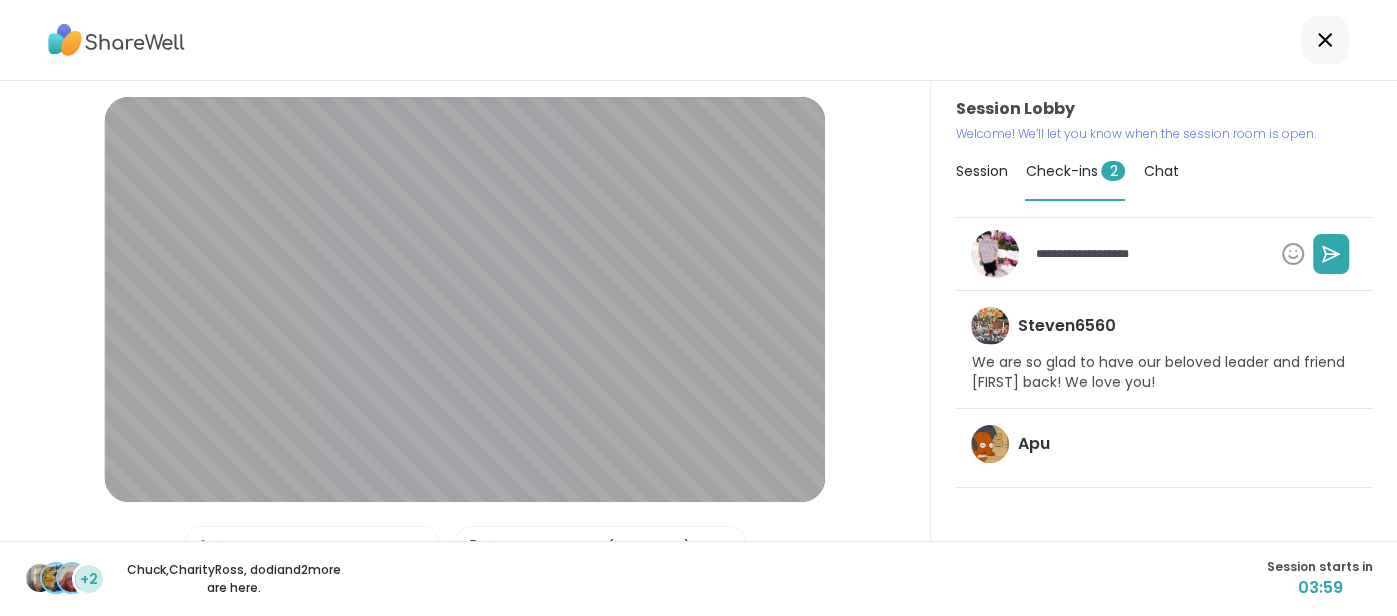 type on "*" 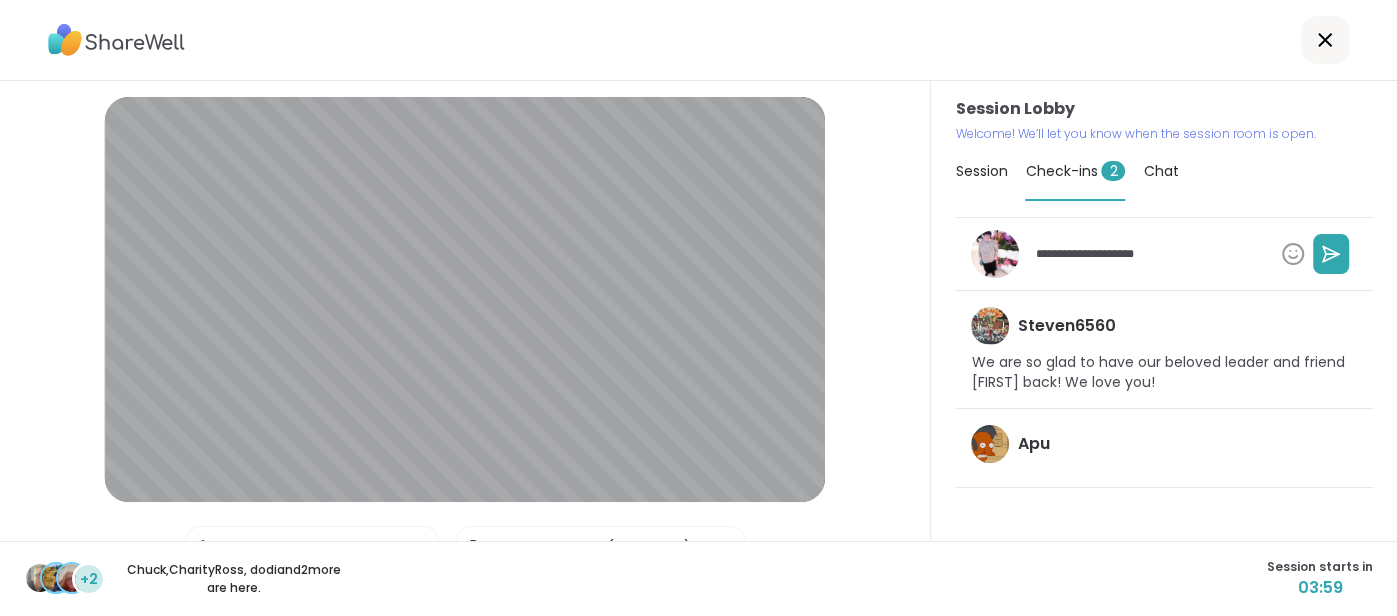 type on "*" 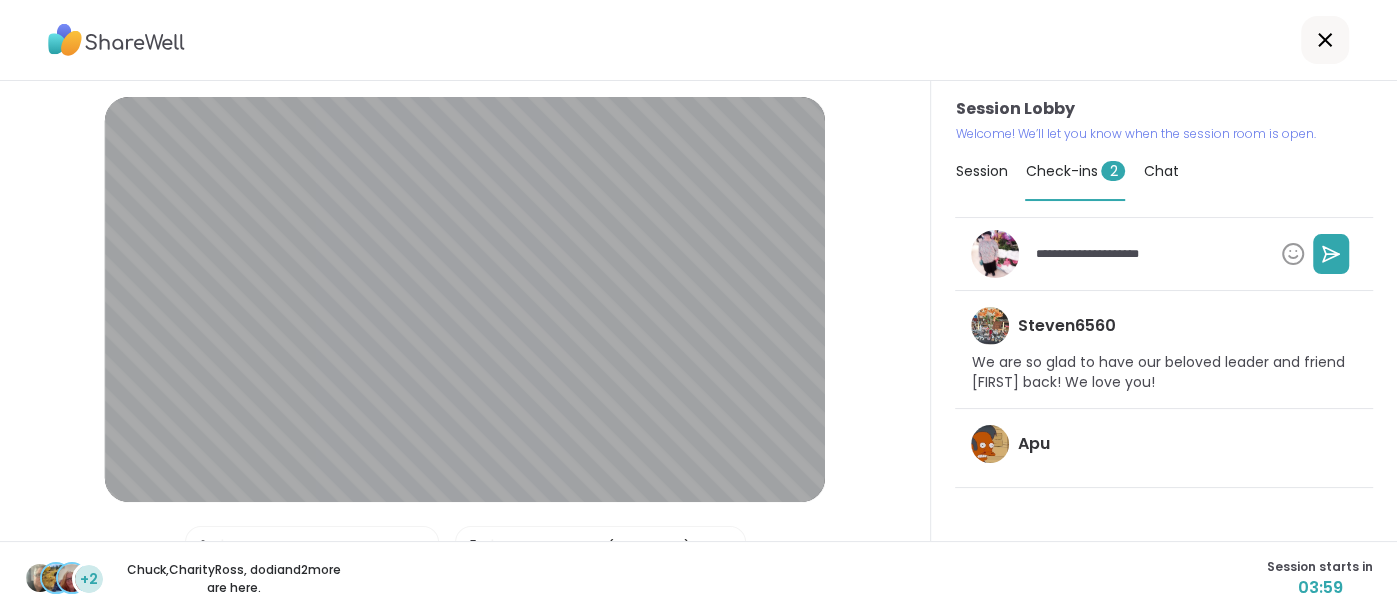 type on "*" 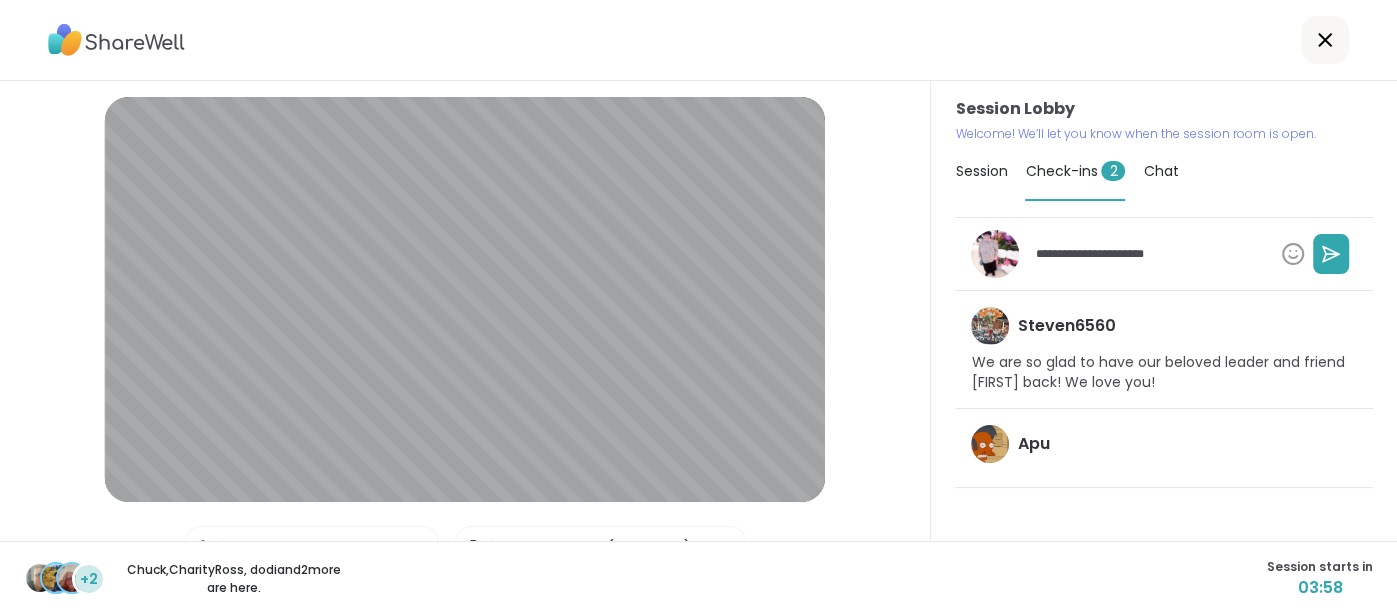 type on "*" 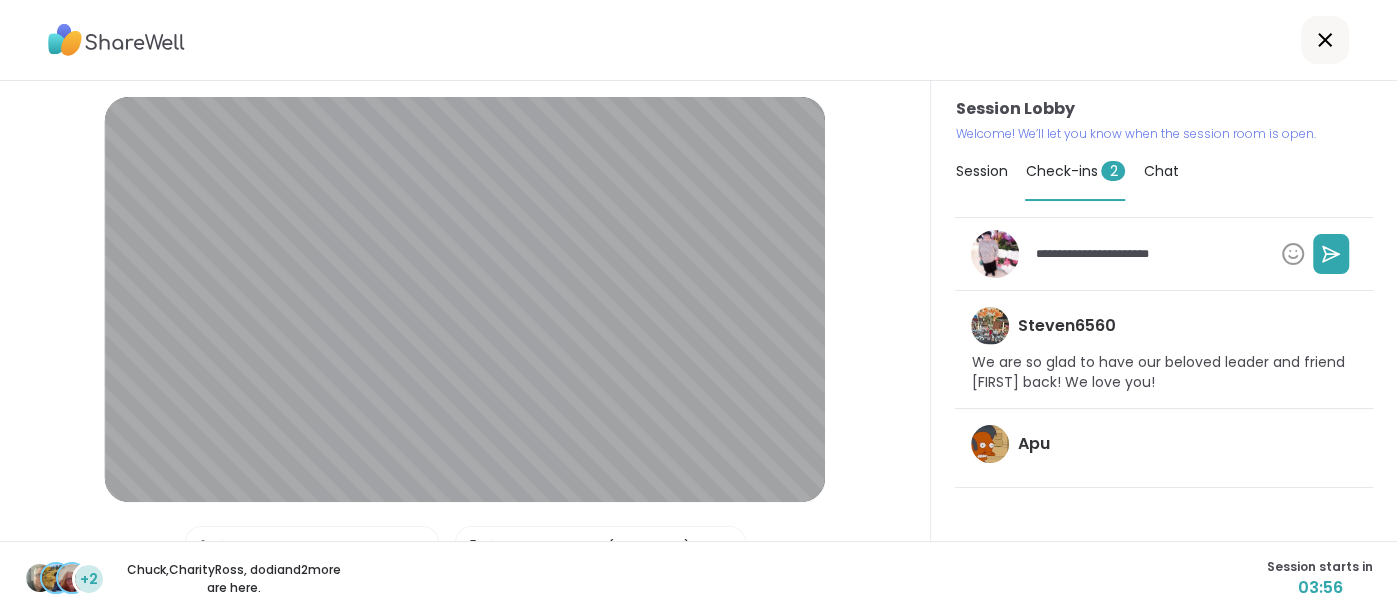 type on "*" 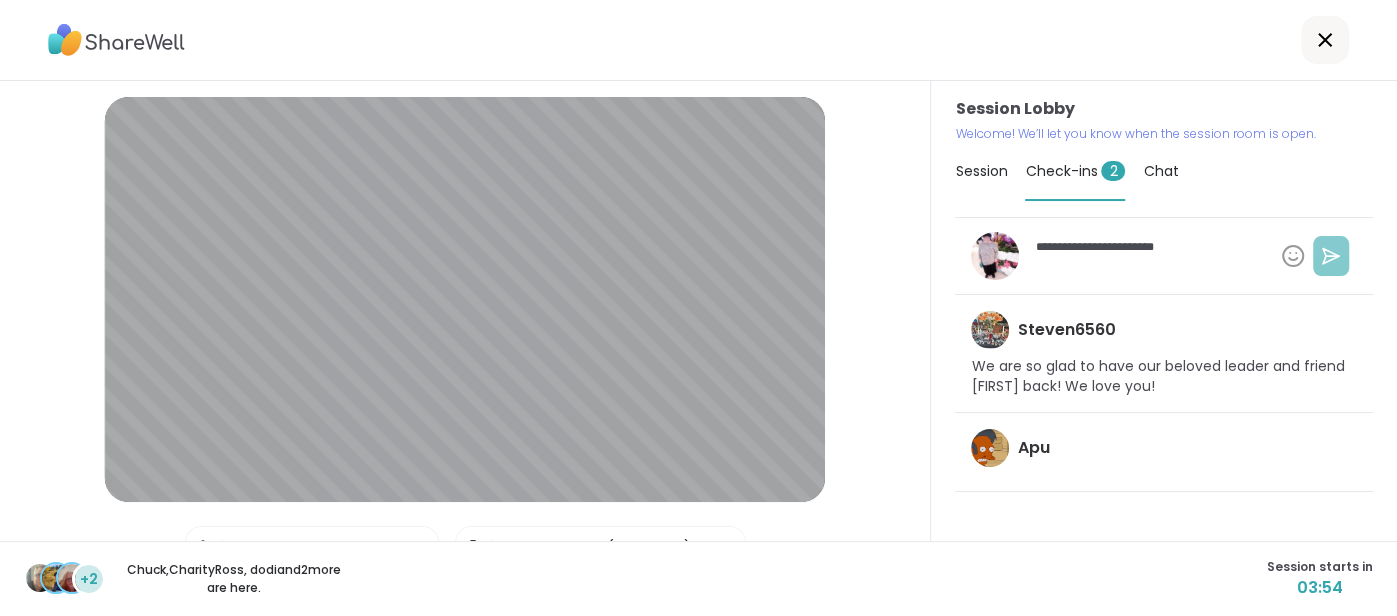 type on "**********" 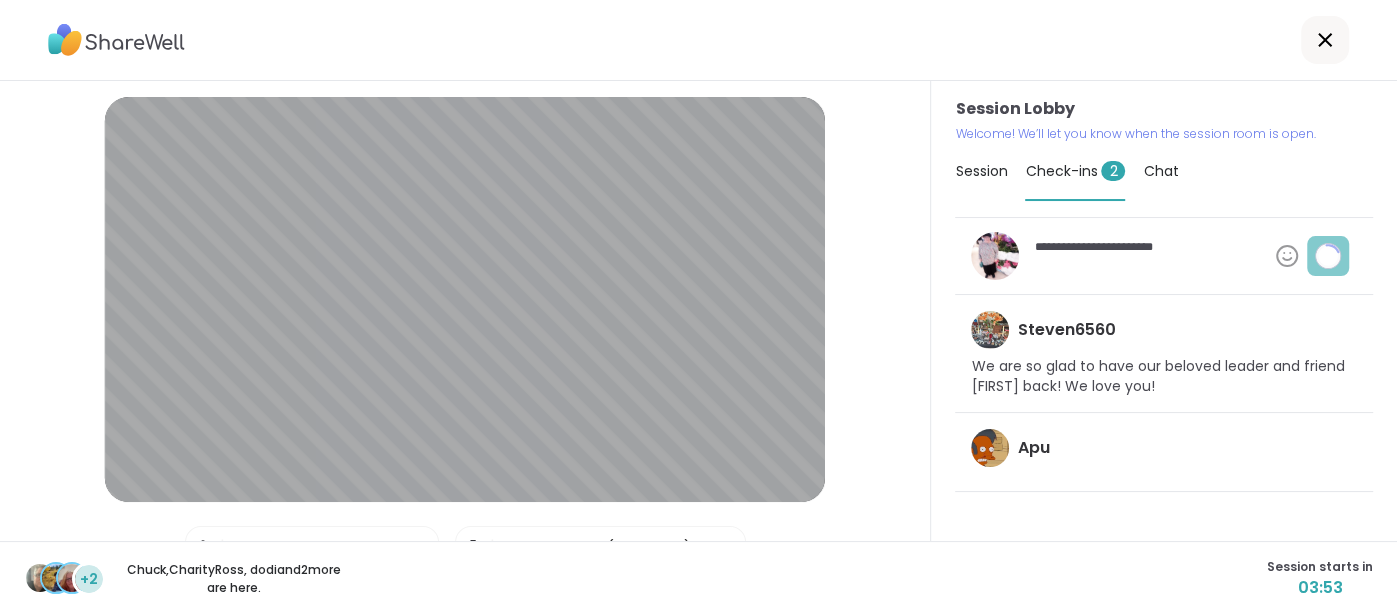 type on "*" 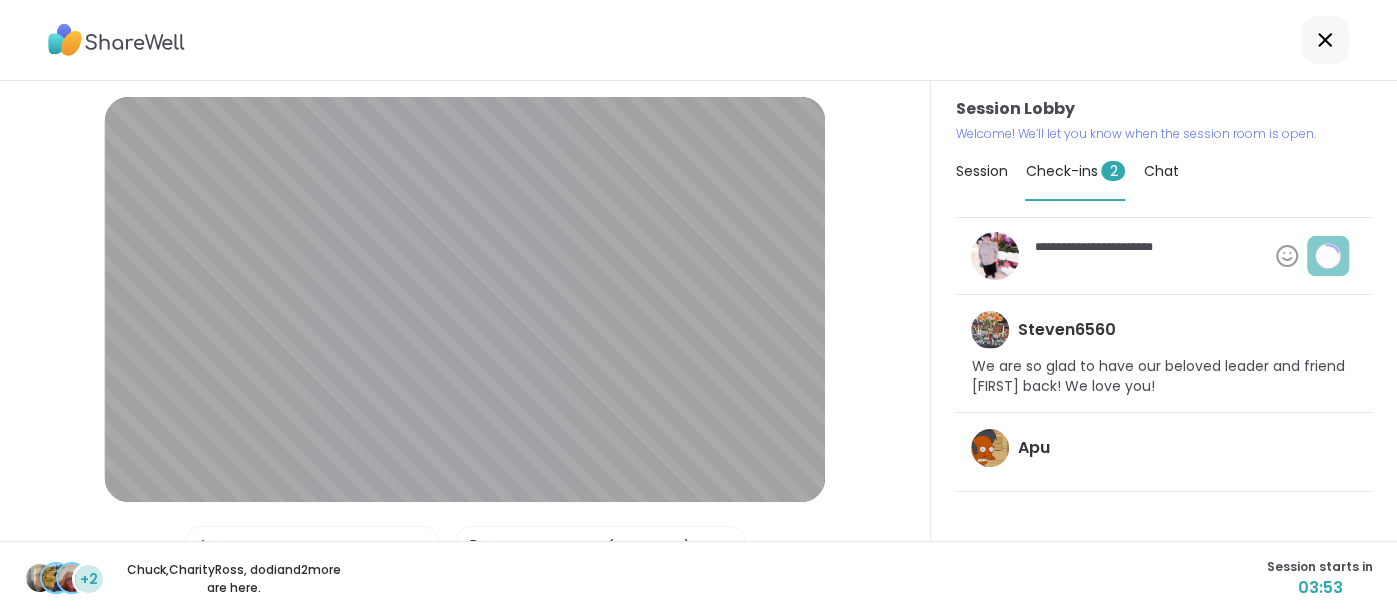 type 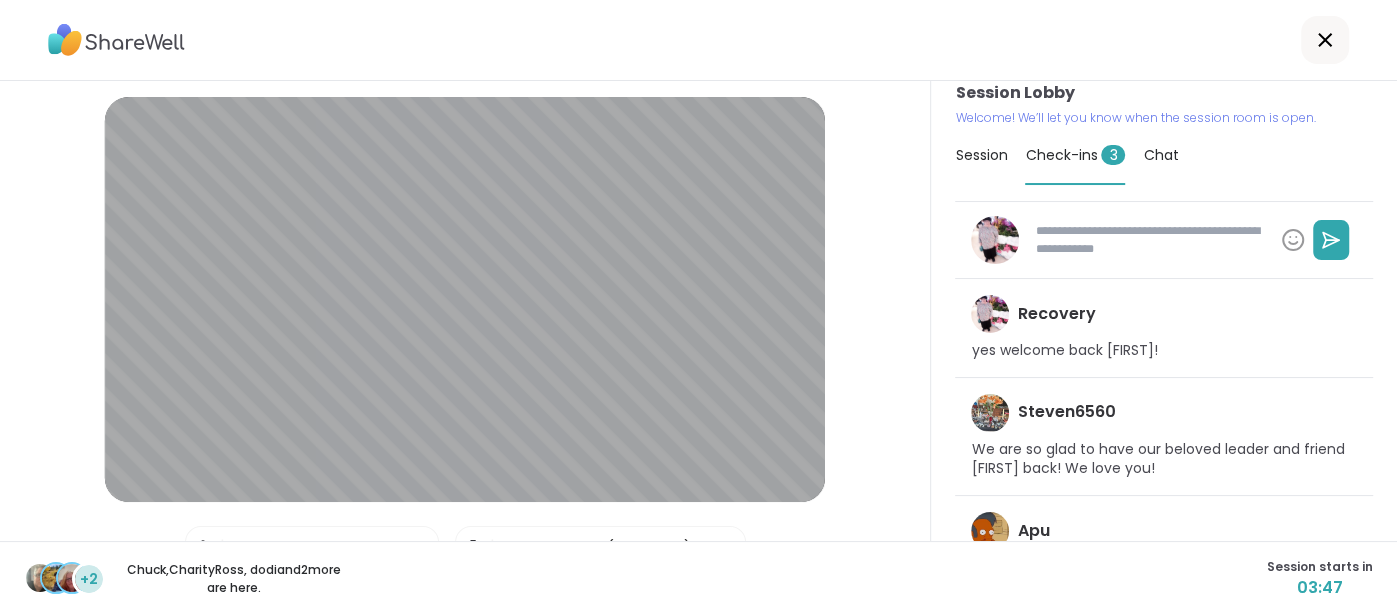 scroll, scrollTop: 0, scrollLeft: 0, axis: both 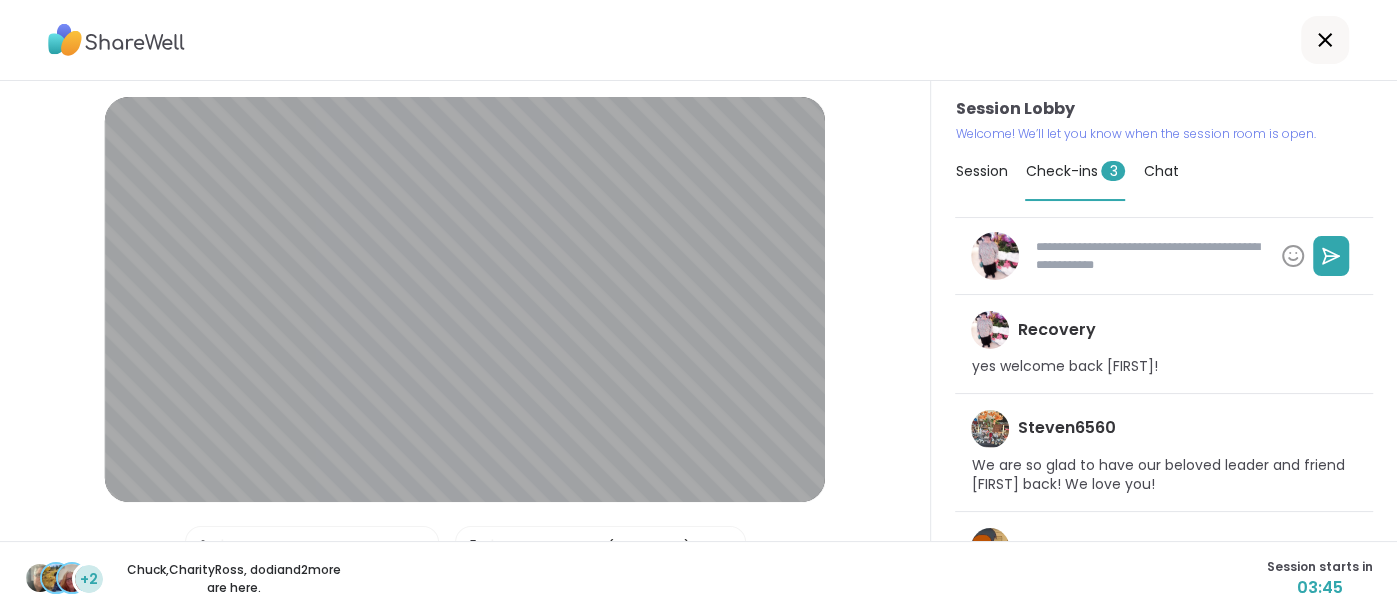 click on "Session" at bounding box center [981, 171] 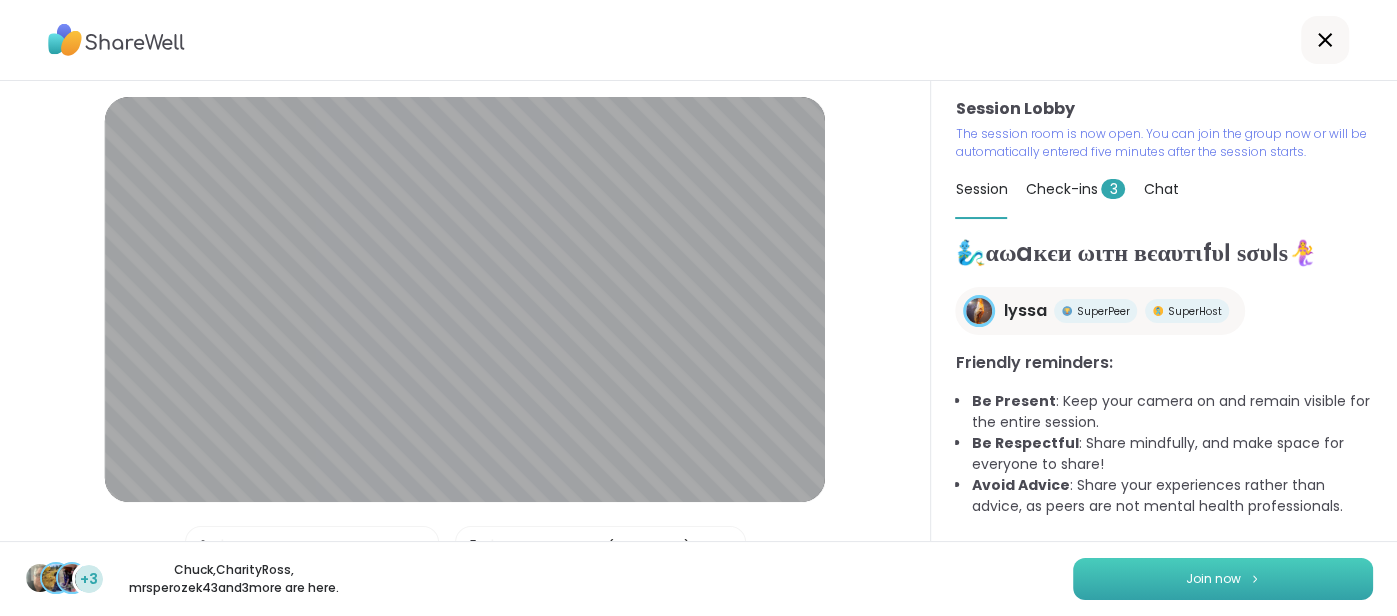 click on "Join now" at bounding box center [1223, 579] 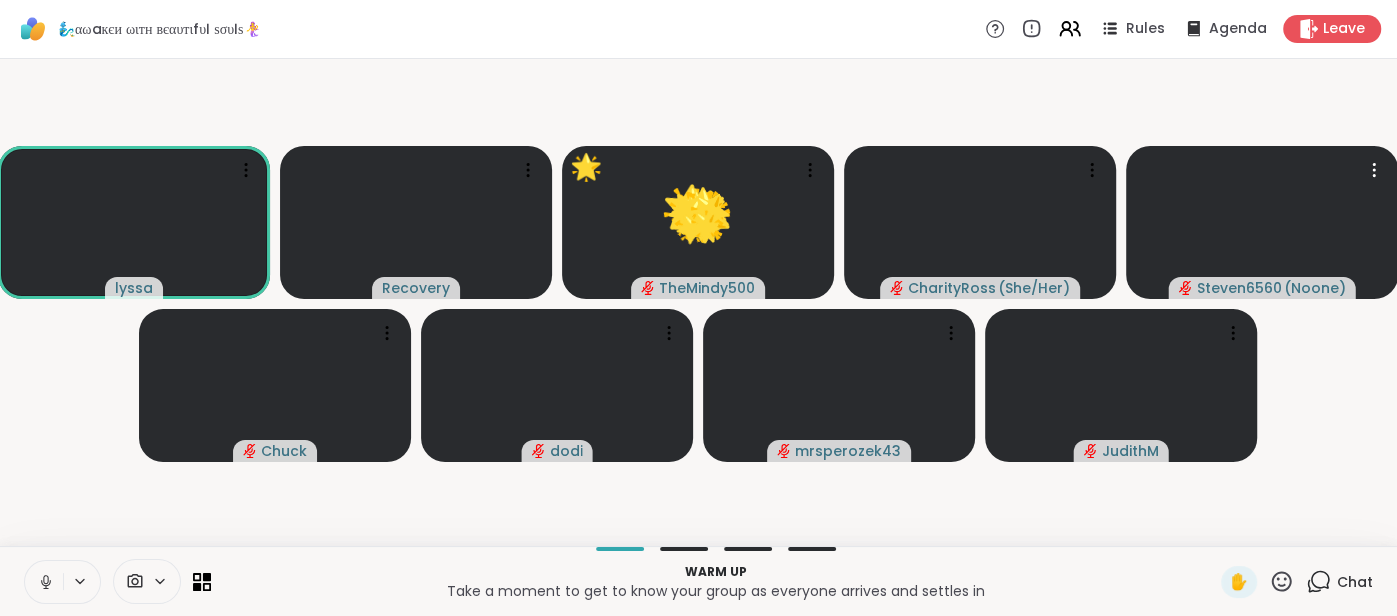 click 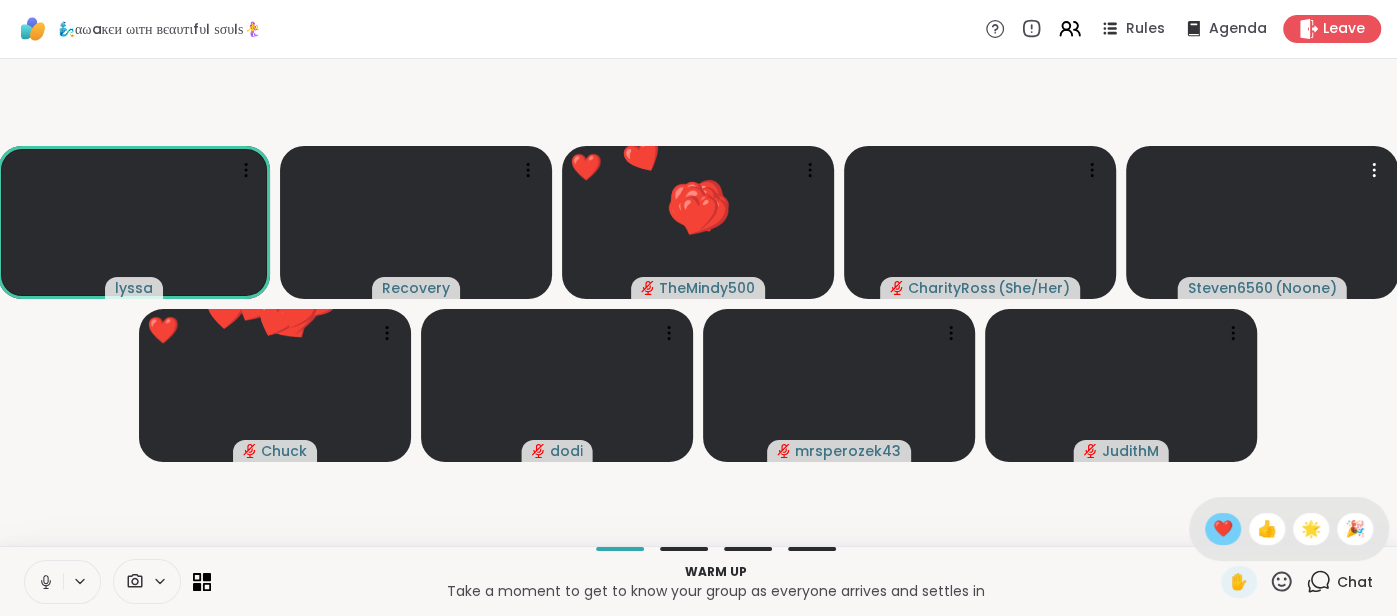 click on "❤️" at bounding box center (1223, 529) 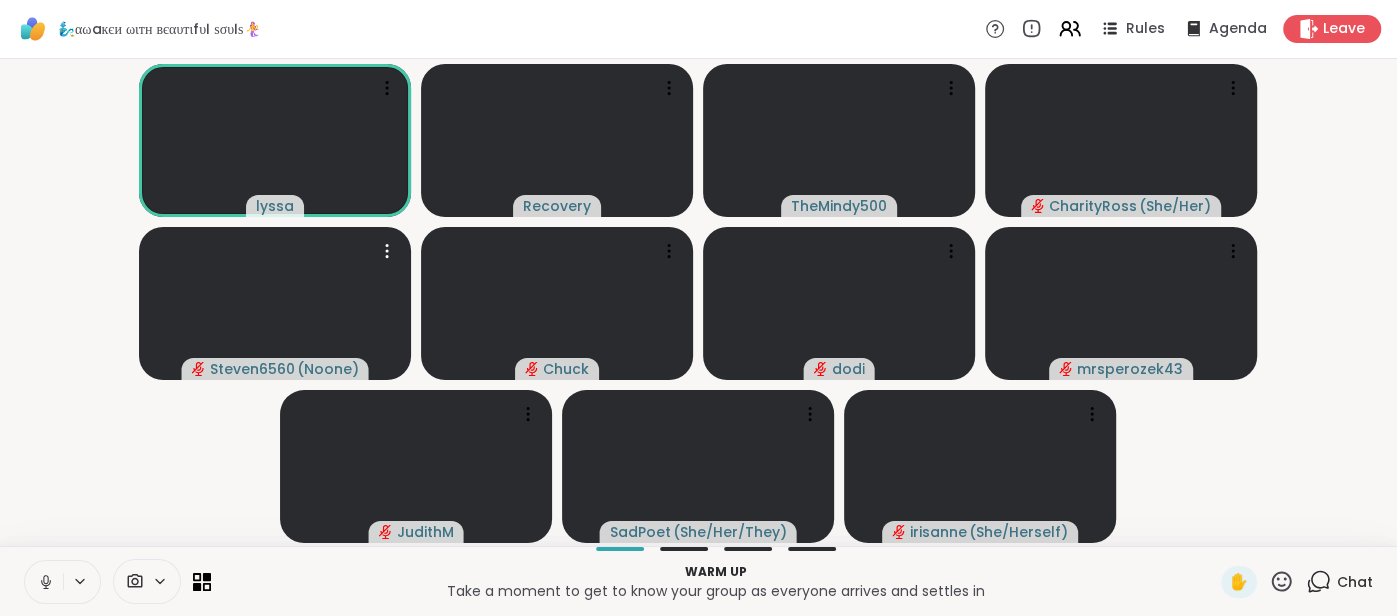 click 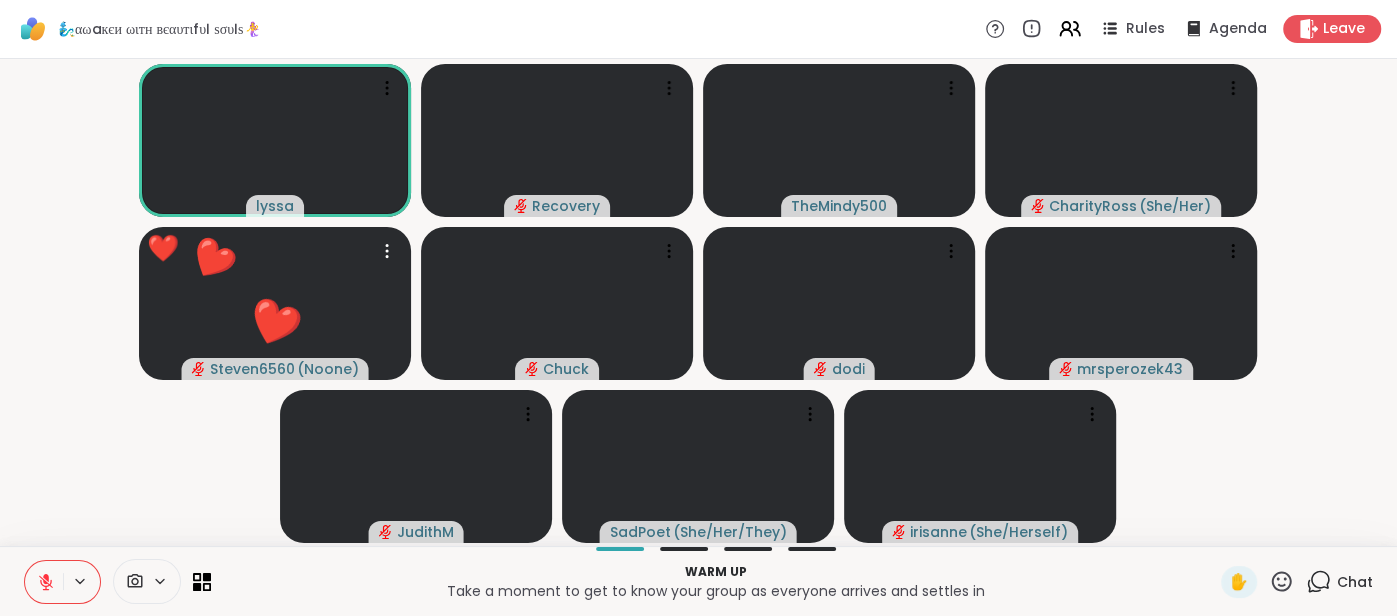 click 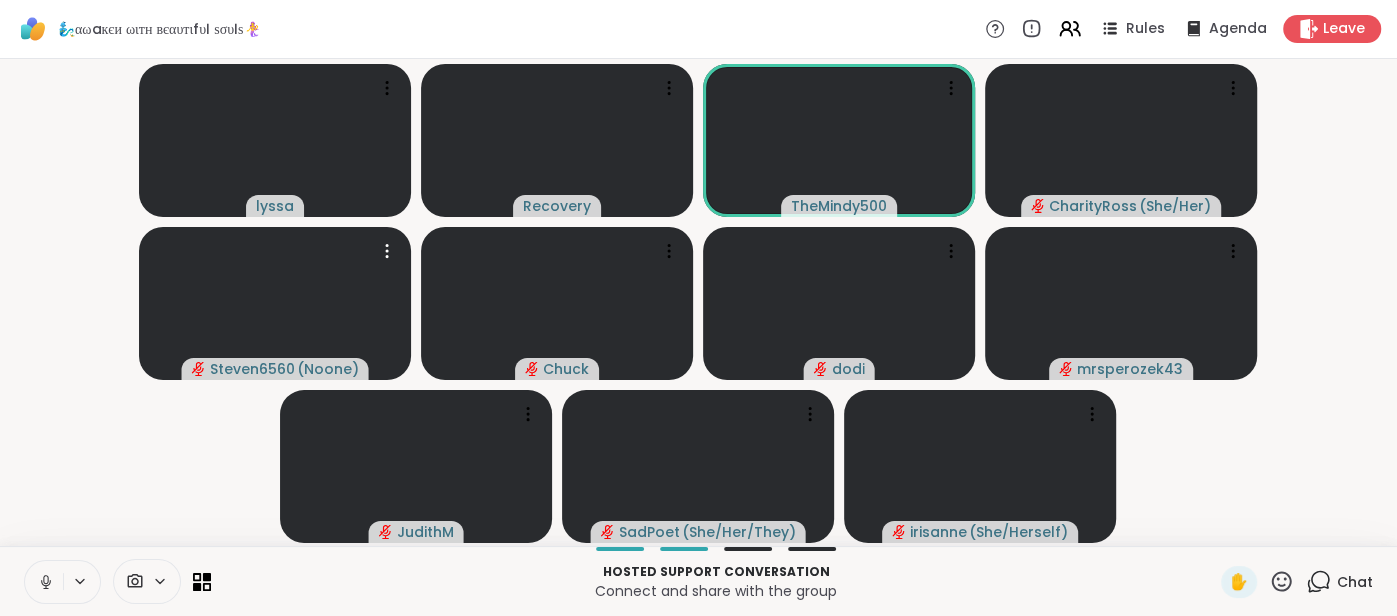 click at bounding box center (44, 582) 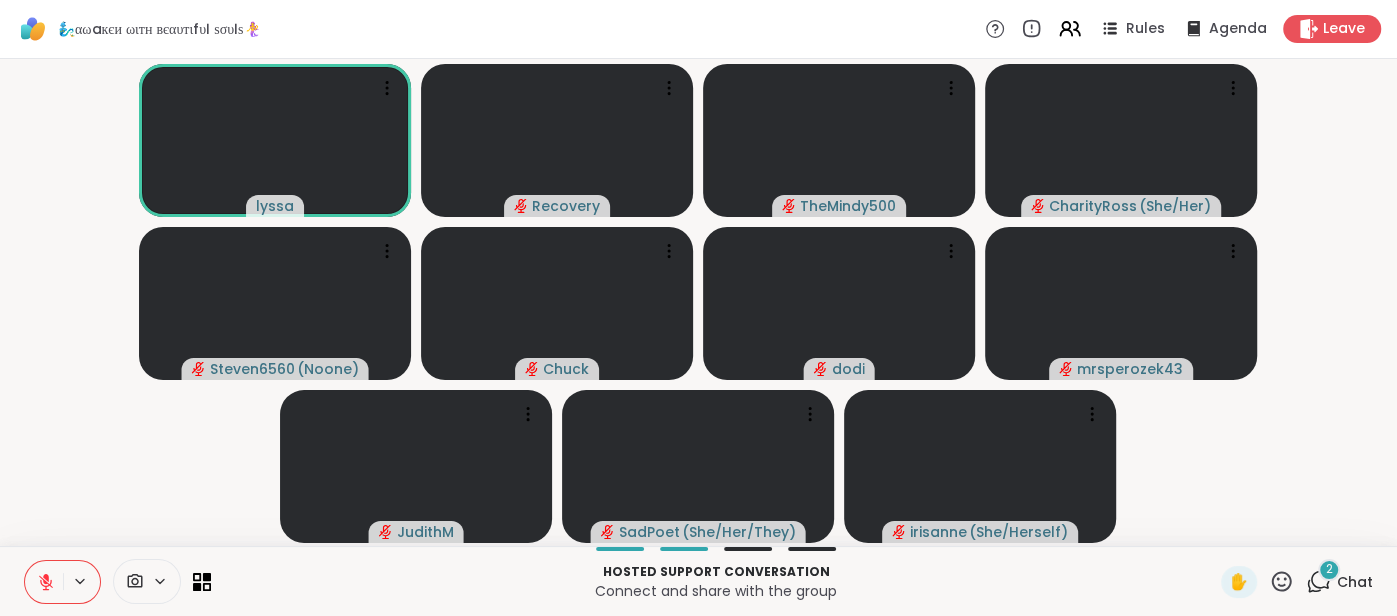 click on "Hosted support conversation Connect and share with the group ✋ 2 Chat" at bounding box center (698, 581) 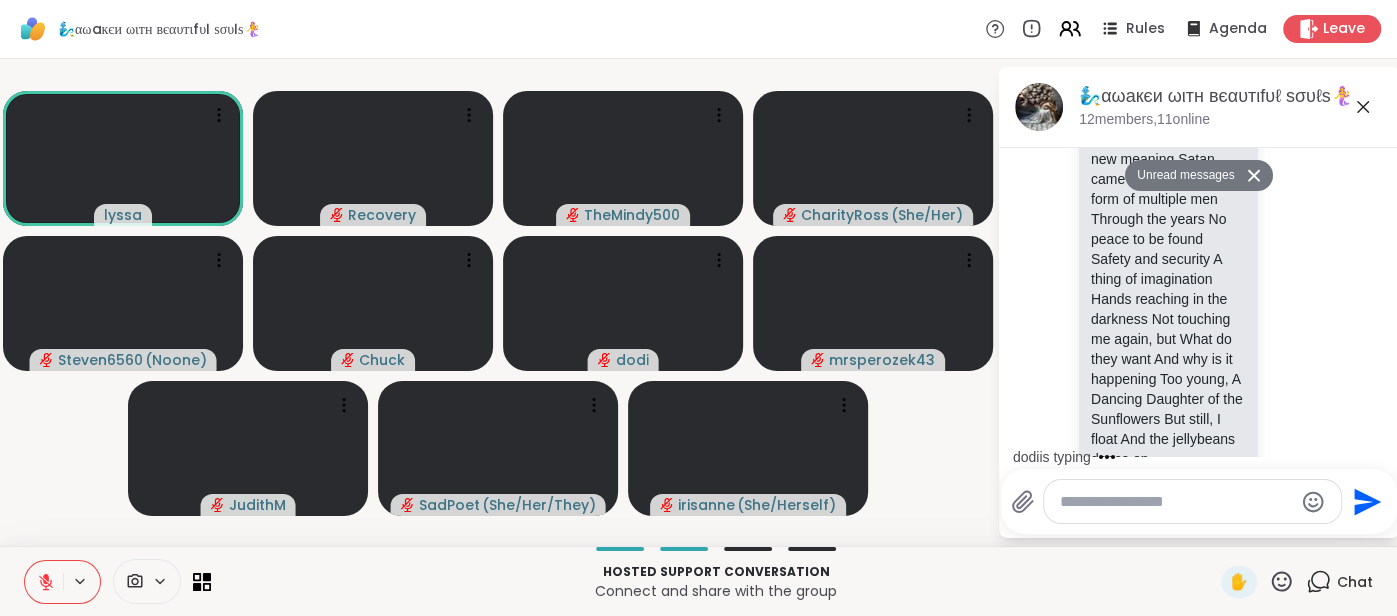 scroll, scrollTop: 4093, scrollLeft: 0, axis: vertical 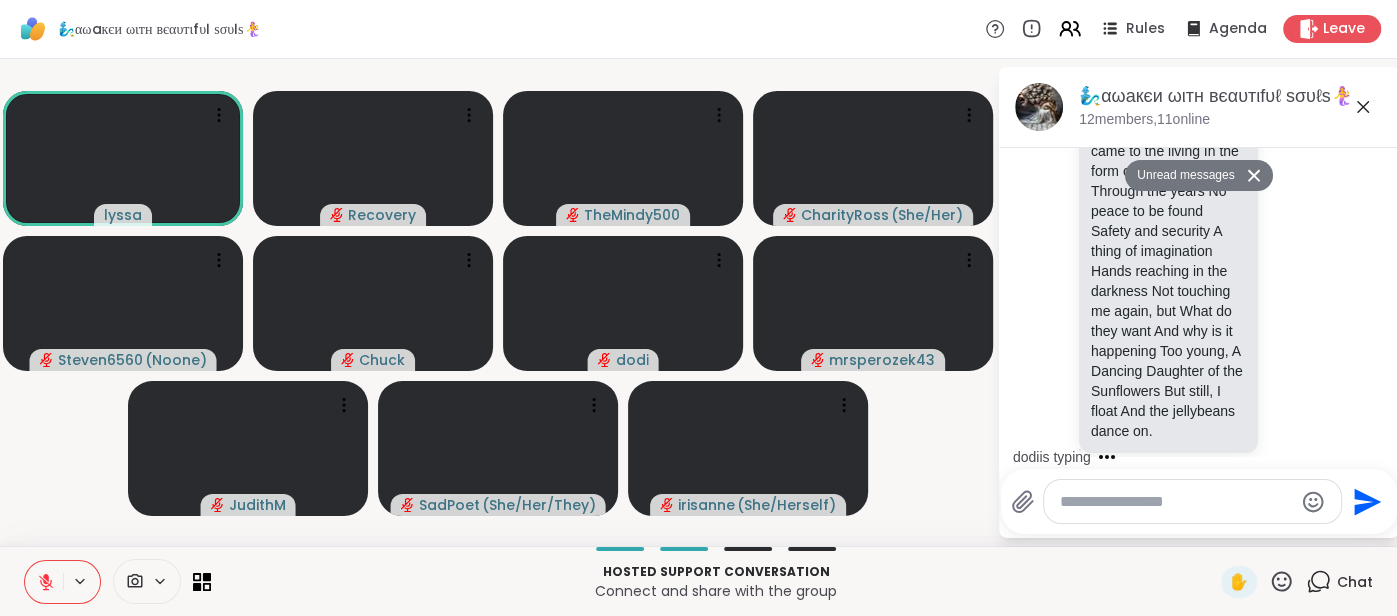paste on "**********" 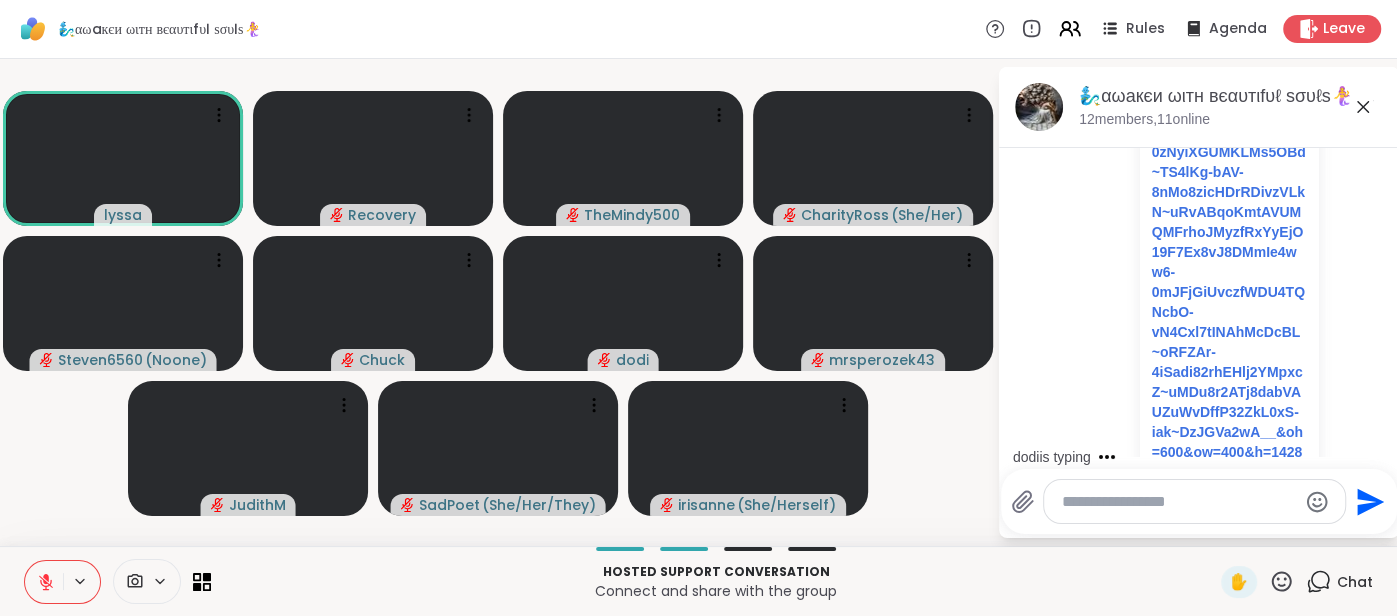 scroll, scrollTop: 5217, scrollLeft: 0, axis: vertical 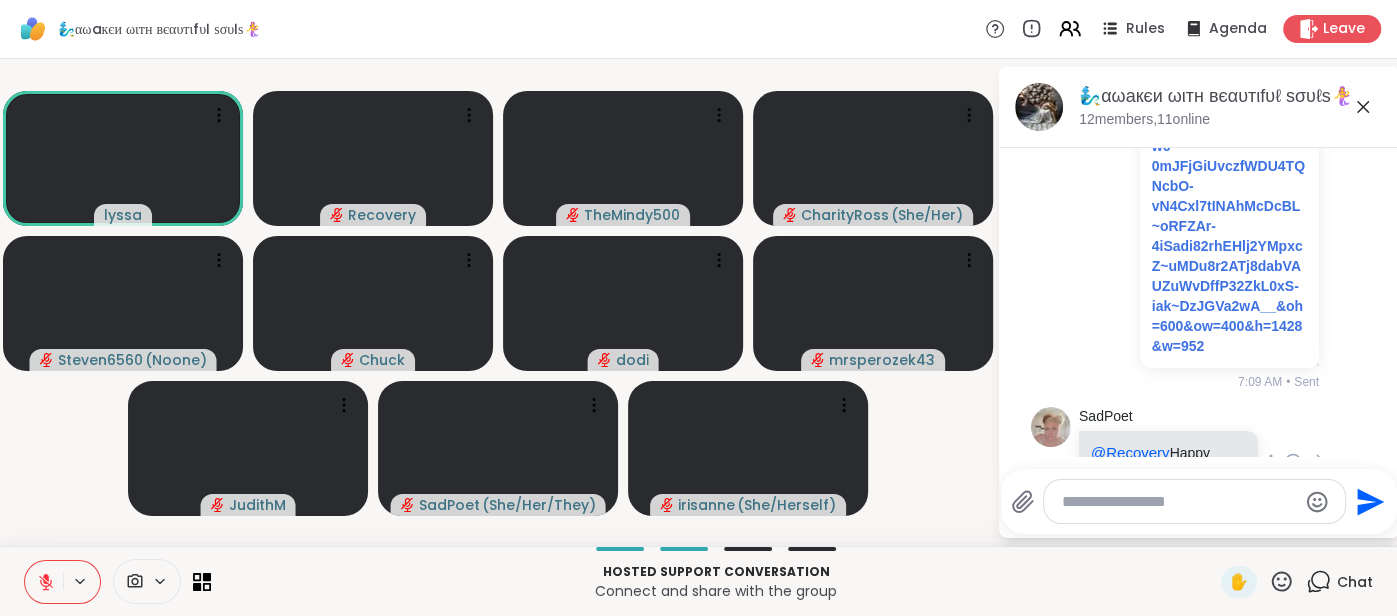 click 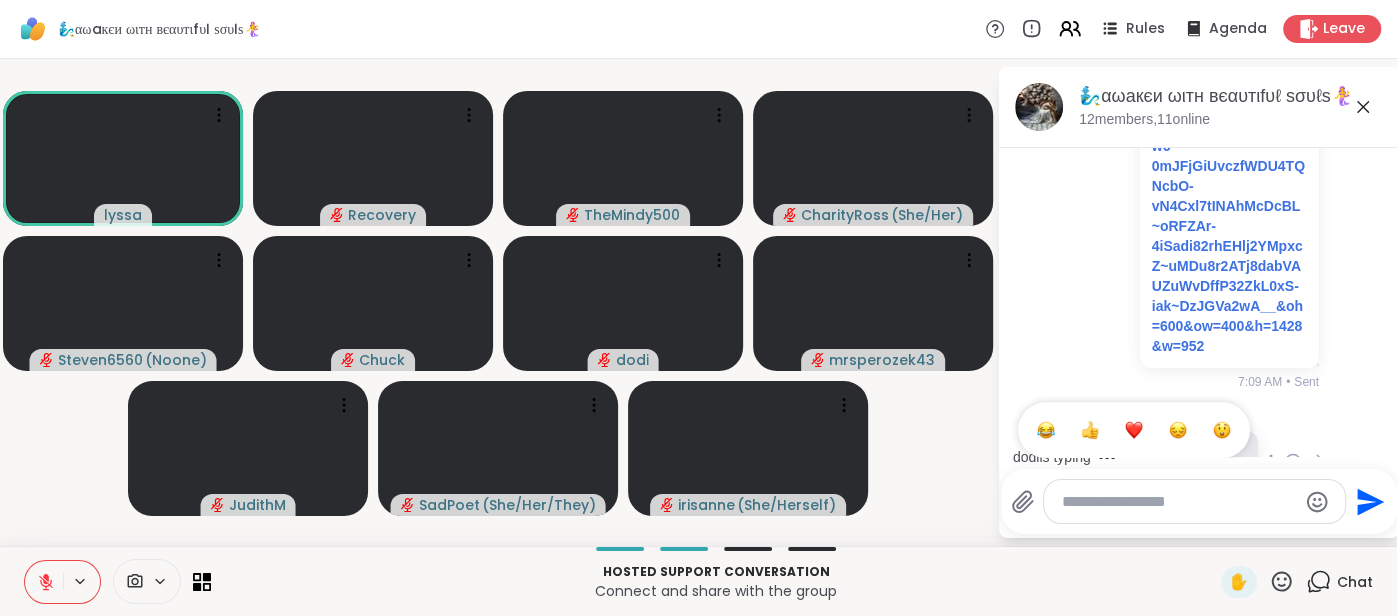 click at bounding box center [1046, 430] 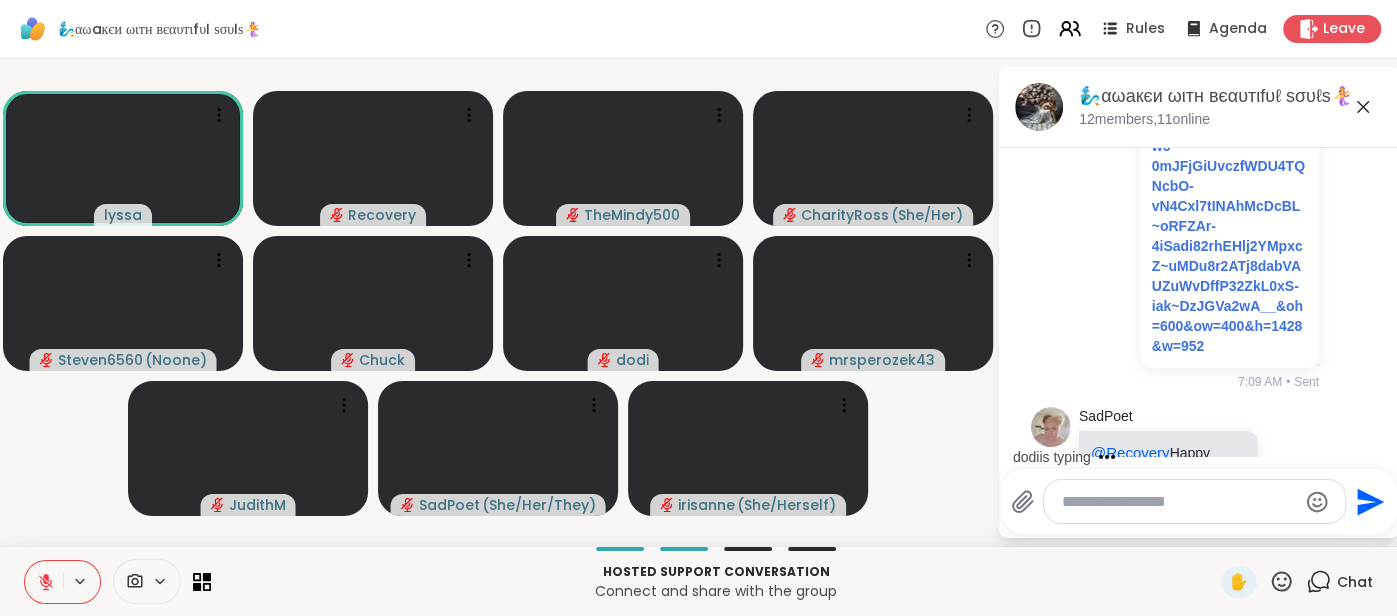 scroll, scrollTop: 5246, scrollLeft: 0, axis: vertical 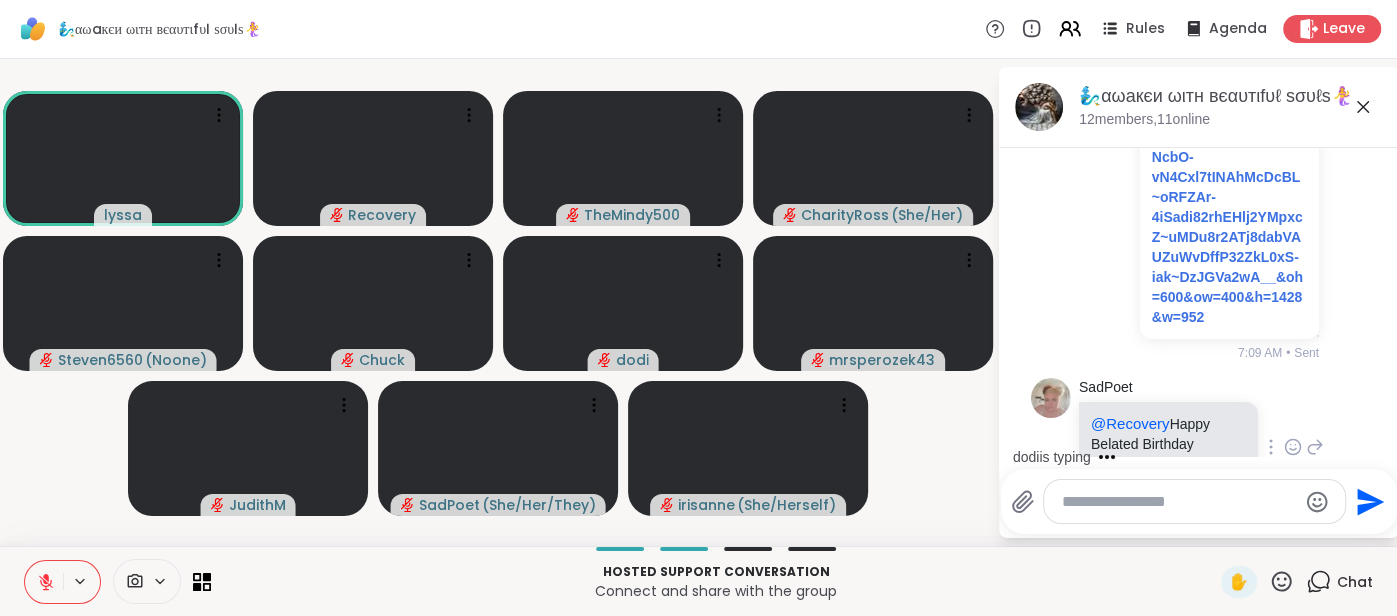 click at bounding box center (1194, 501) 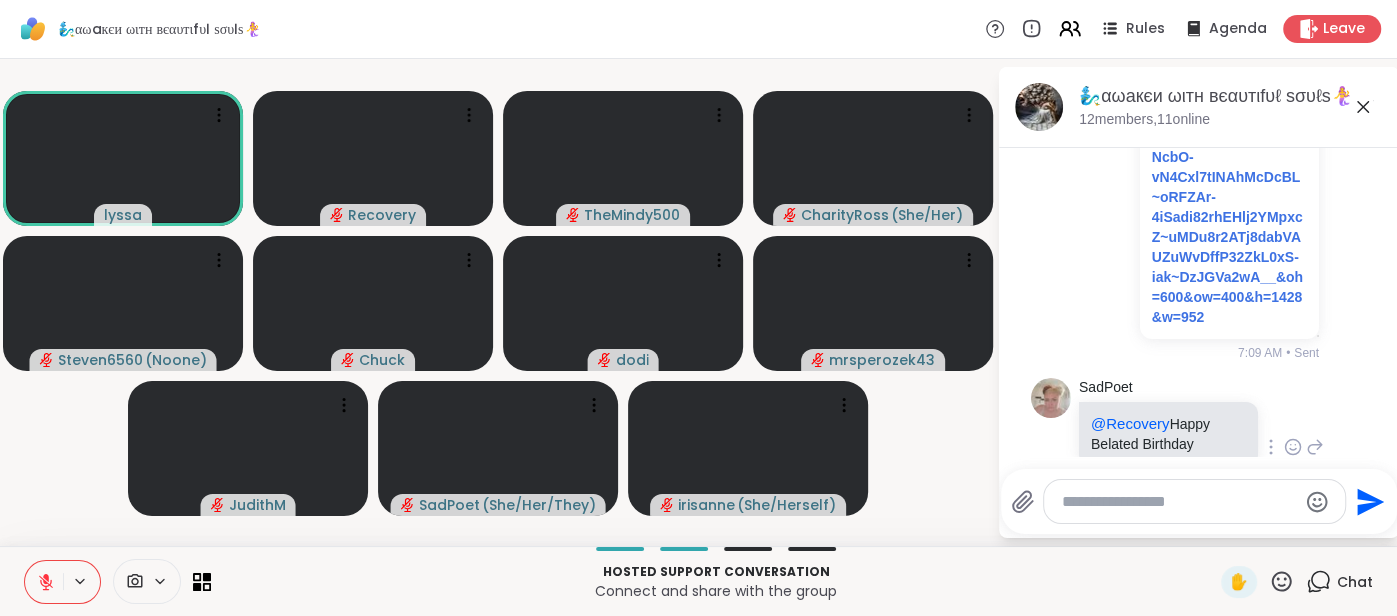 click at bounding box center (1179, 502) 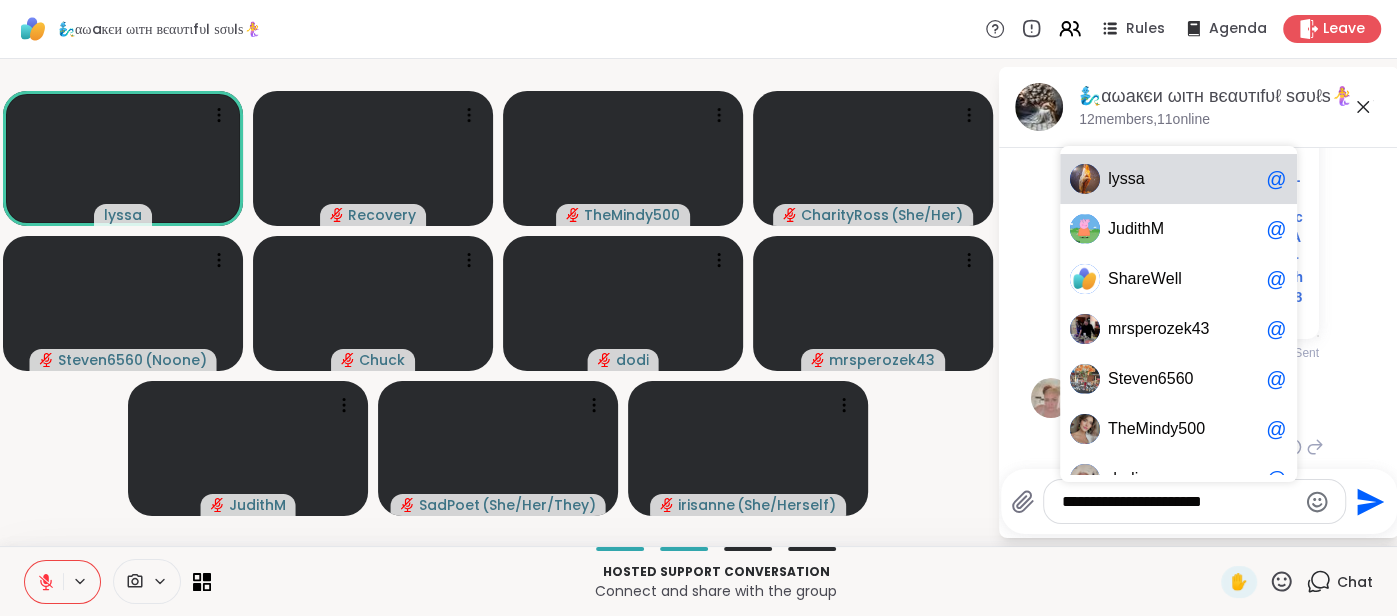 scroll, scrollTop: 29, scrollLeft: 0, axis: vertical 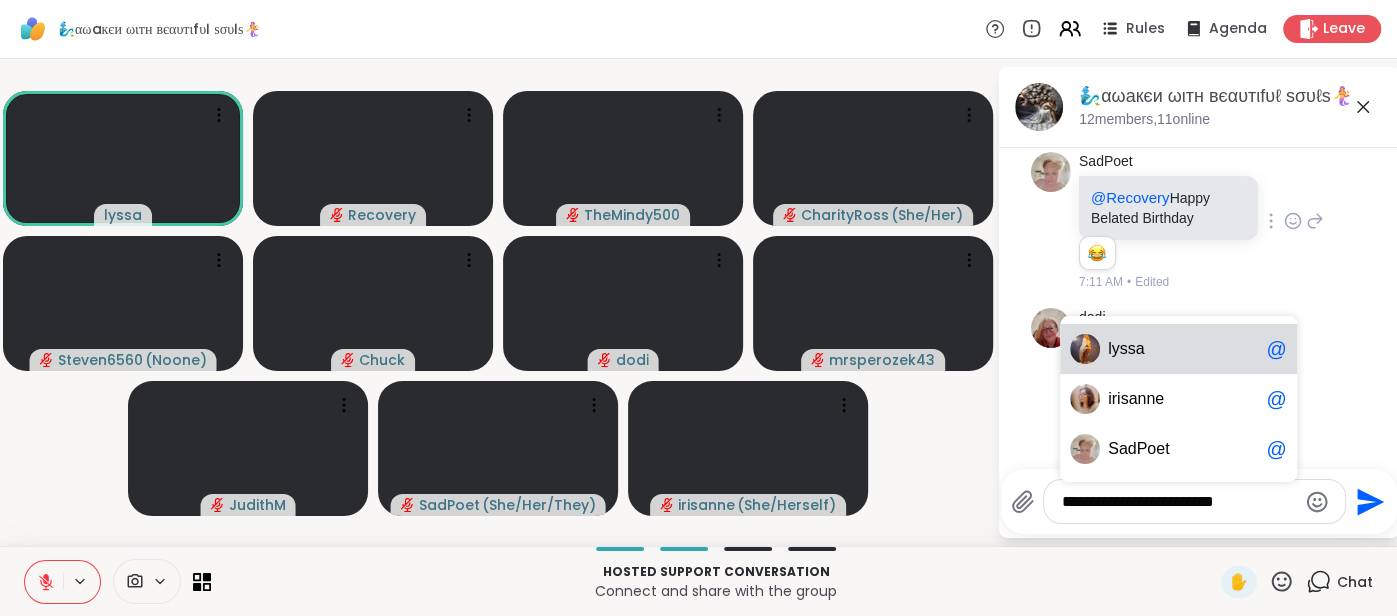 click on "Sa dPoet" at bounding box center (1183, 449) 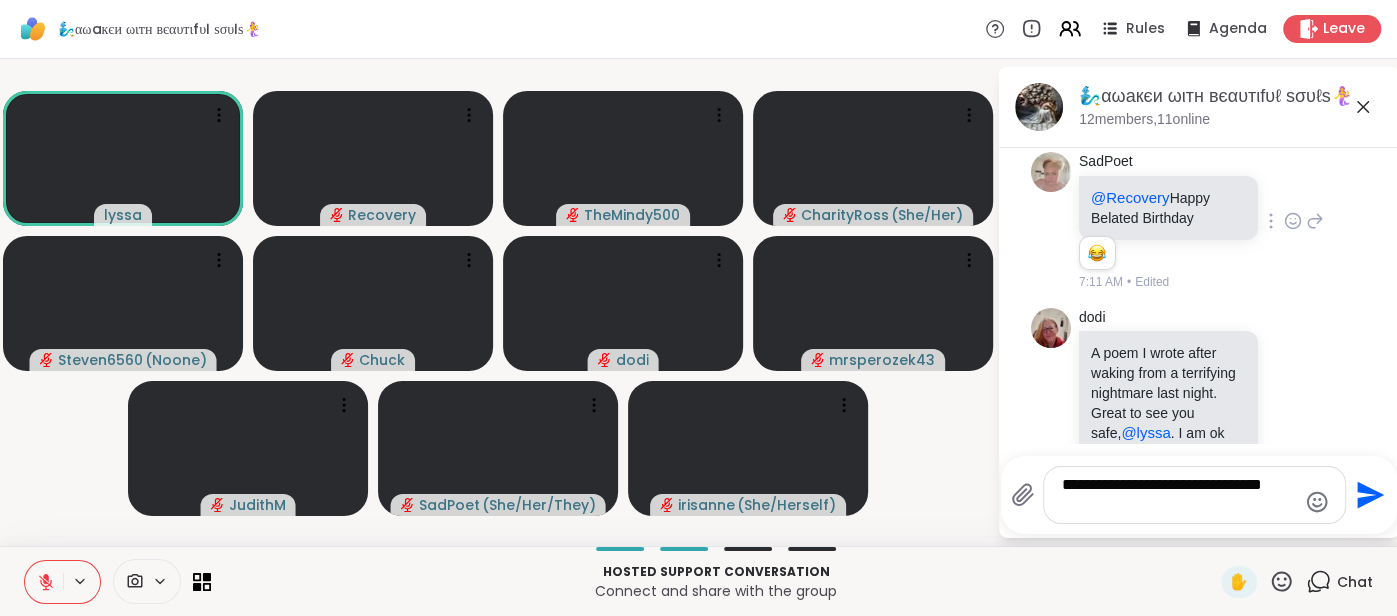 scroll, scrollTop: 5513, scrollLeft: 0, axis: vertical 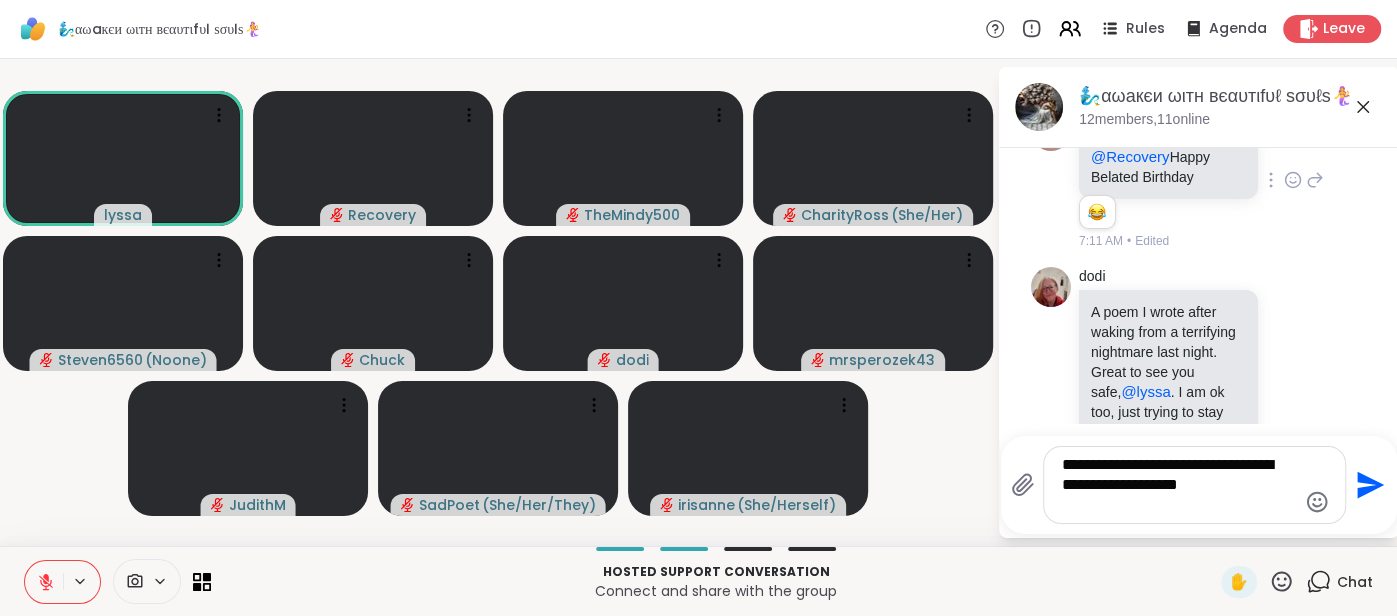 type on "**********" 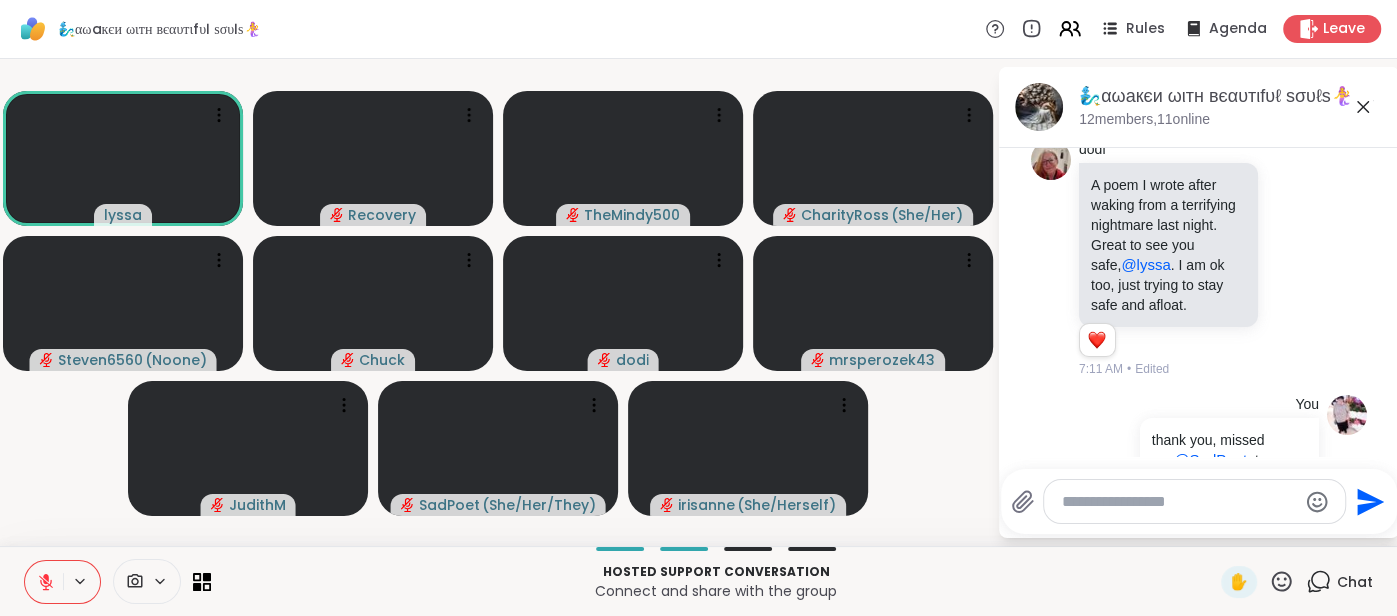 scroll, scrollTop: 5647, scrollLeft: 0, axis: vertical 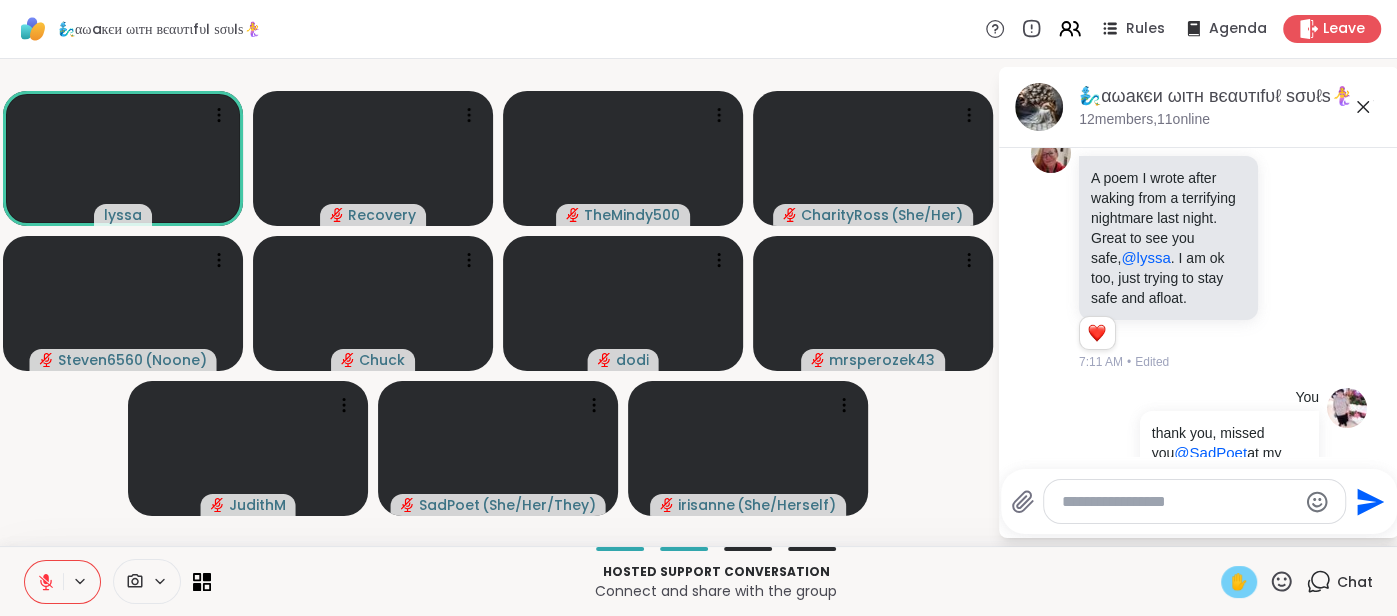 click on "✋" at bounding box center (1239, 582) 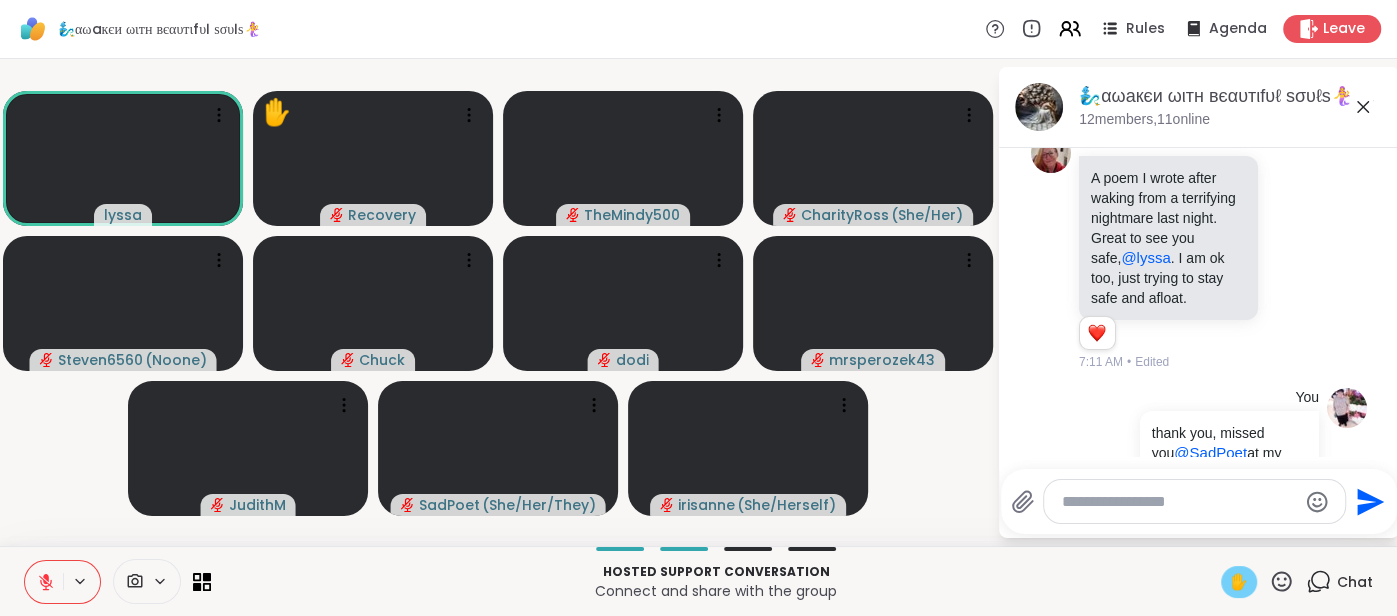 click at bounding box center [44, 582] 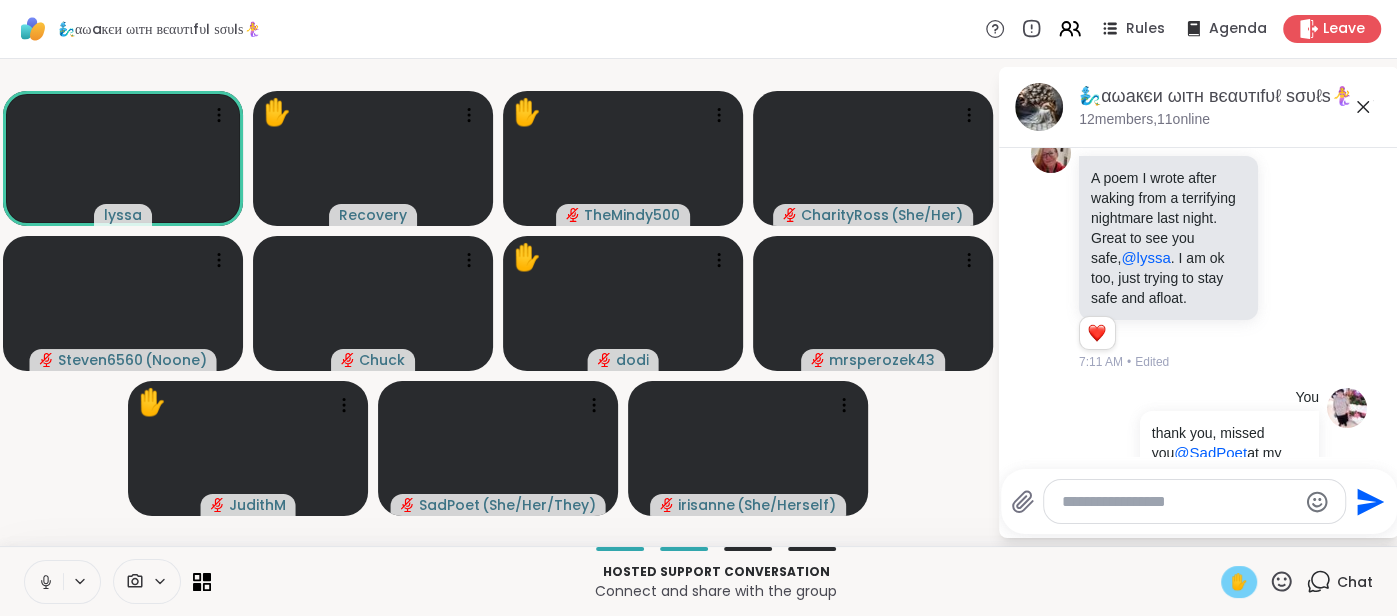 click on "✋" at bounding box center [1239, 582] 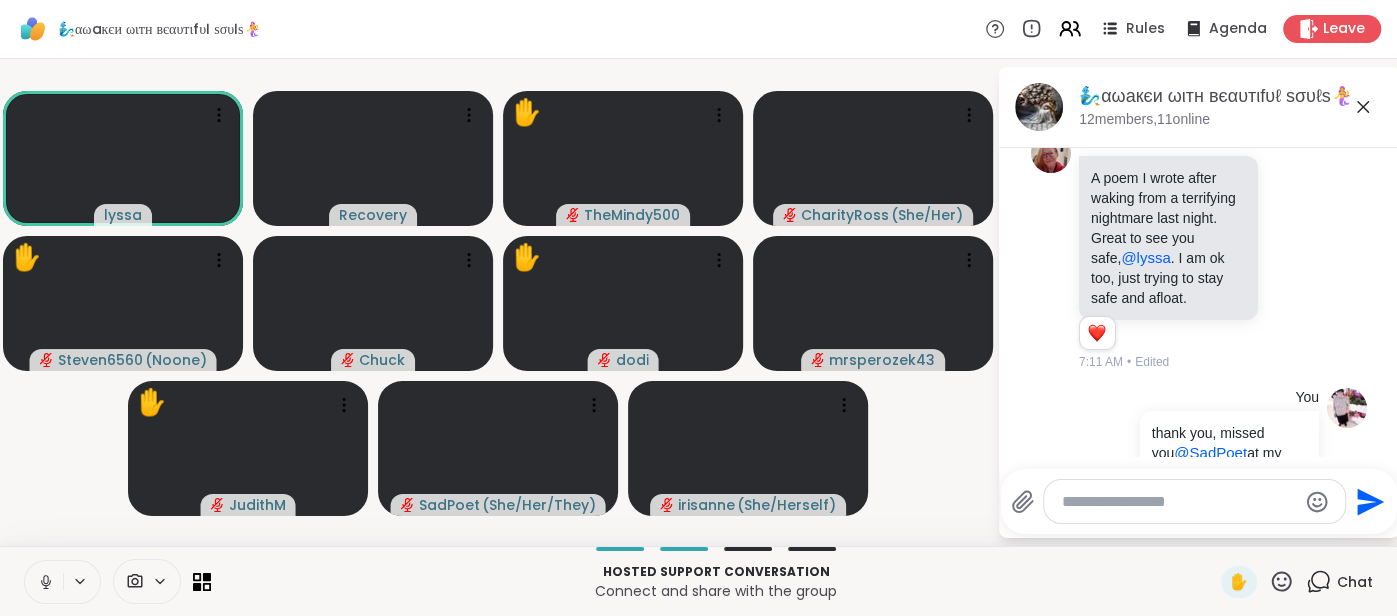 click 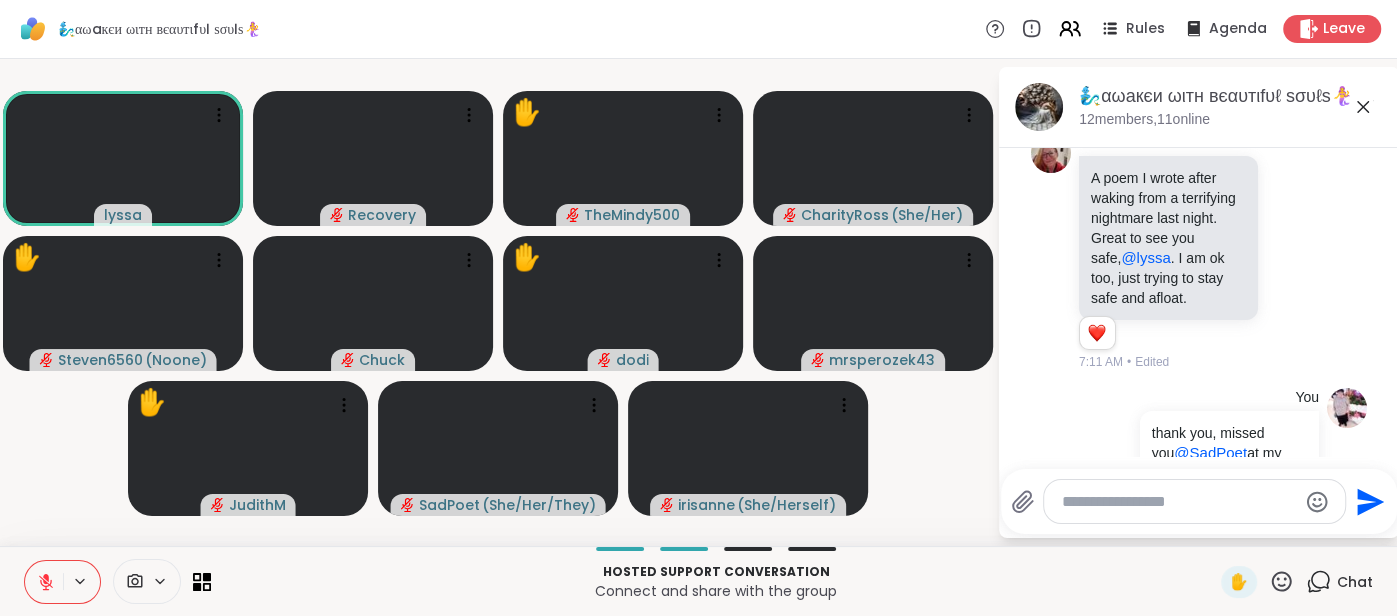 click 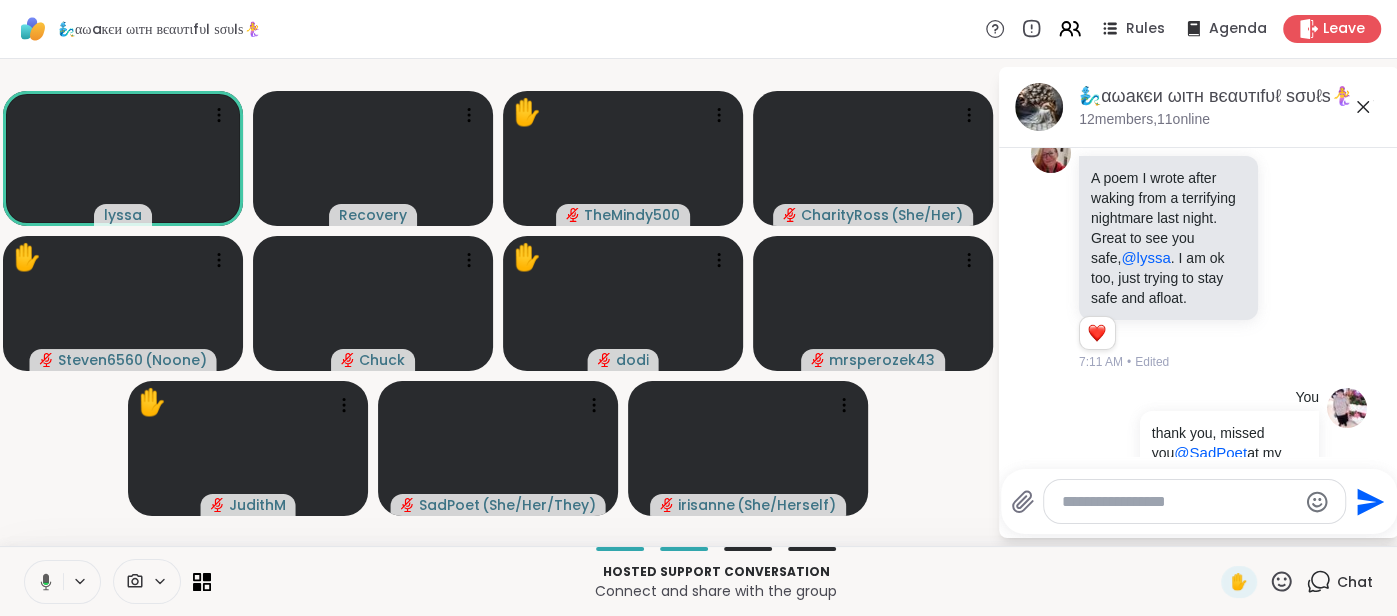 click 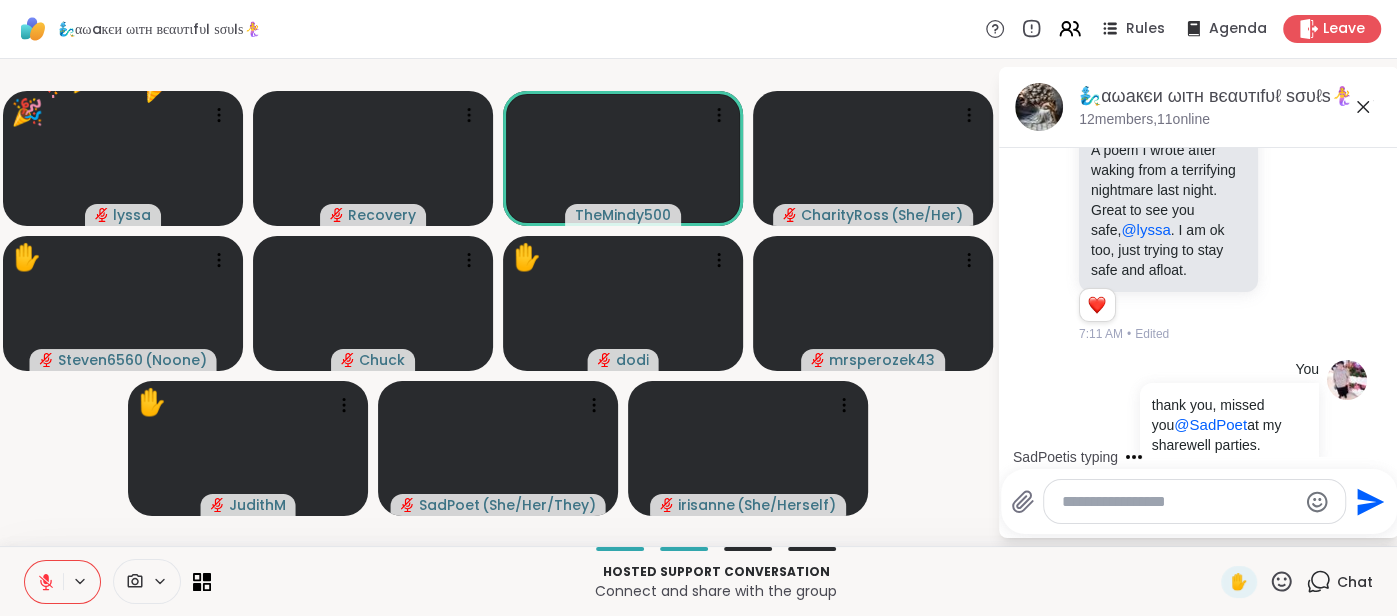 scroll, scrollTop: 5841, scrollLeft: 0, axis: vertical 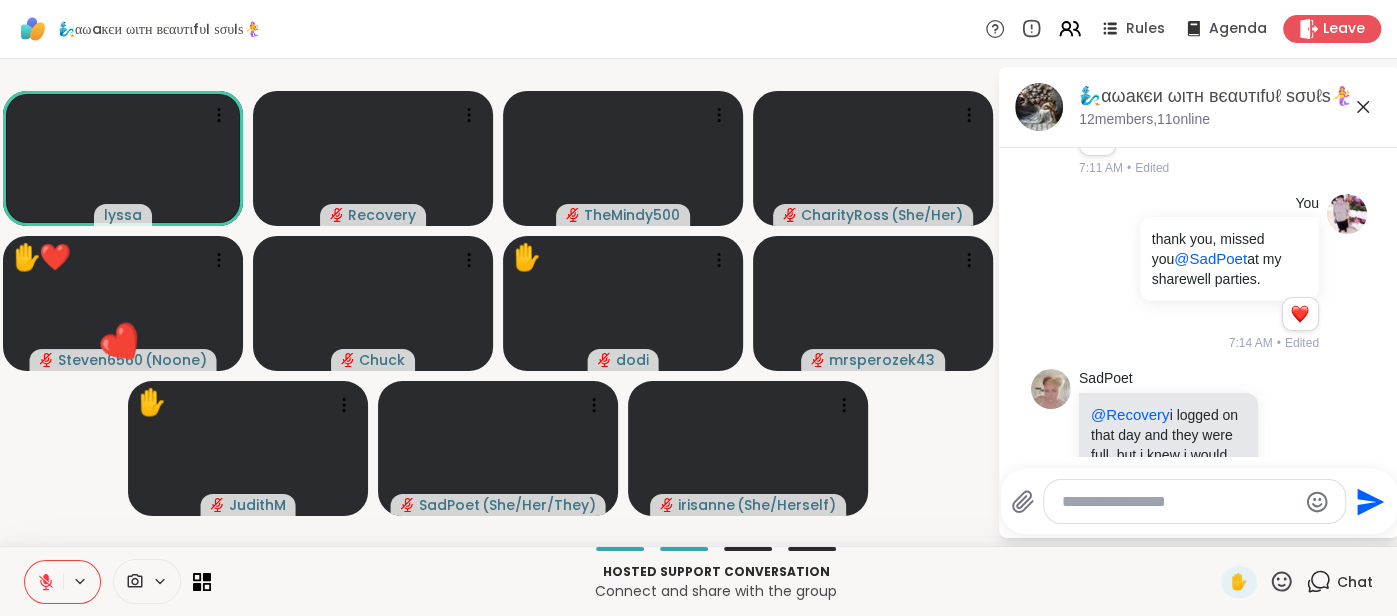 click 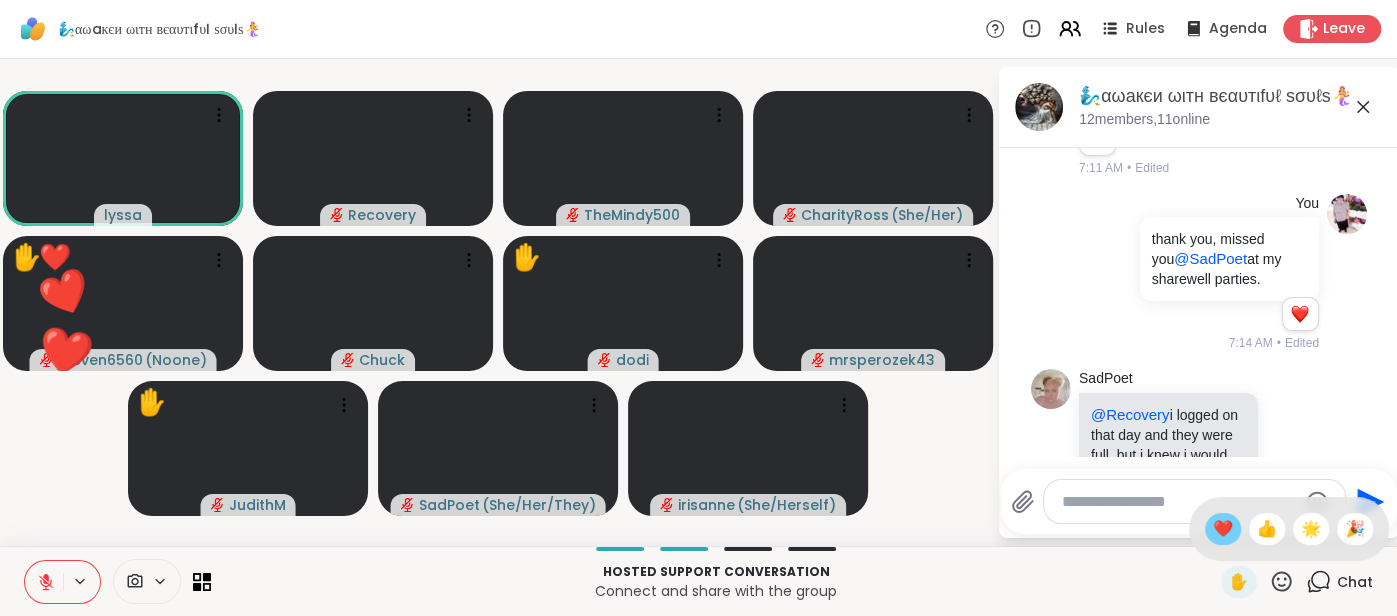 click on "❤️" at bounding box center [1223, 529] 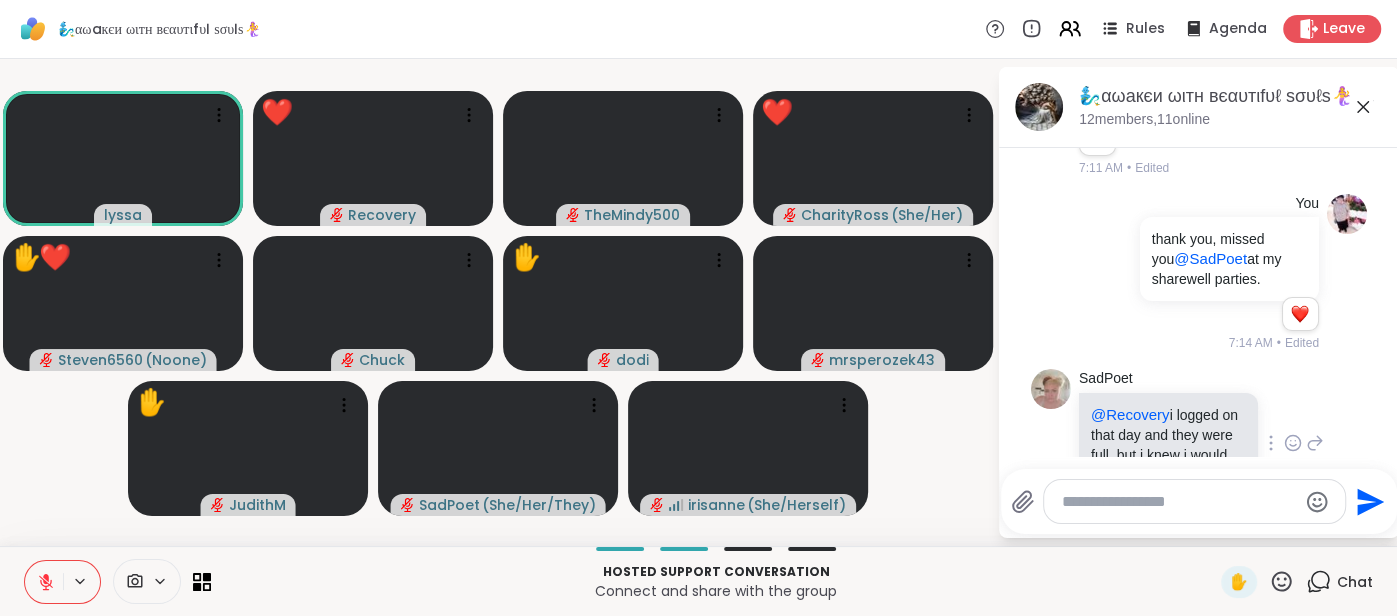 click 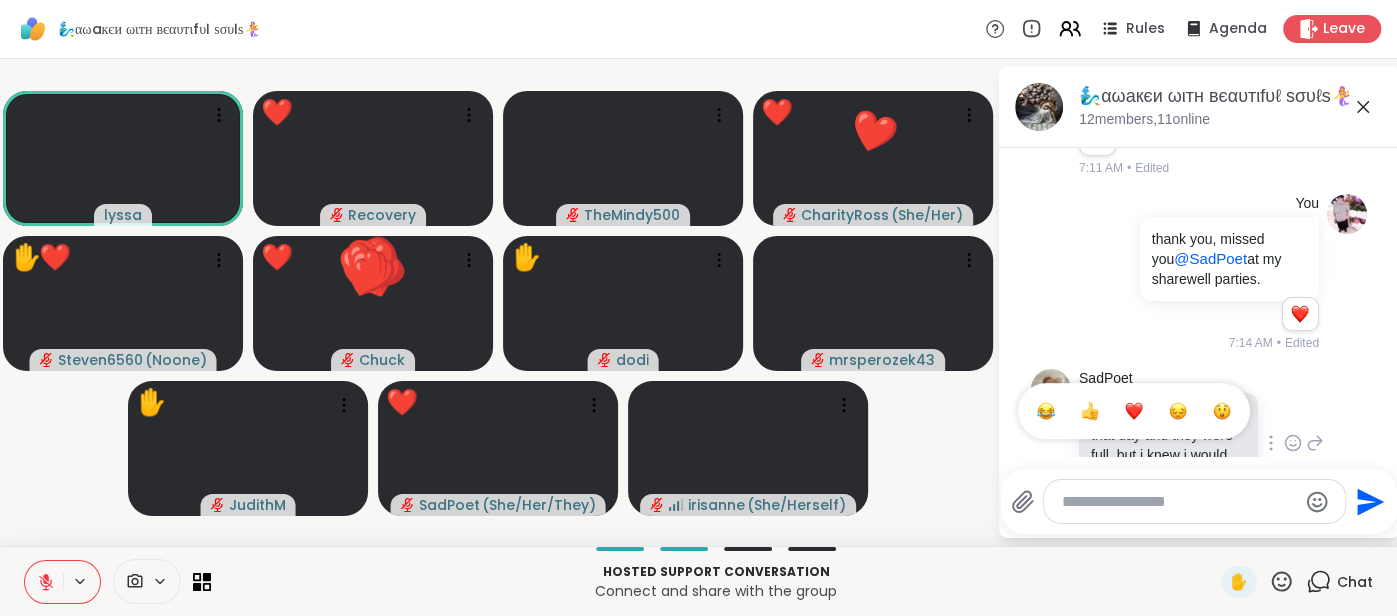 click at bounding box center [1134, 411] 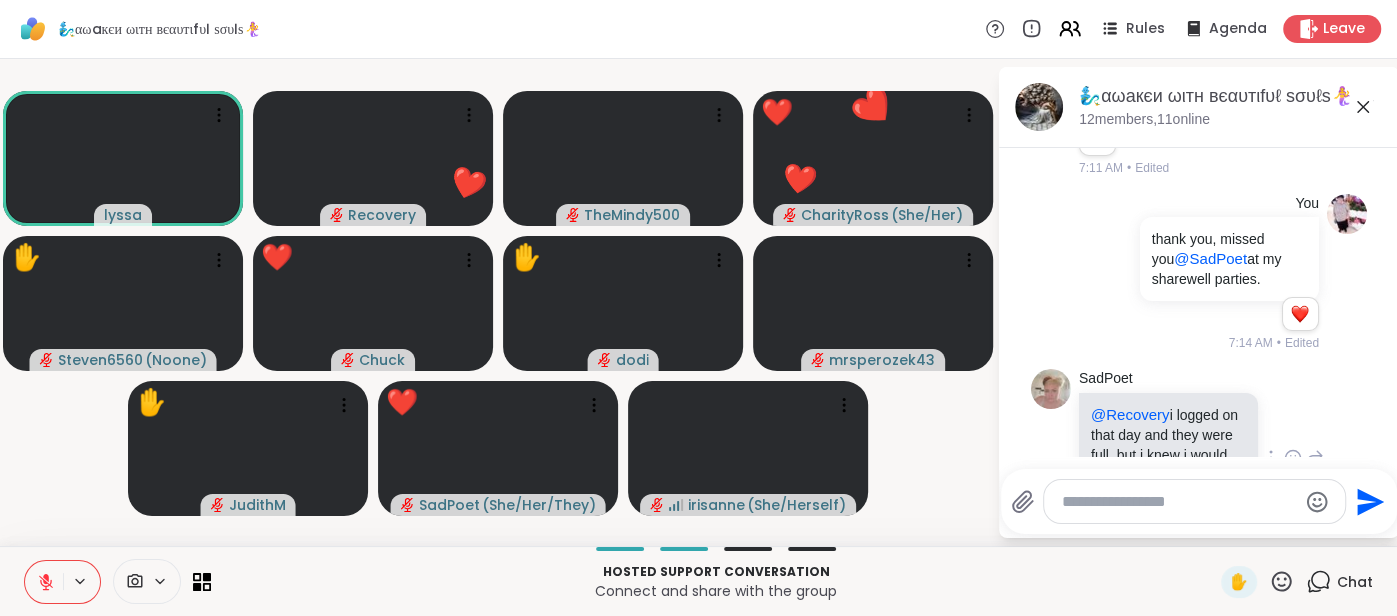 scroll, scrollTop: 5870, scrollLeft: 0, axis: vertical 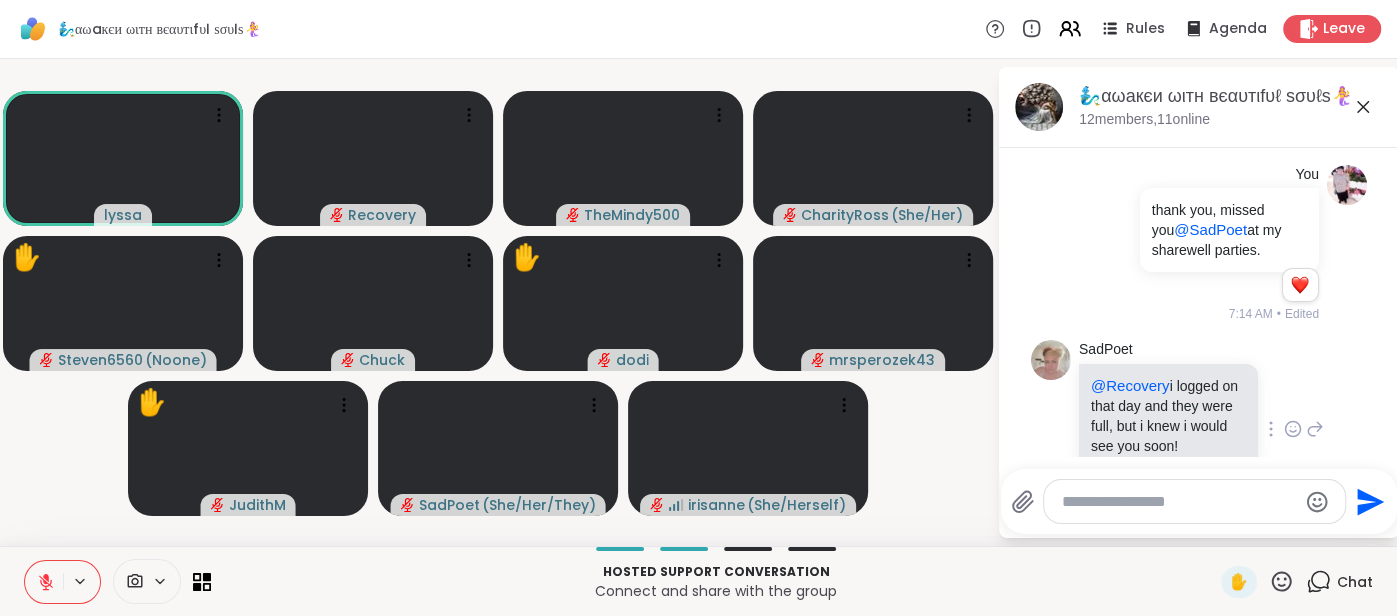 click at bounding box center [1179, 502] 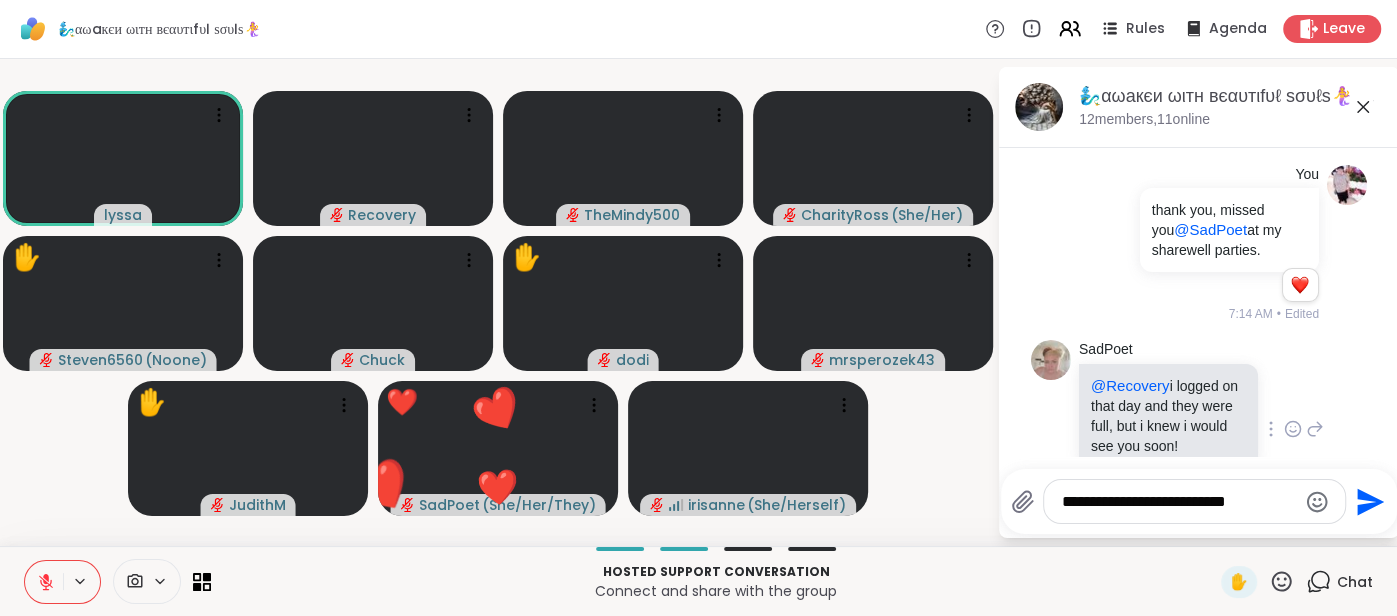 type on "**********" 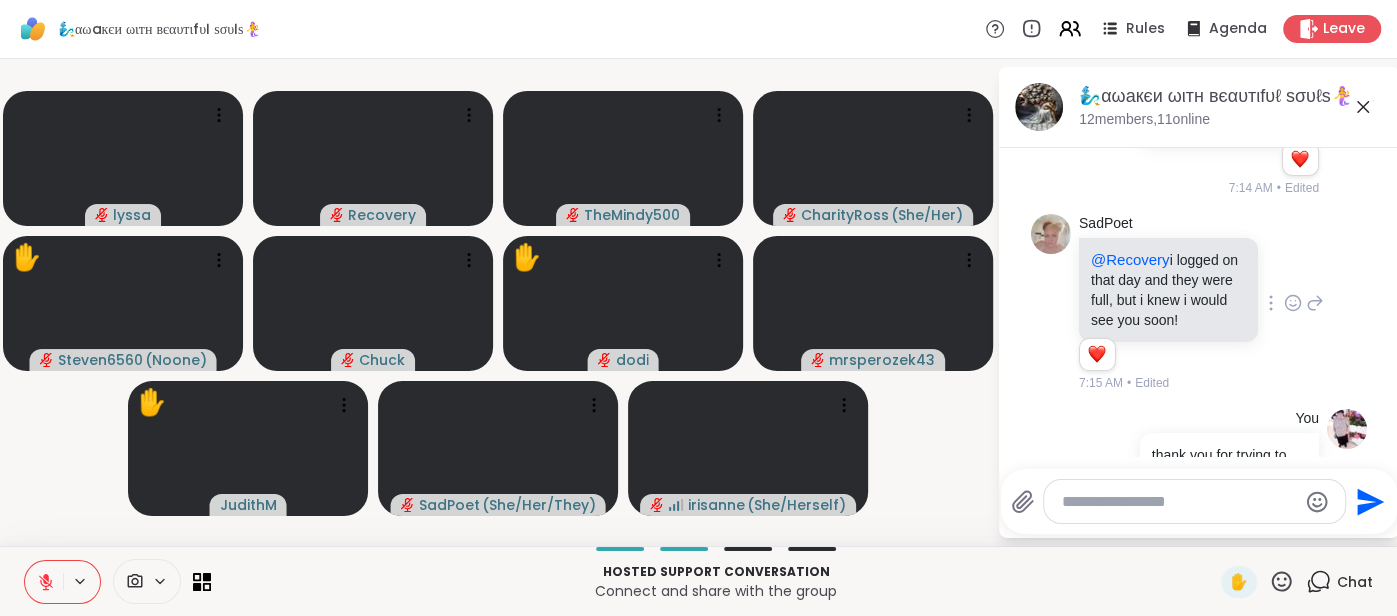 scroll, scrollTop: 6024, scrollLeft: 0, axis: vertical 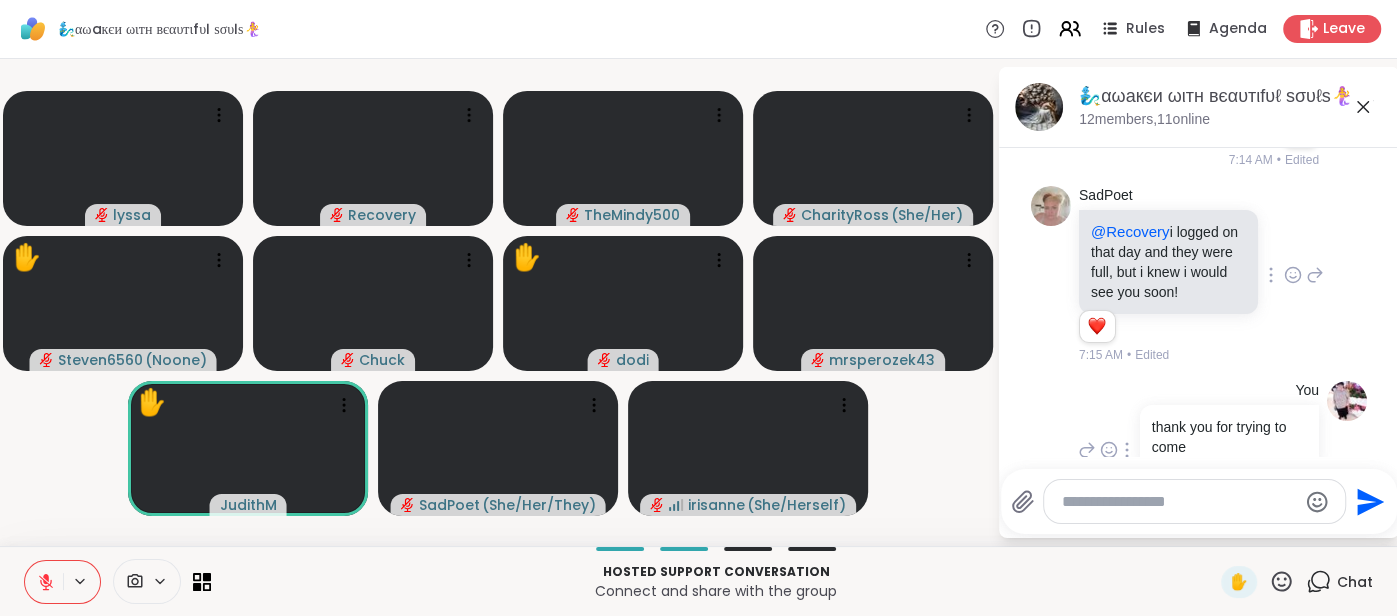 click at bounding box center [1300, 482] 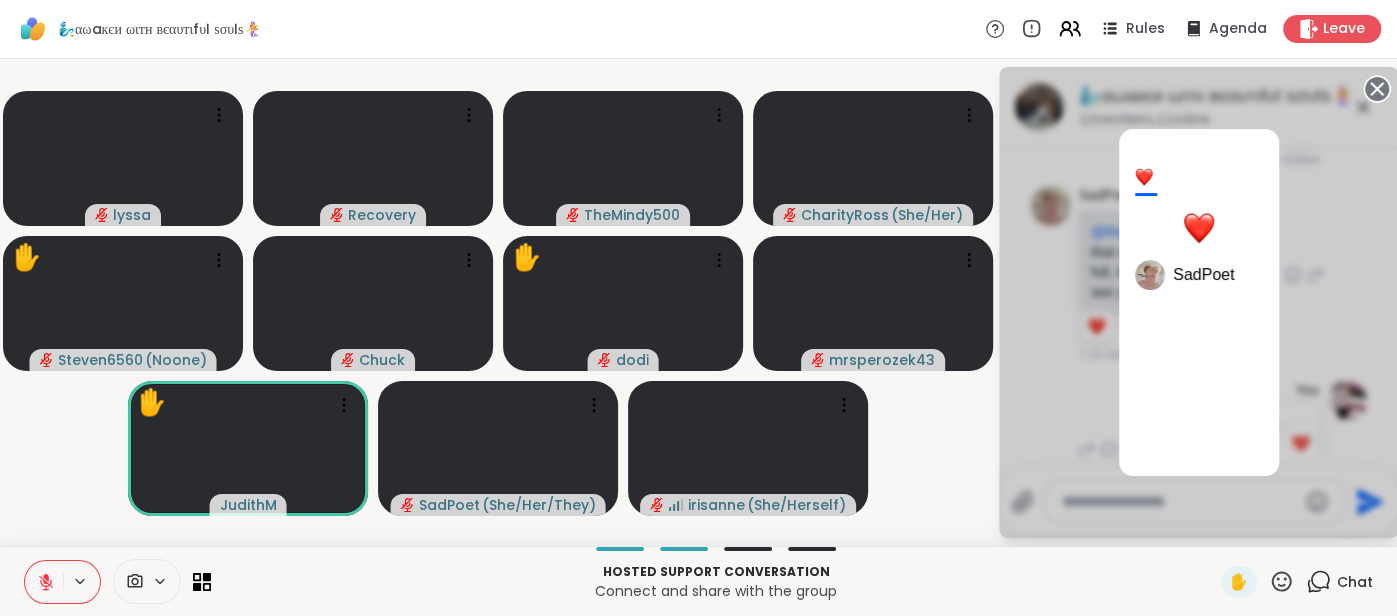 click 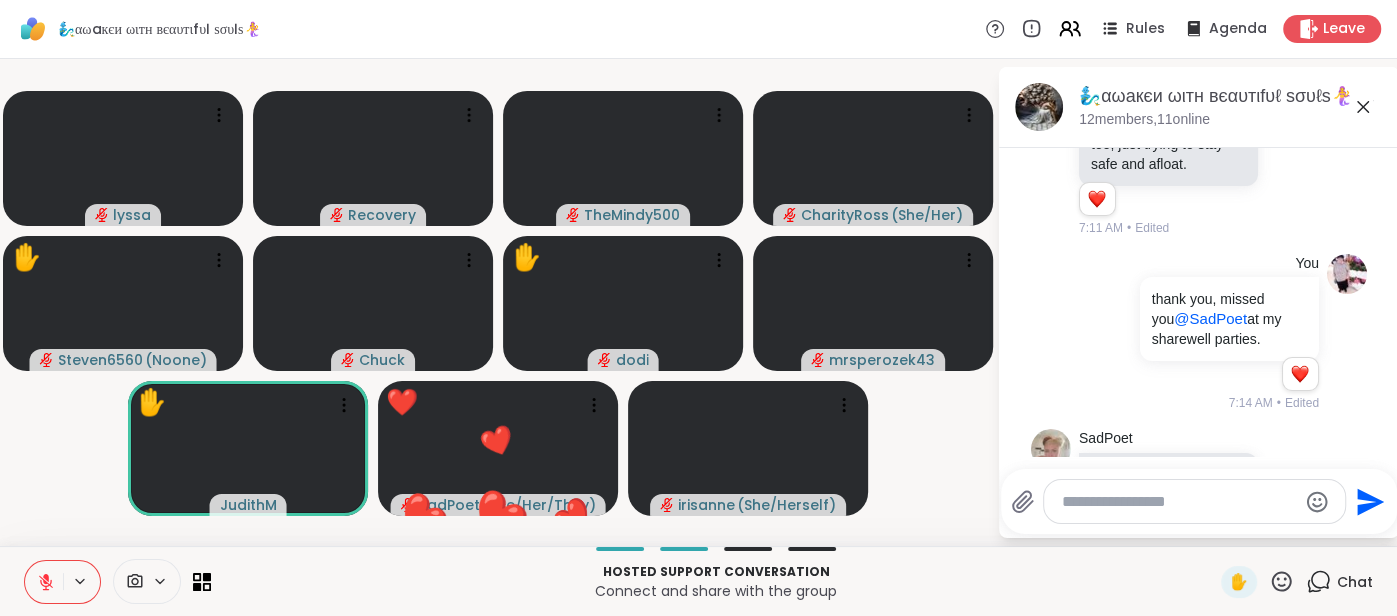 scroll, scrollTop: 6024, scrollLeft: 0, axis: vertical 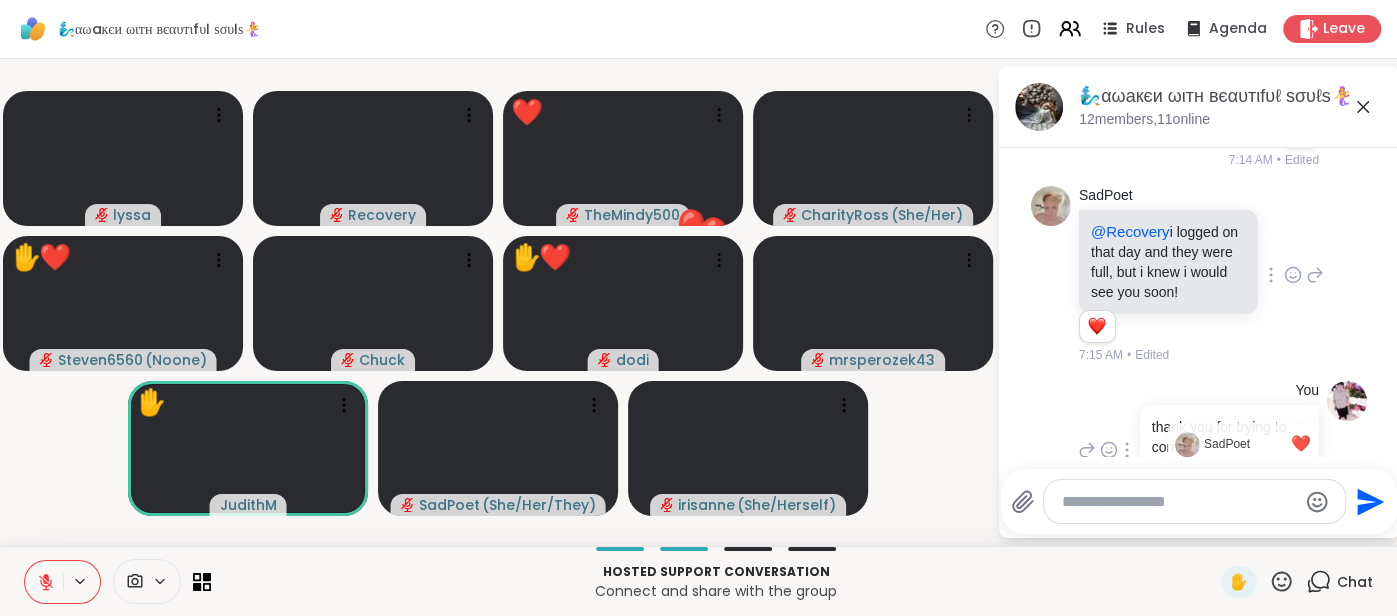 click 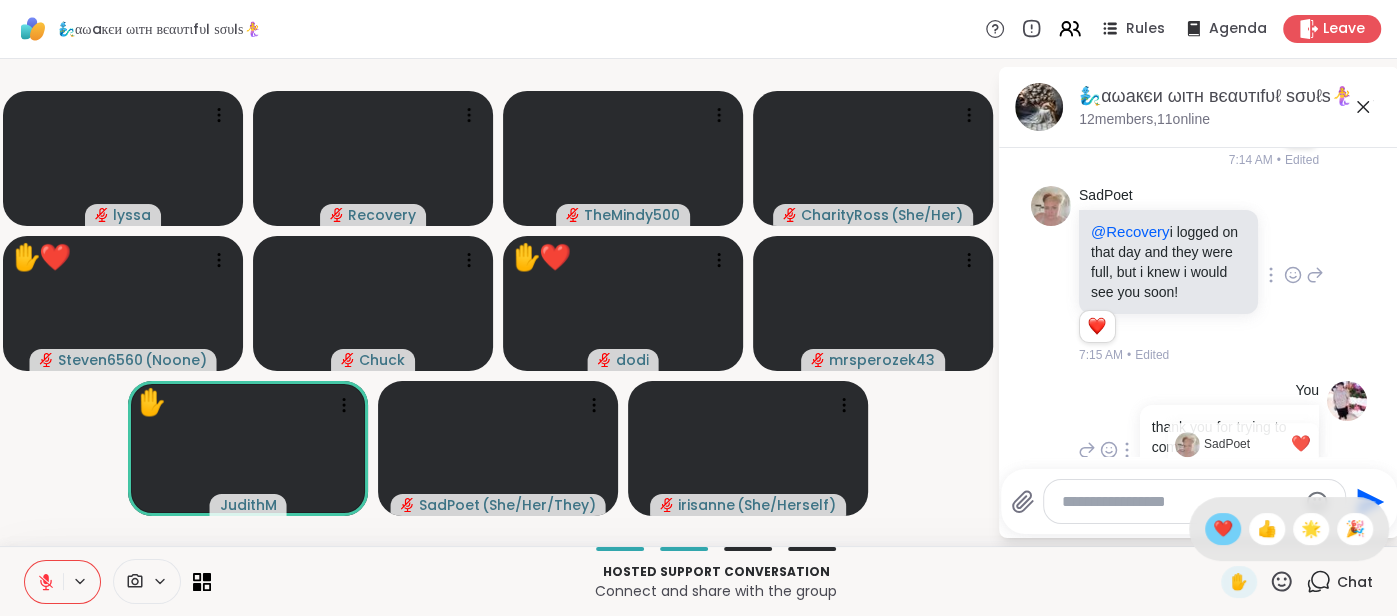 click on "❤️" at bounding box center (1223, 529) 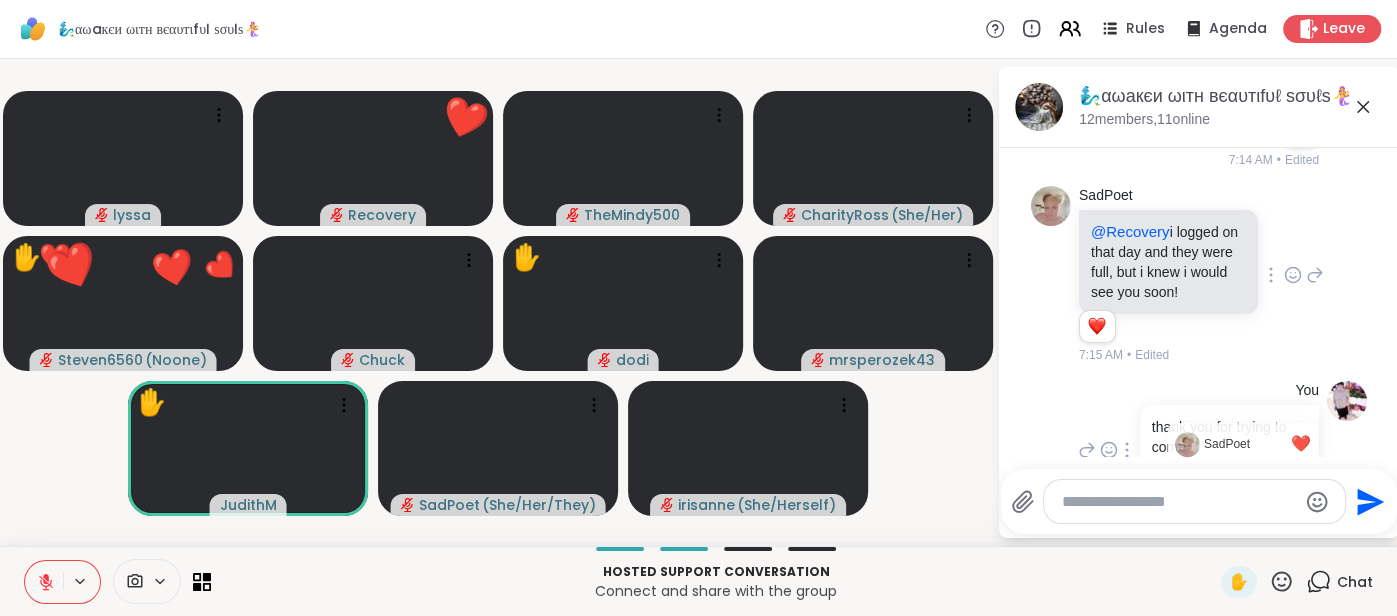 click at bounding box center [1179, 502] 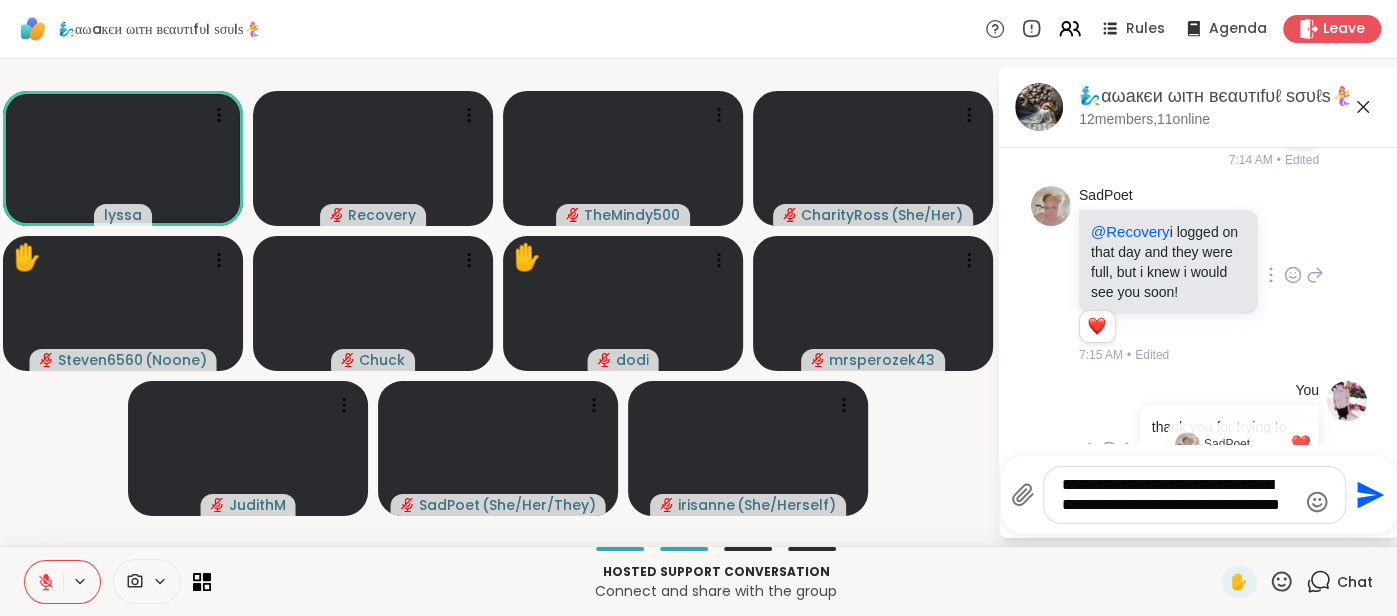 scroll, scrollTop: 0, scrollLeft: 0, axis: both 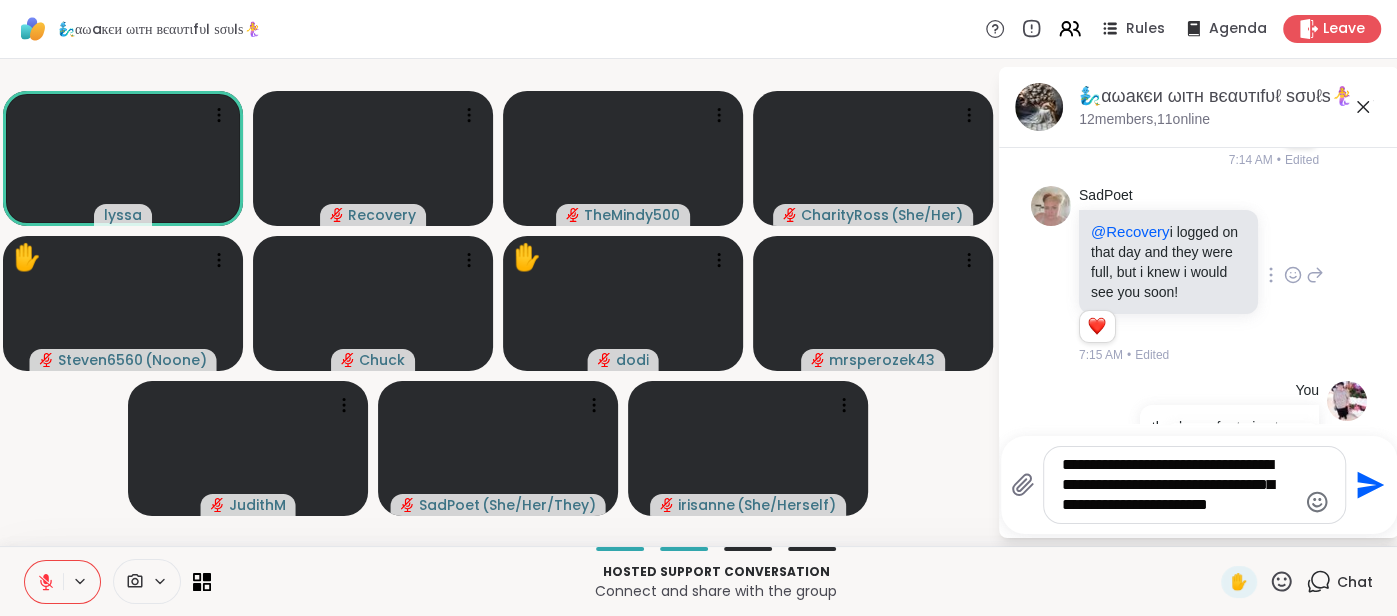 type on "**********" 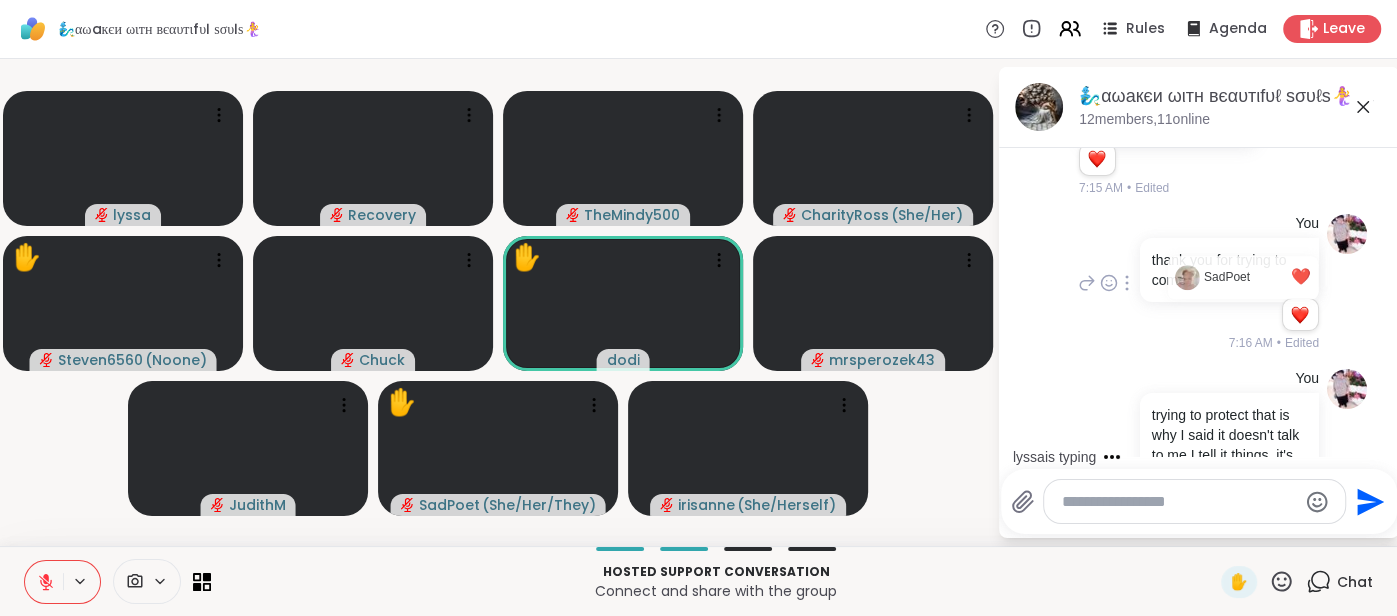 scroll, scrollTop: 6296, scrollLeft: 0, axis: vertical 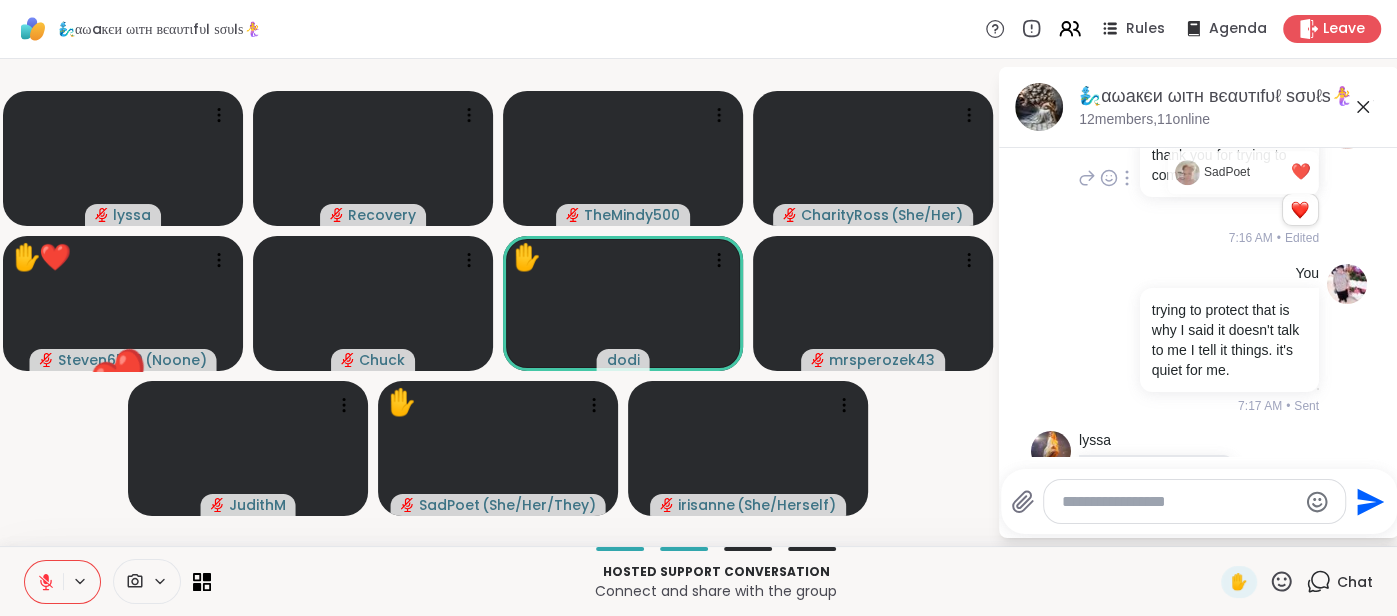 click 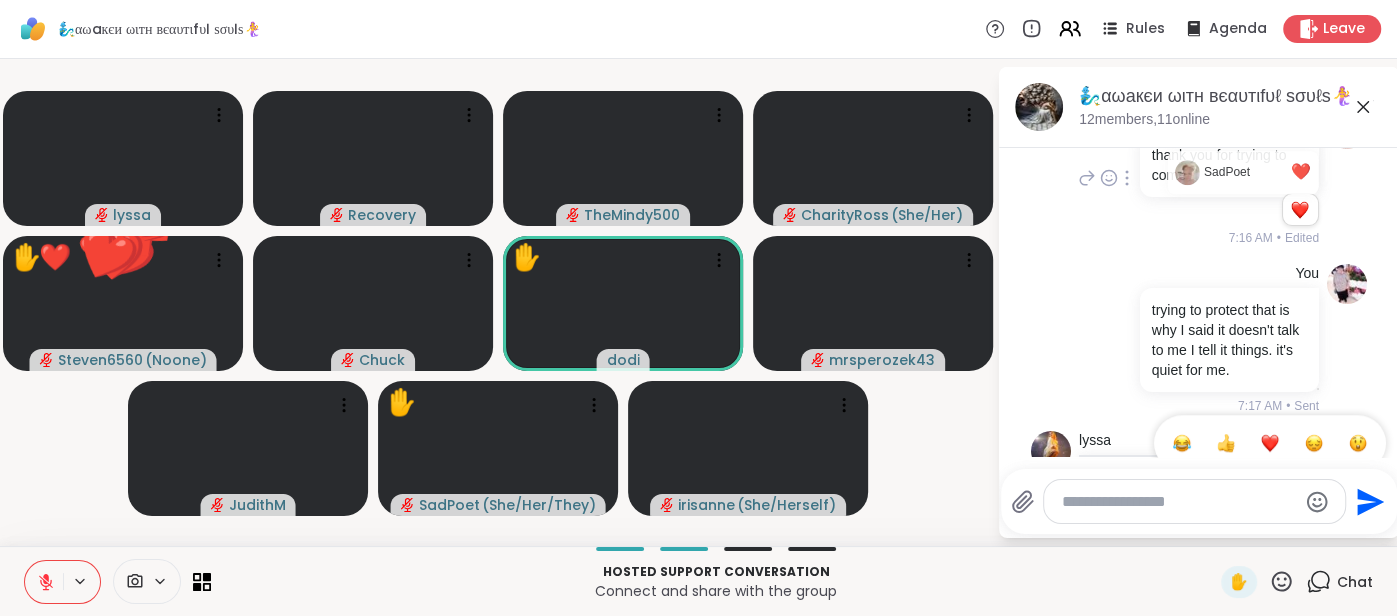 click at bounding box center (1270, 443) 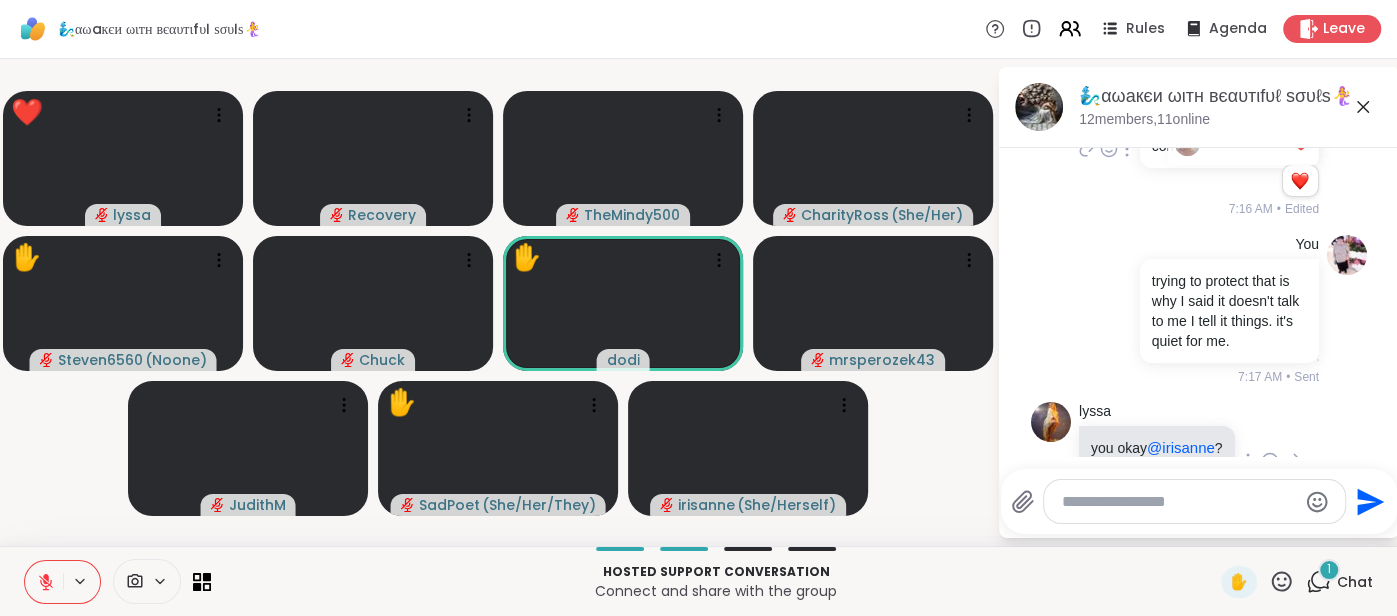 scroll, scrollTop: 6451, scrollLeft: 0, axis: vertical 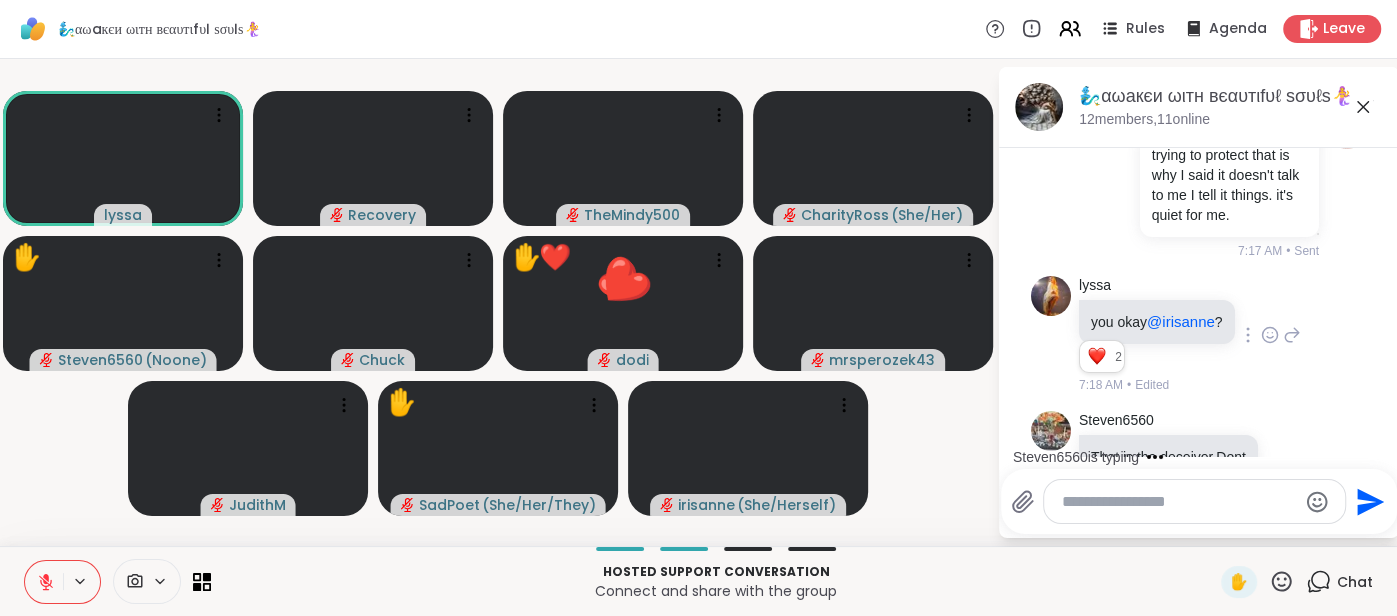 click at bounding box center (1179, 502) 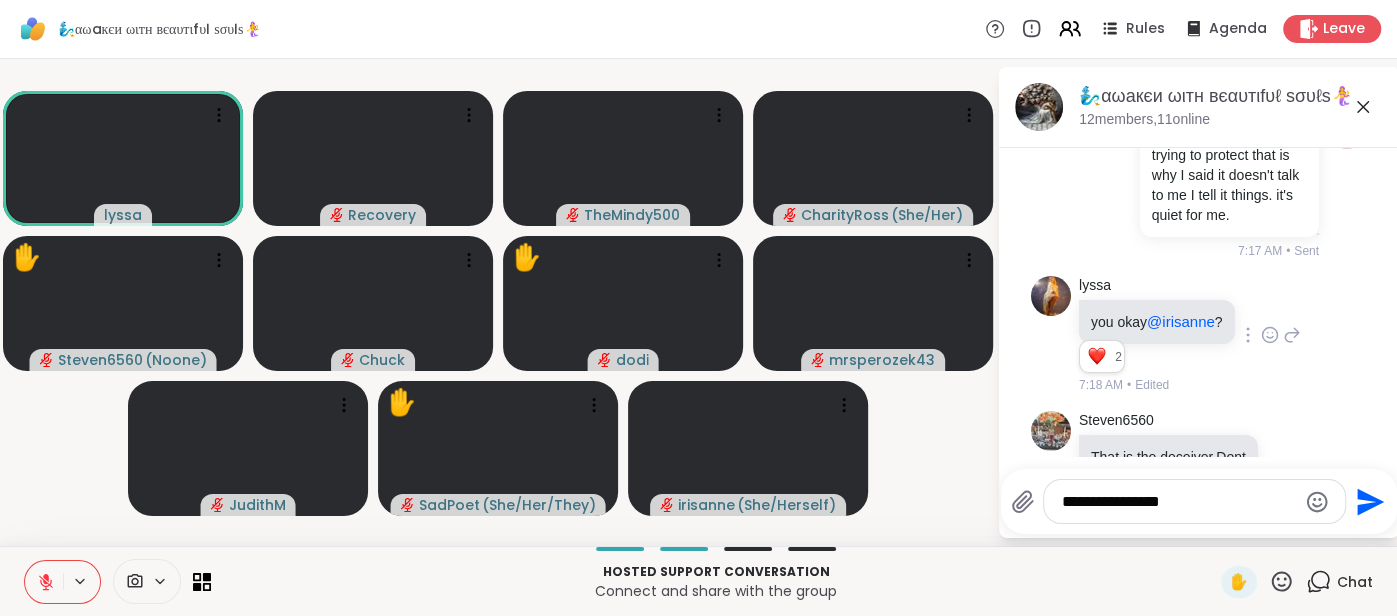 type on "**********" 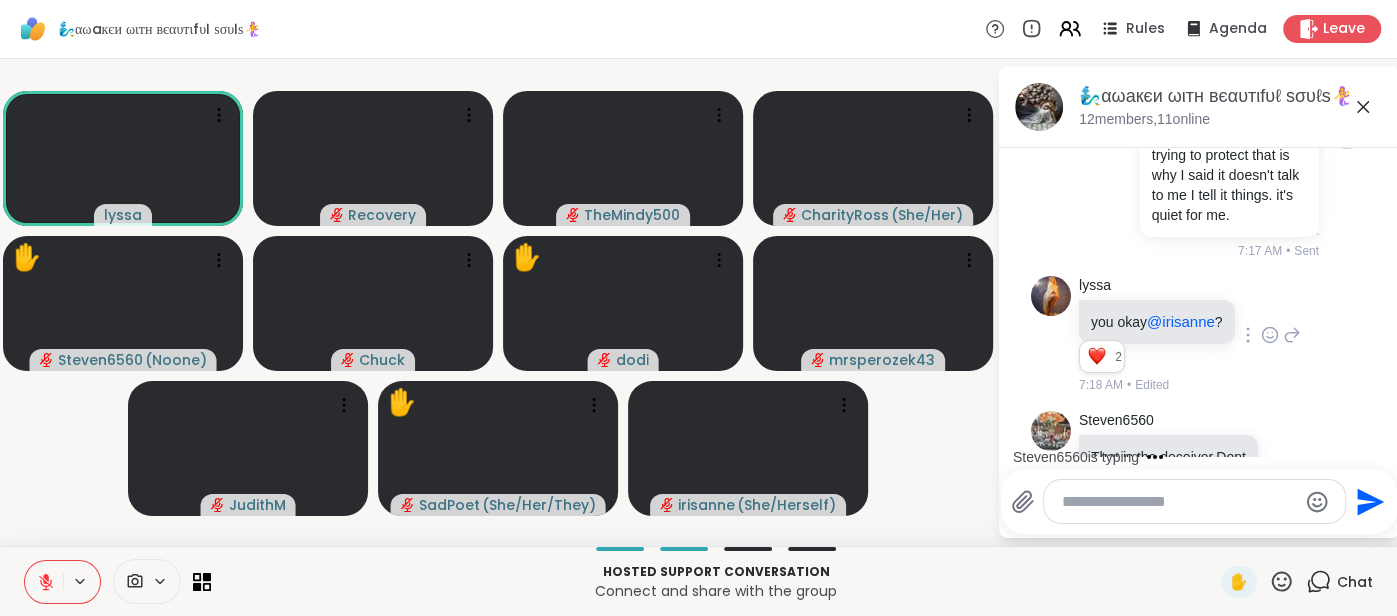 scroll, scrollTop: 6557, scrollLeft: 0, axis: vertical 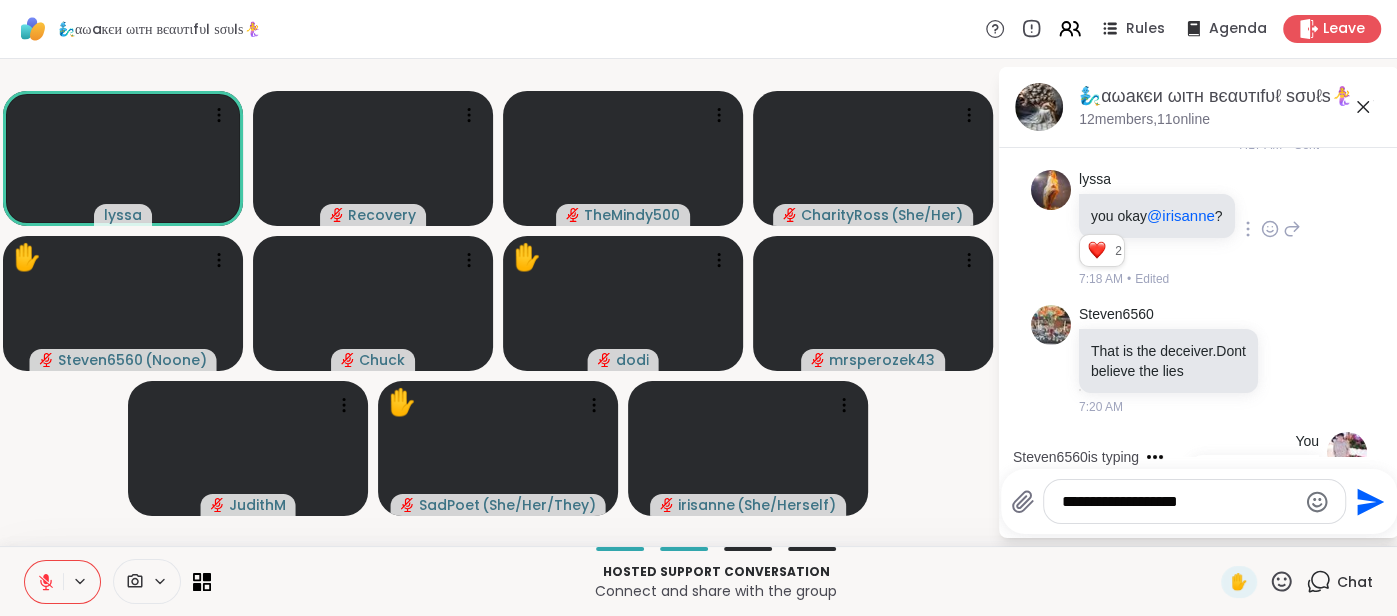 type on "**********" 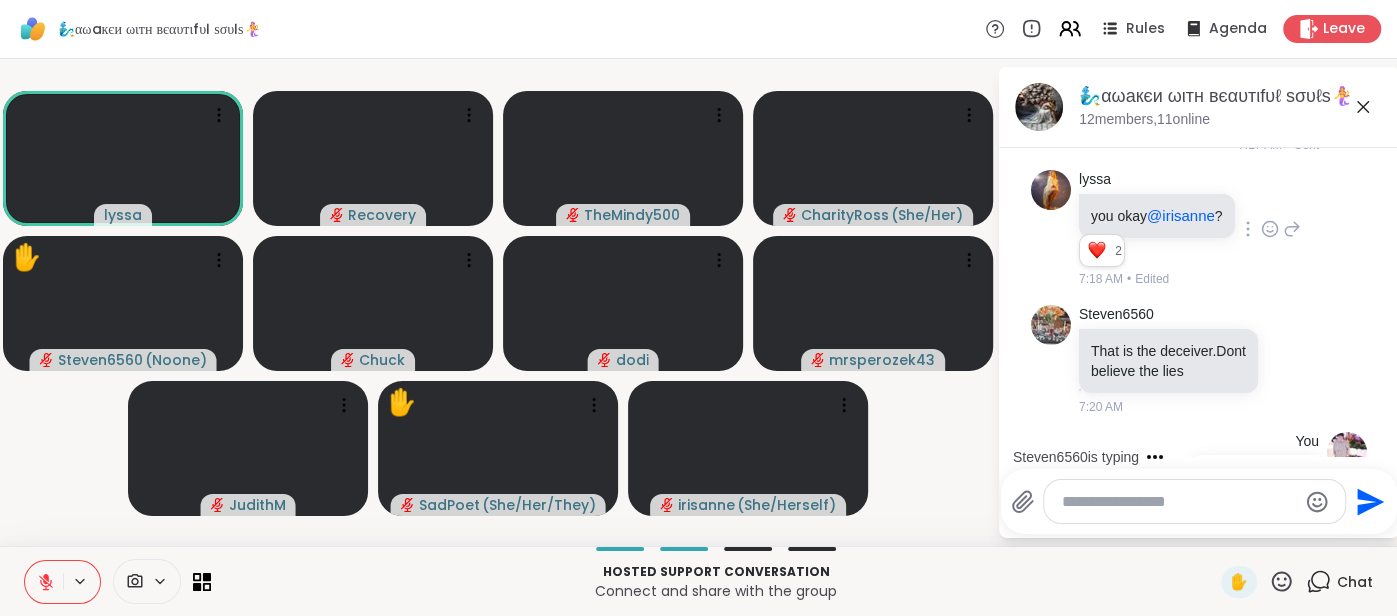 scroll, scrollTop: 6663, scrollLeft: 0, axis: vertical 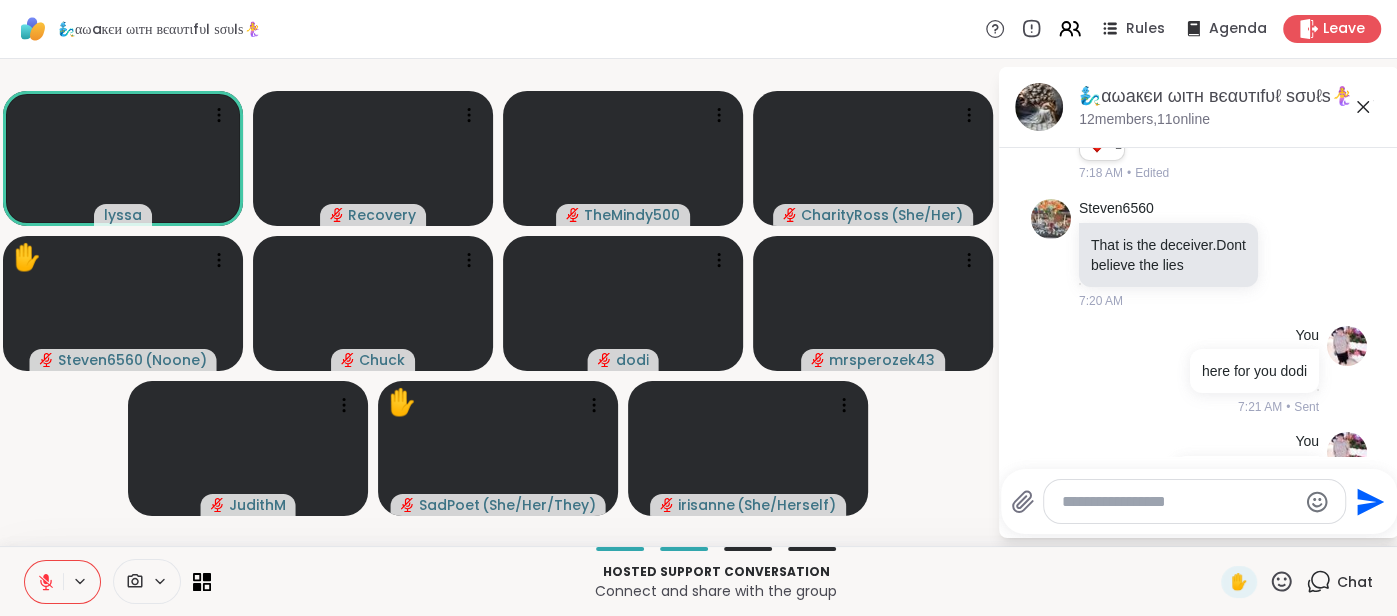 click on "dancing in the night" at bounding box center (1246, 478) 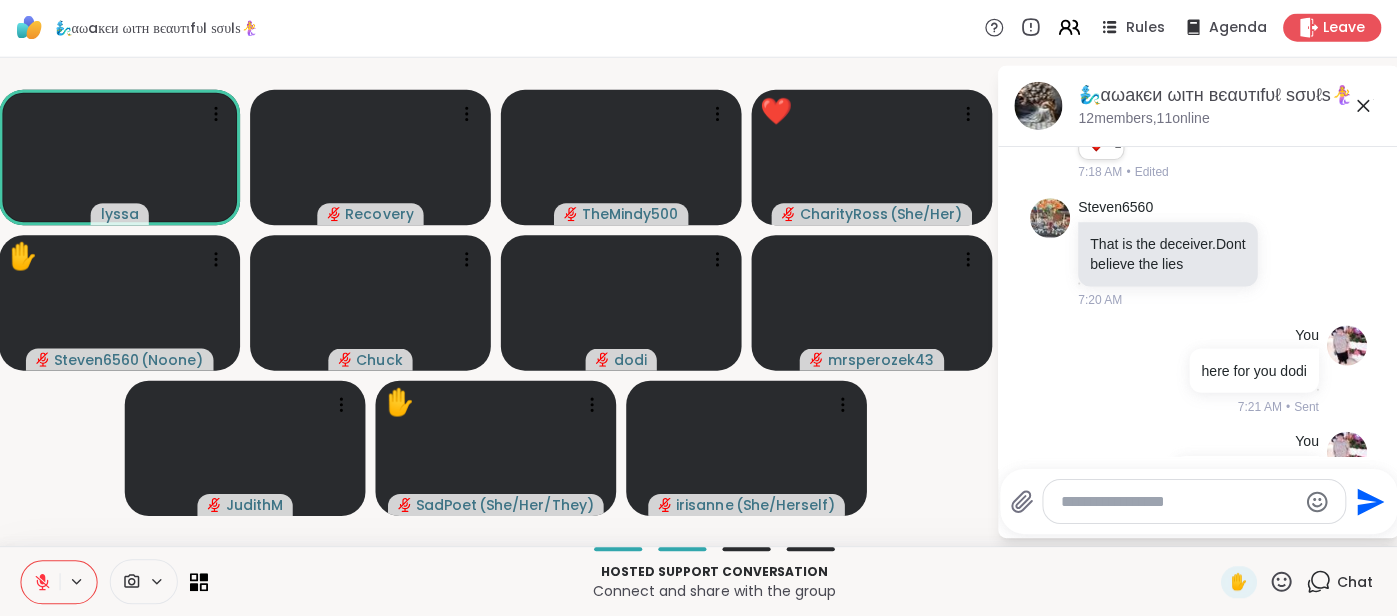 click on "You dancing in the night 7:21 AM • Sent" at bounding box center [1199, 477] 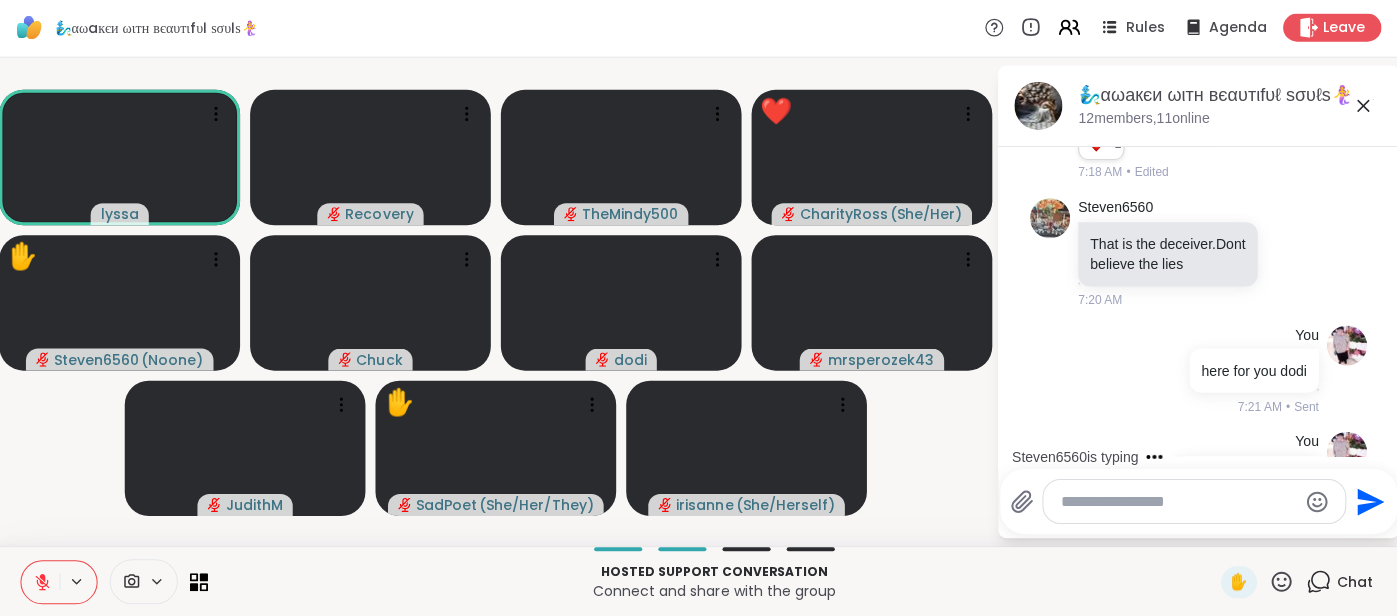 scroll, scrollTop: 0, scrollLeft: 0, axis: both 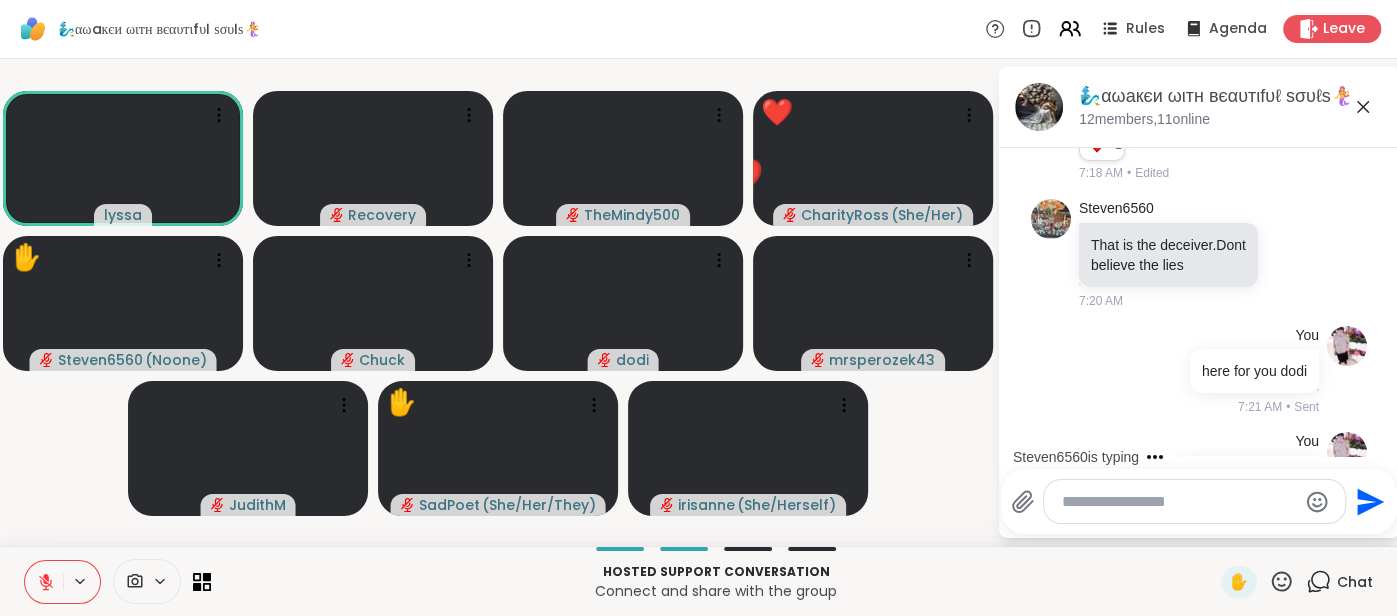 click at bounding box center (1179, 502) 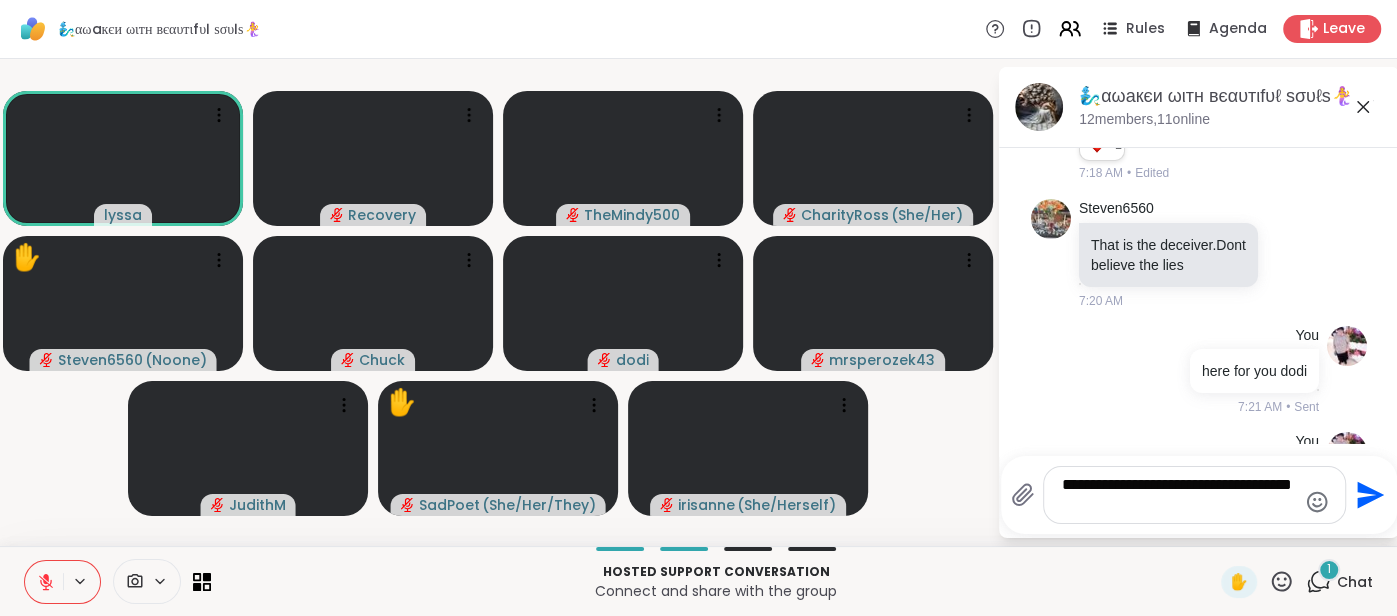 scroll, scrollTop: 6862, scrollLeft: 0, axis: vertical 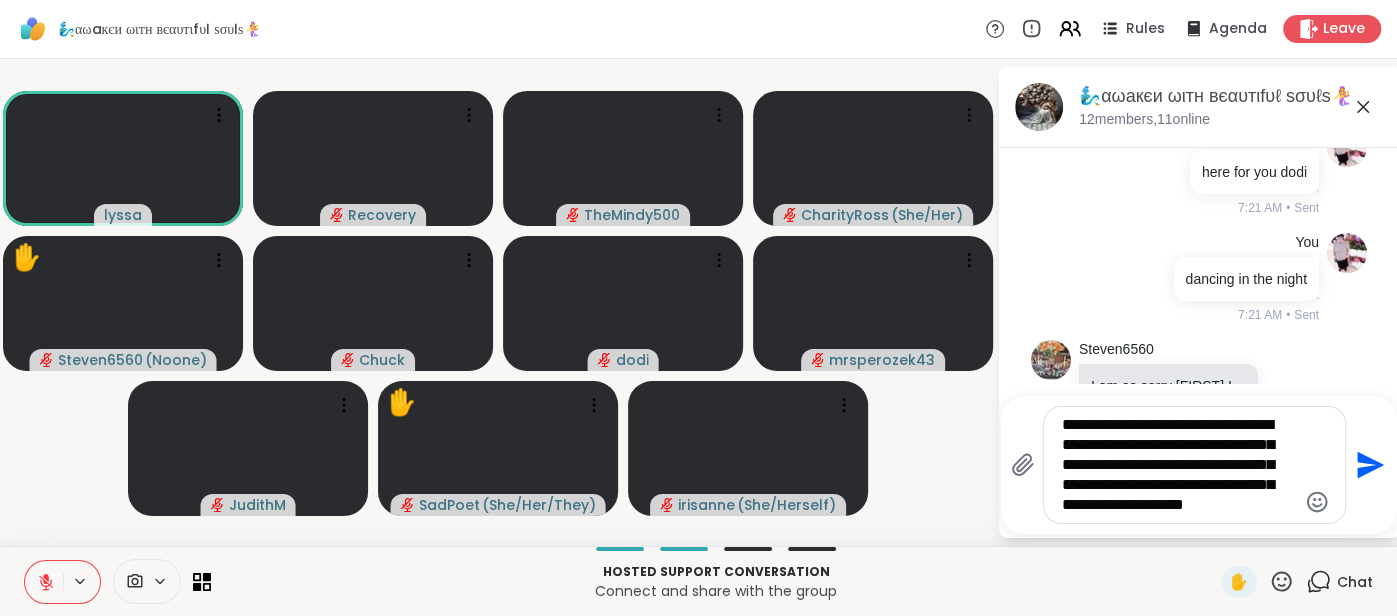 click at bounding box center (44, 582) 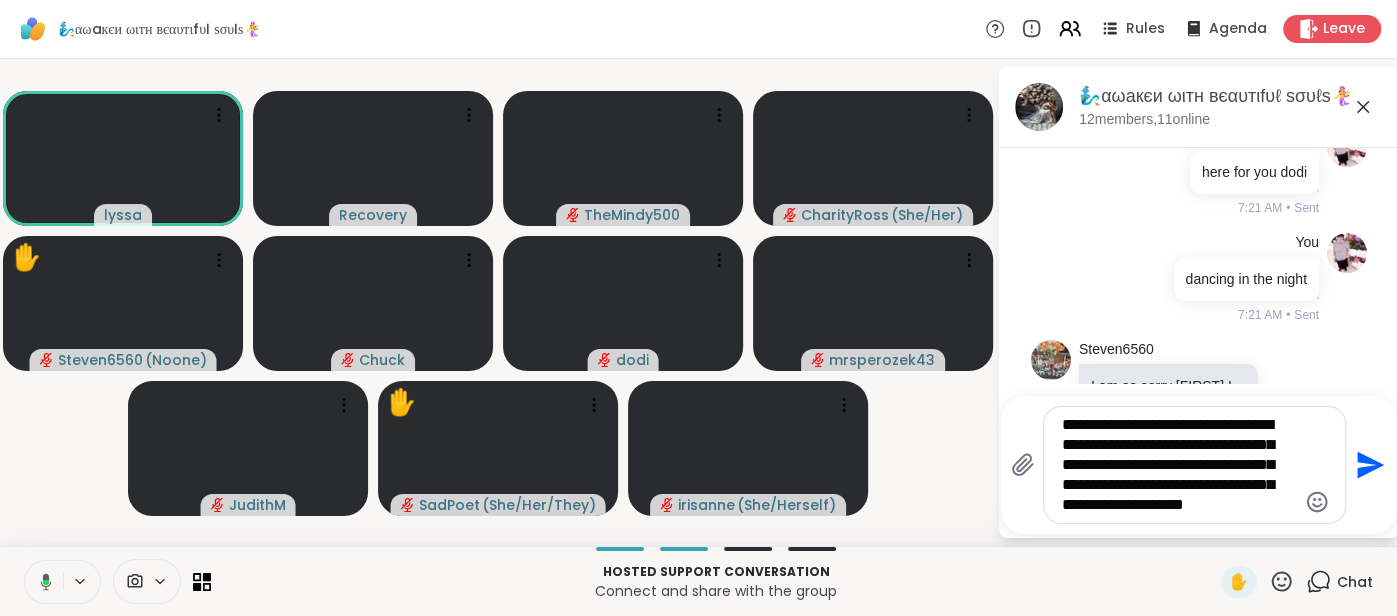 click 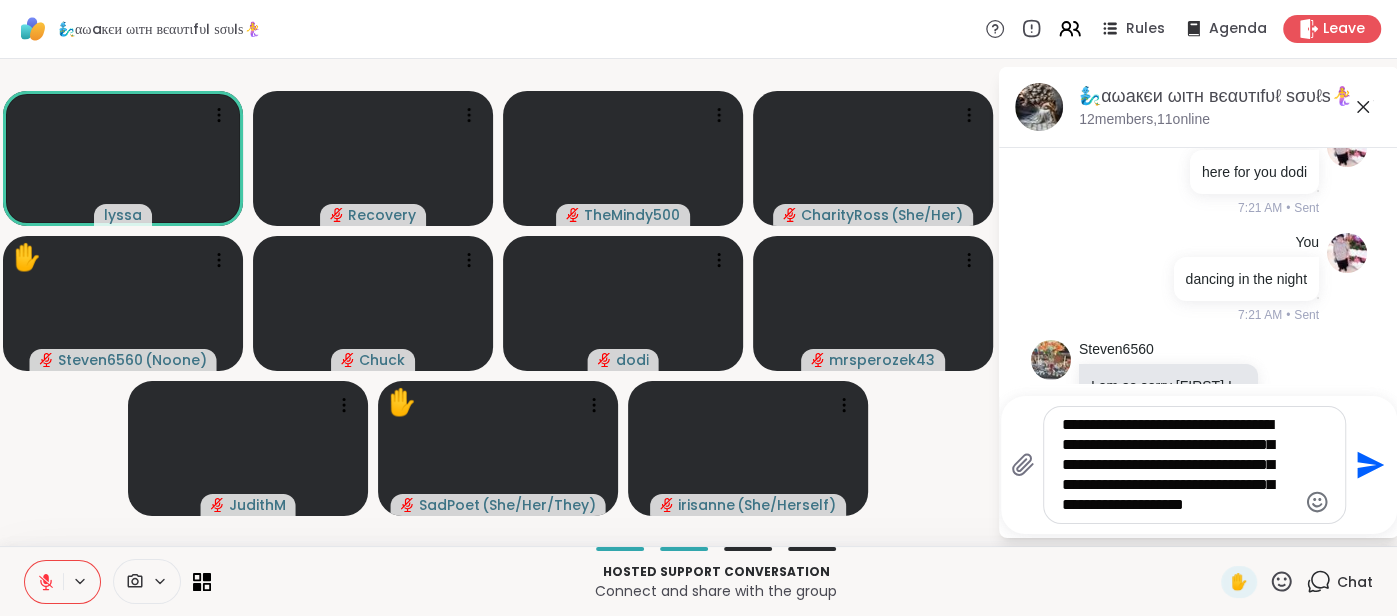 click at bounding box center [44, 582] 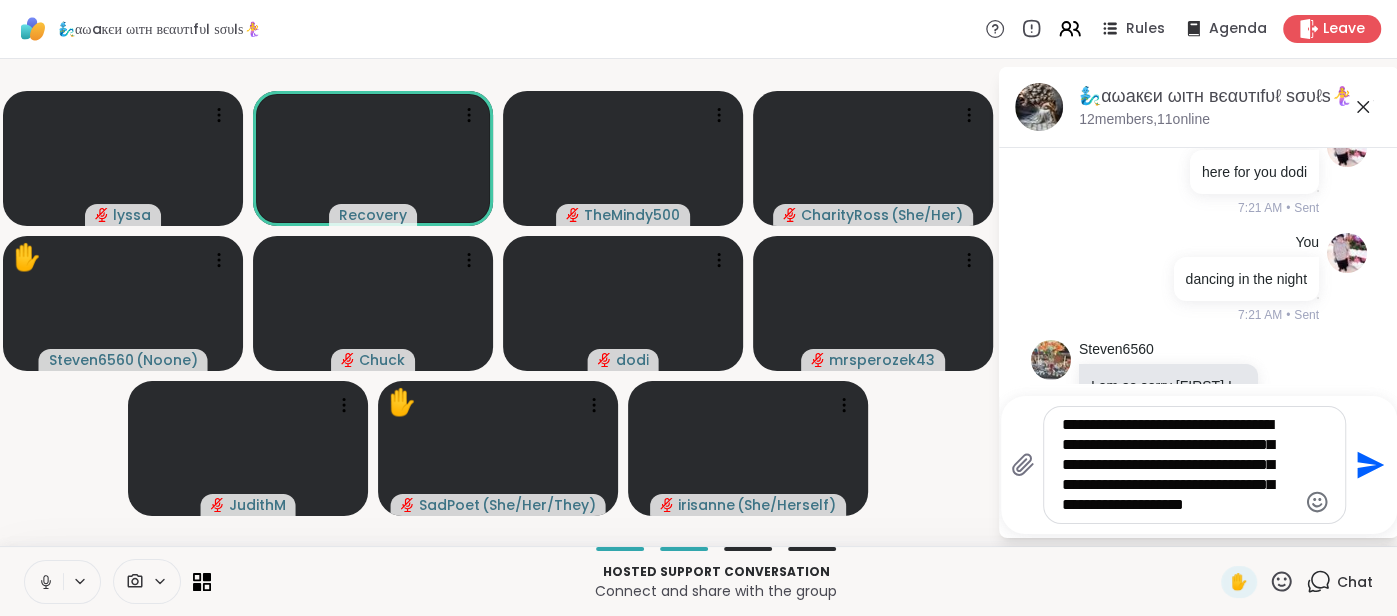 click 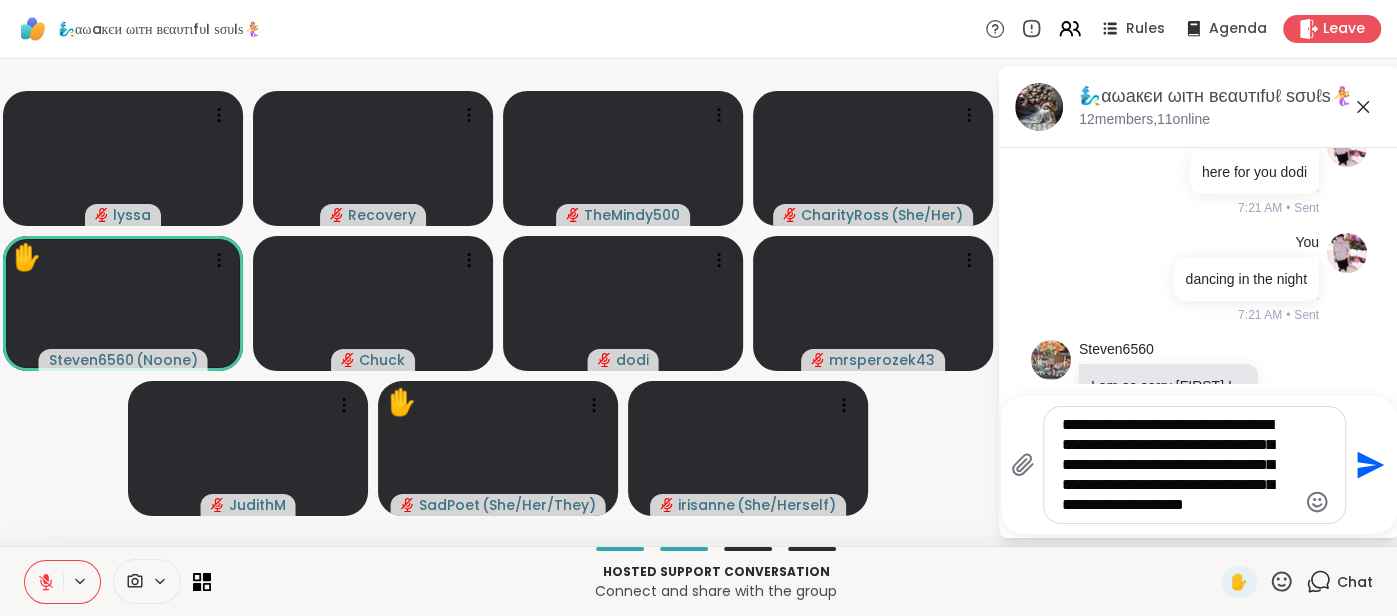 click on "**********" at bounding box center (1179, 465) 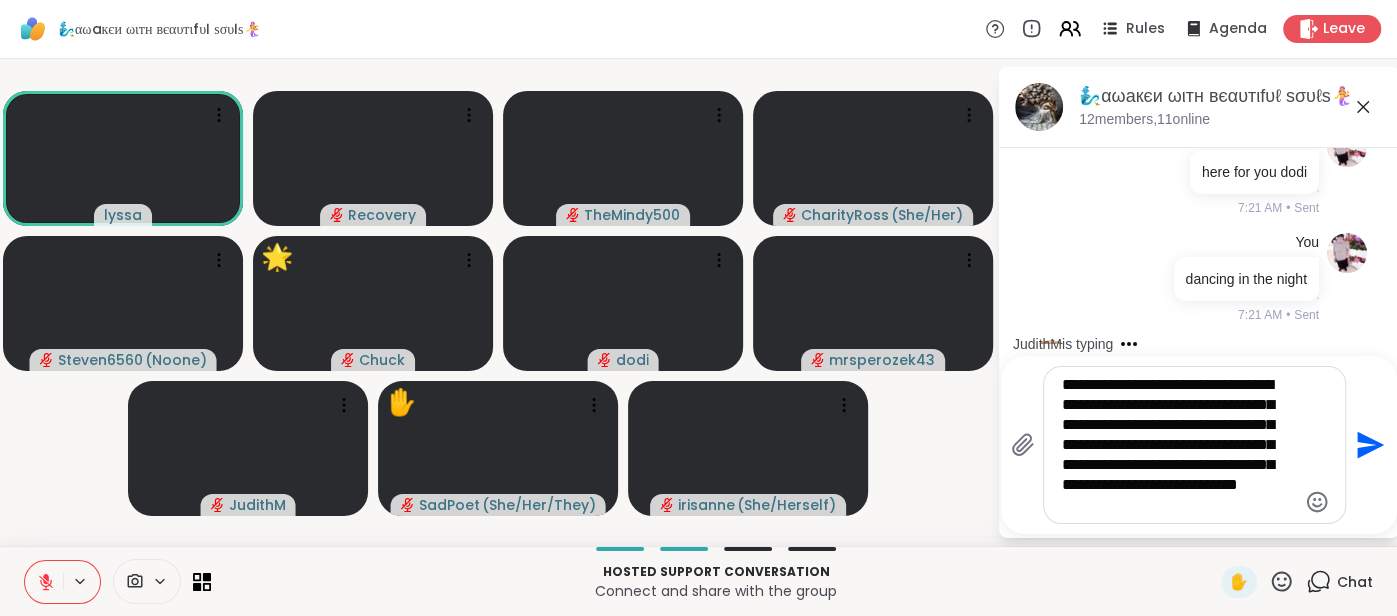 scroll, scrollTop: 7107, scrollLeft: 0, axis: vertical 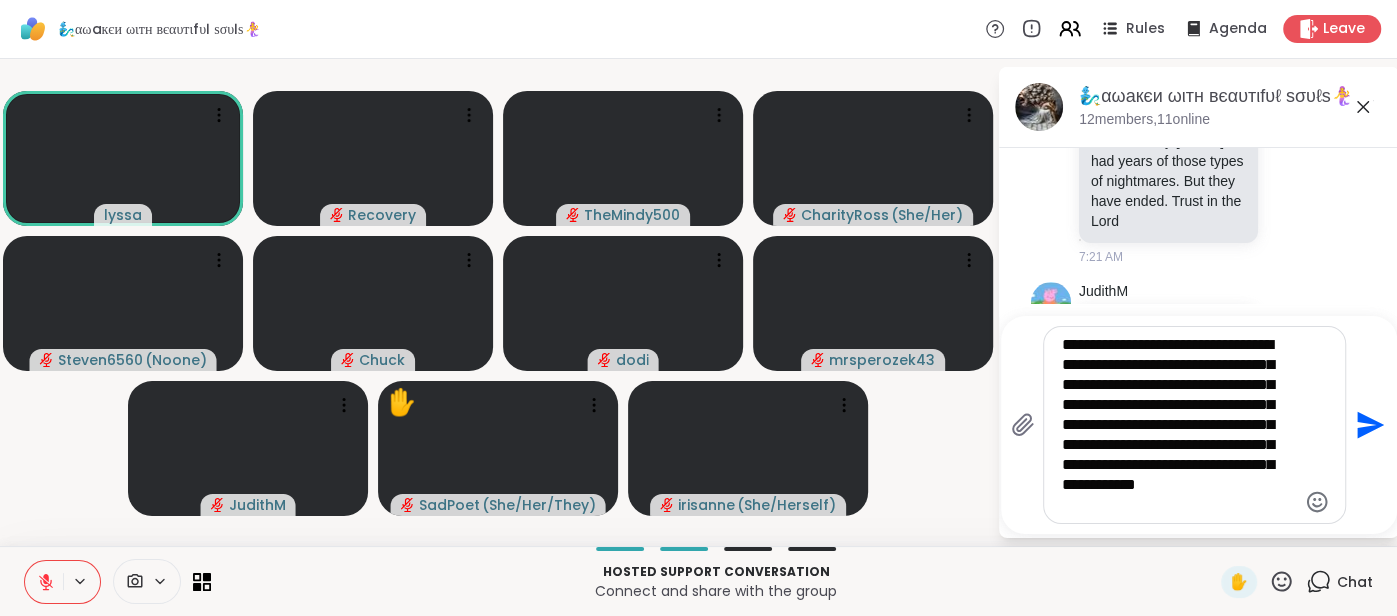 type on "**********" 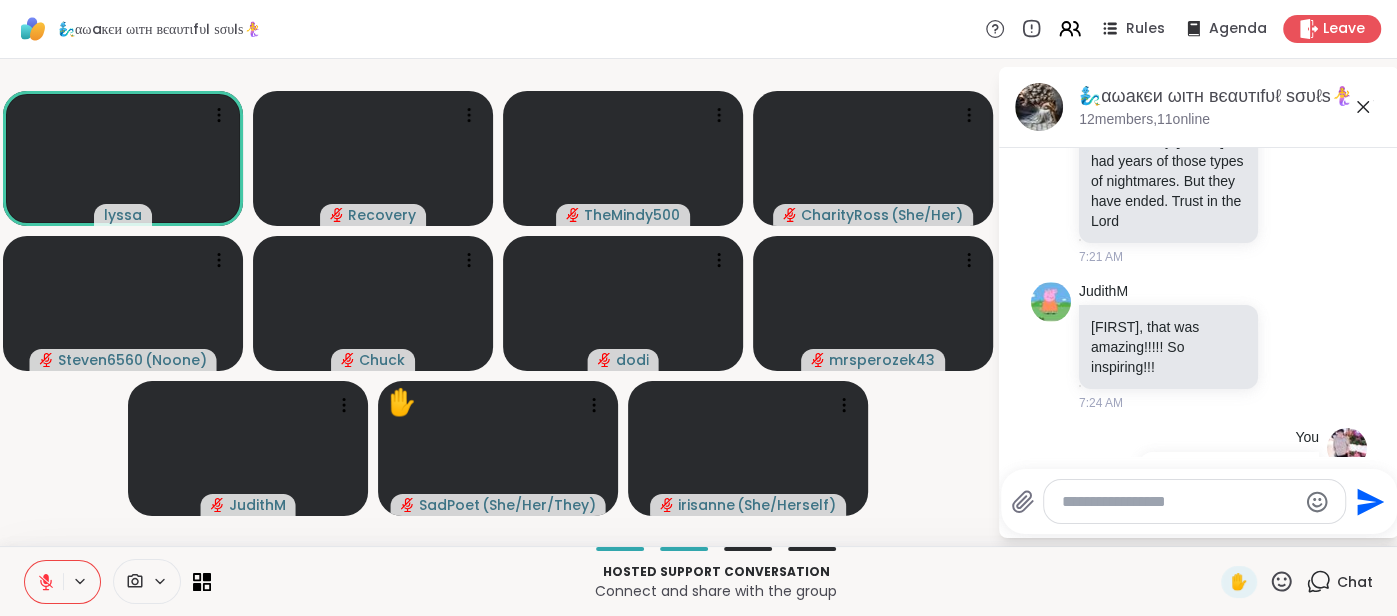 scroll, scrollTop: 7301, scrollLeft: 0, axis: vertical 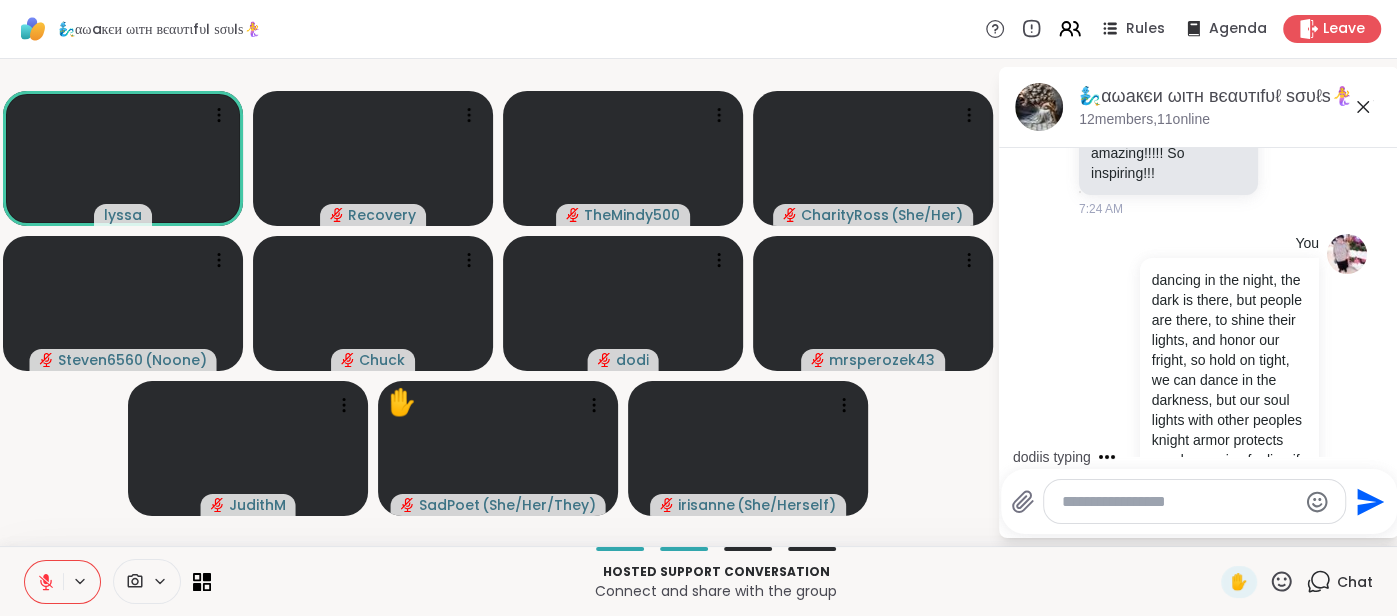 type 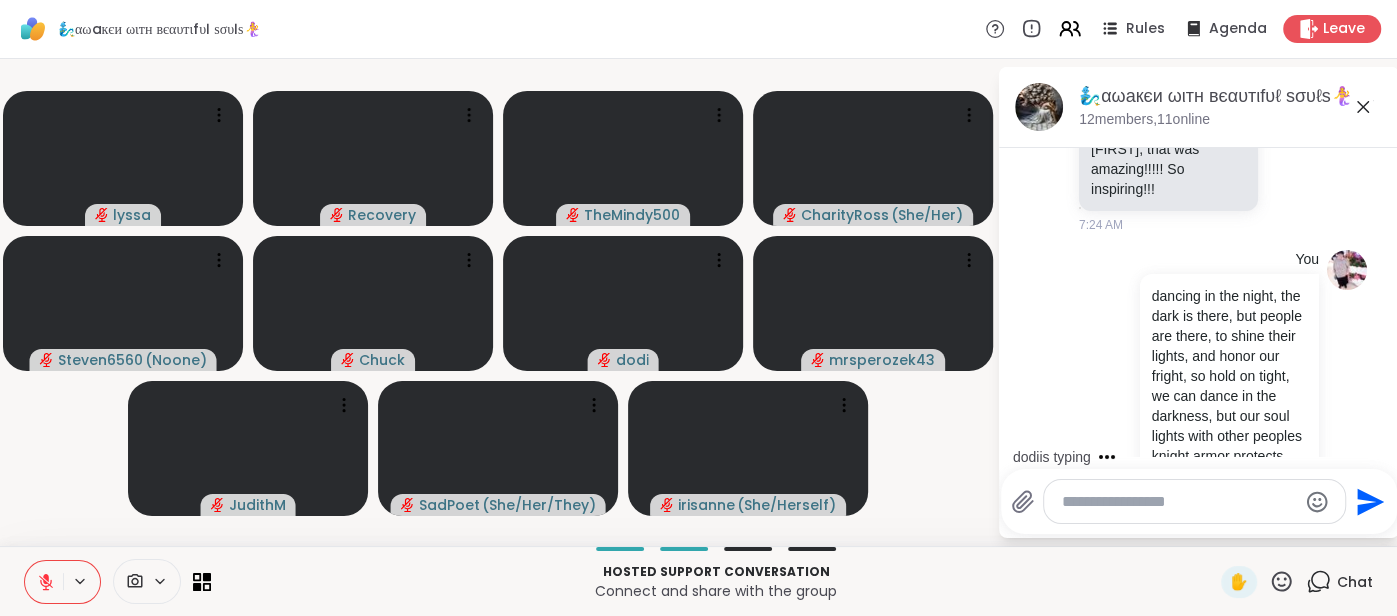 scroll, scrollTop: 7301, scrollLeft: 0, axis: vertical 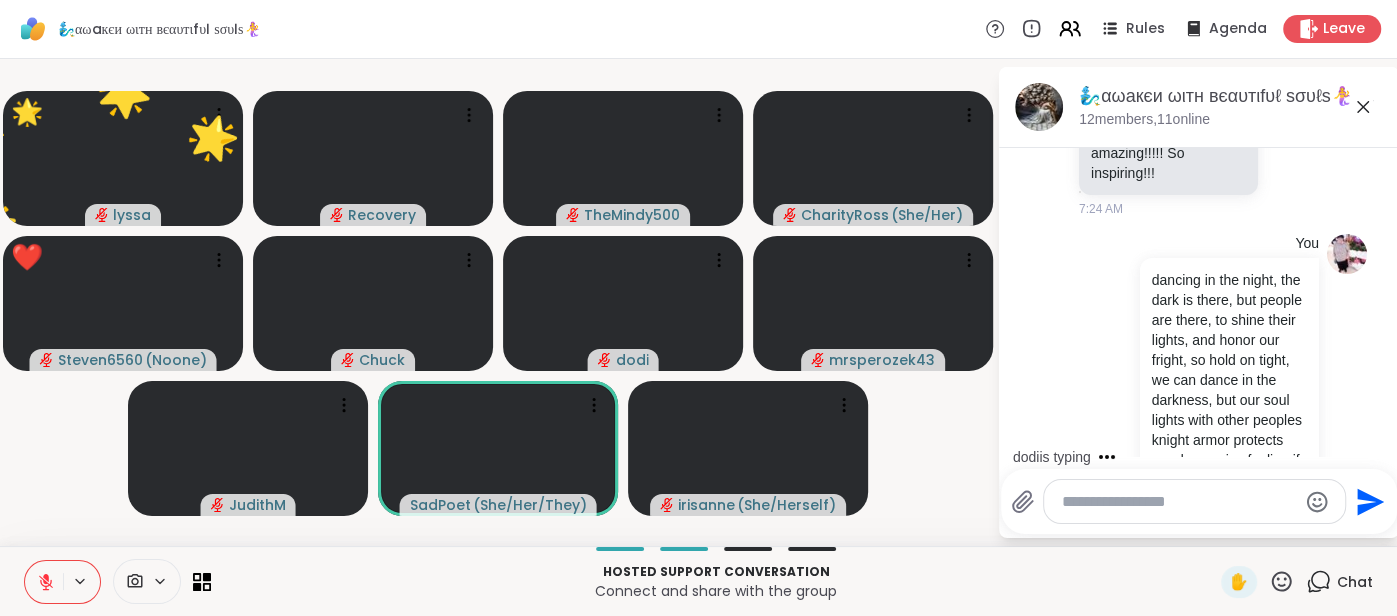 click 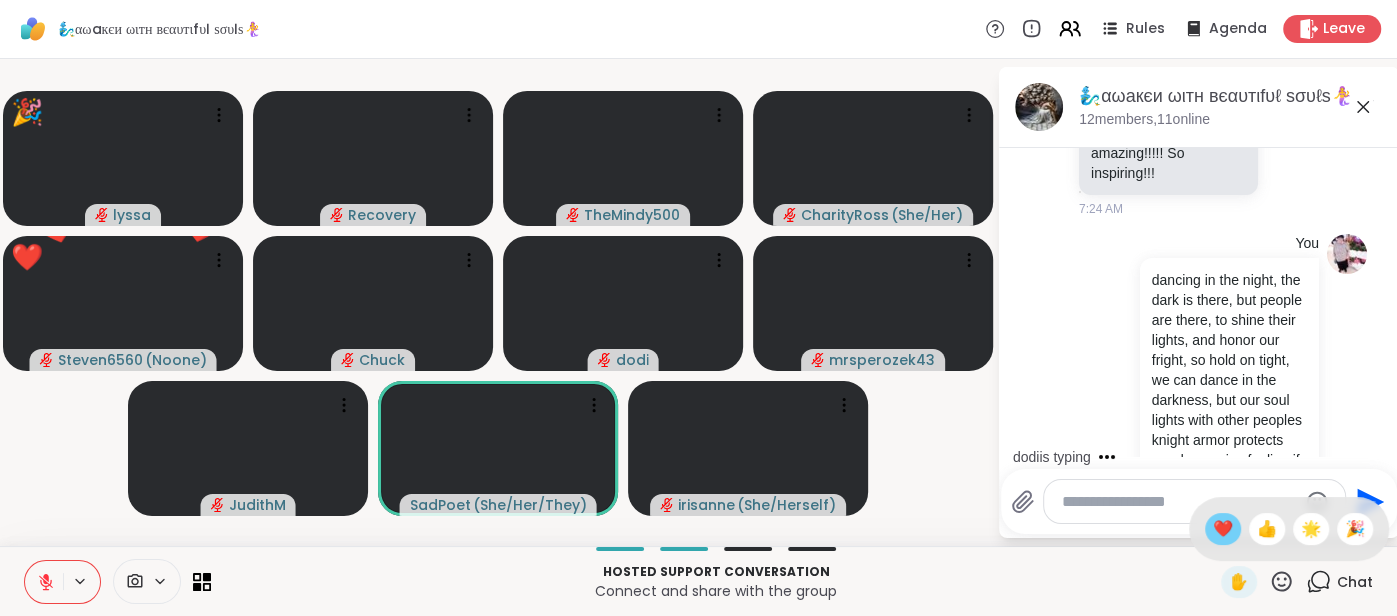 click on "❤️" at bounding box center [1223, 529] 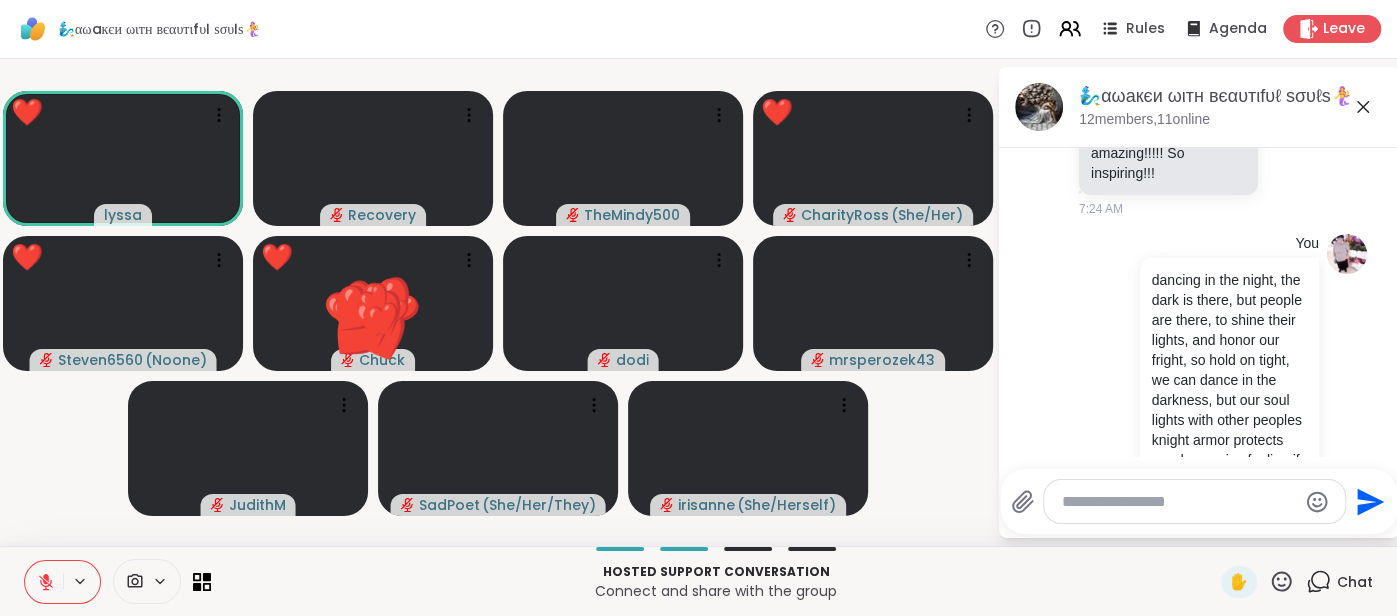 click 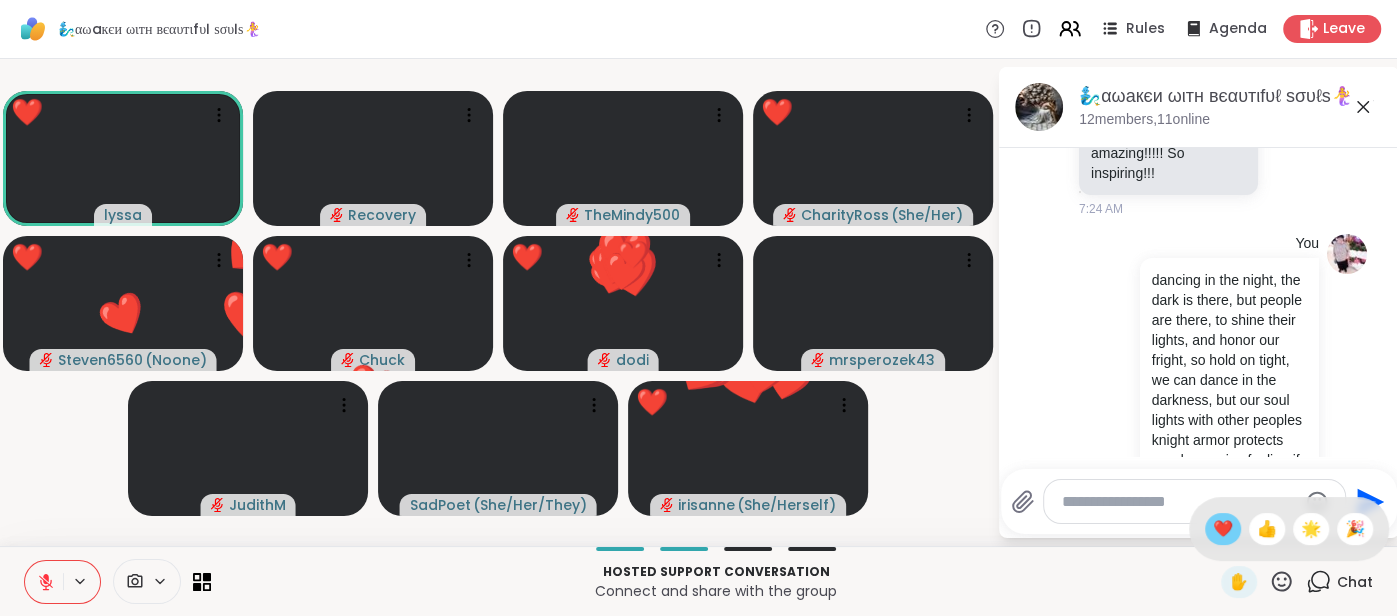 click on "❤️" at bounding box center (1223, 529) 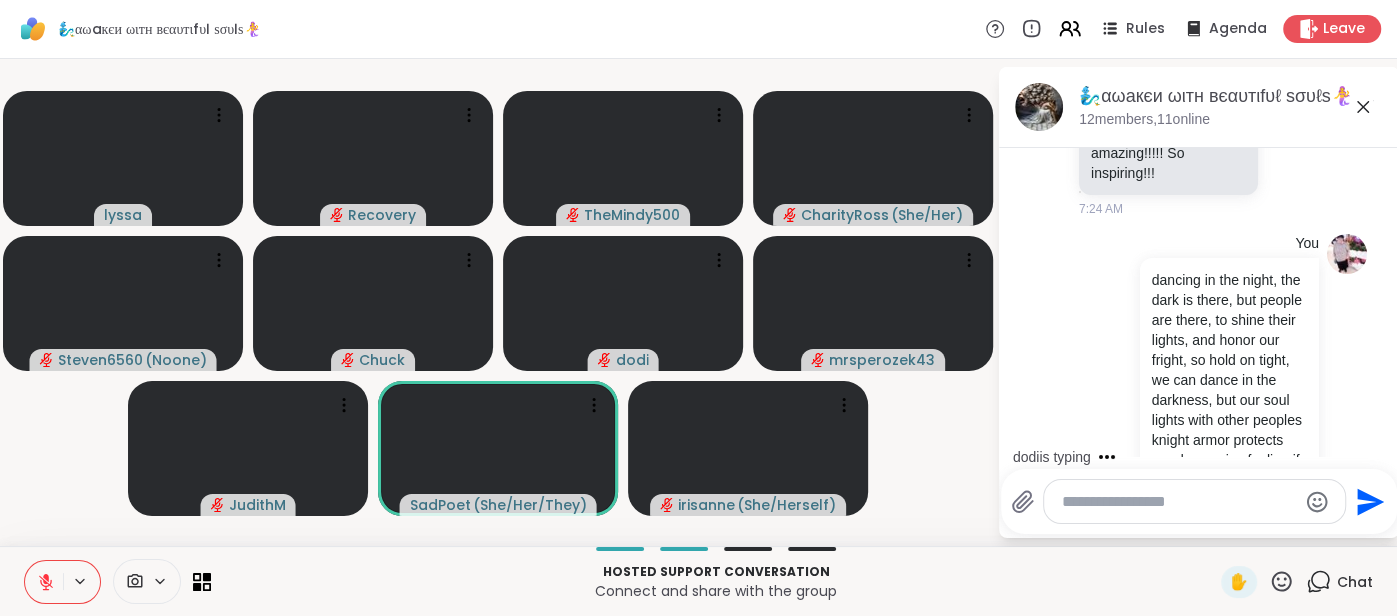 click 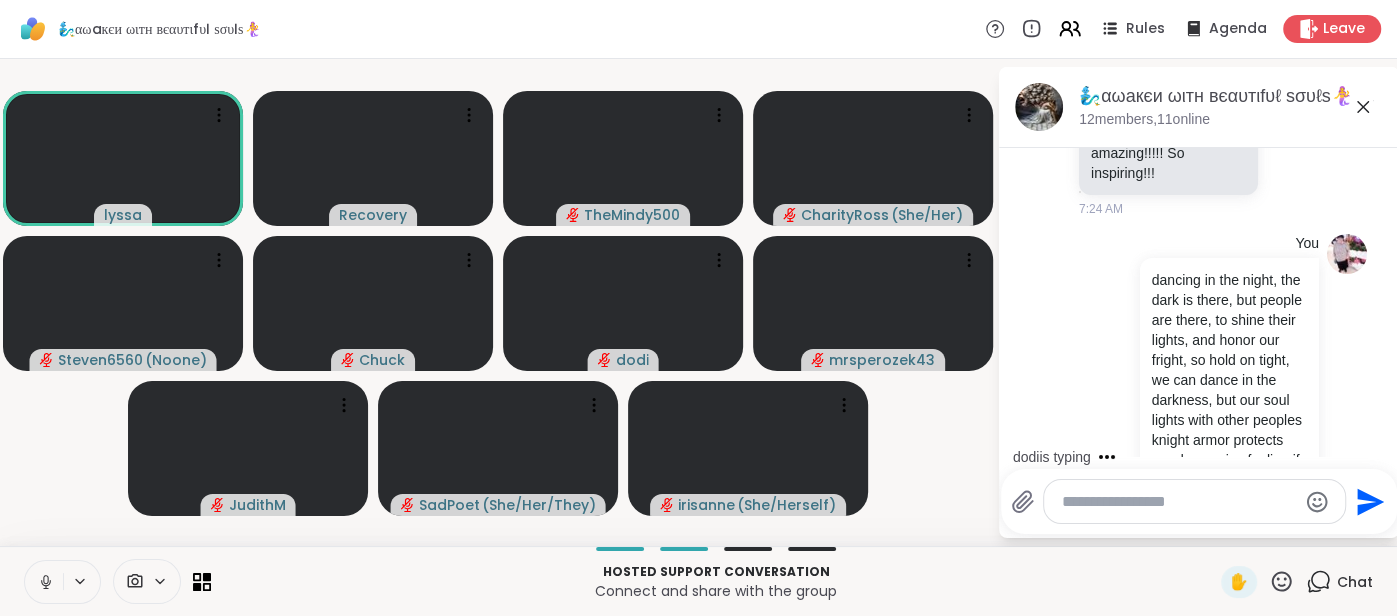 click on "Hosted support conversation Connect and share with the group ✋ Chat" at bounding box center [698, 581] 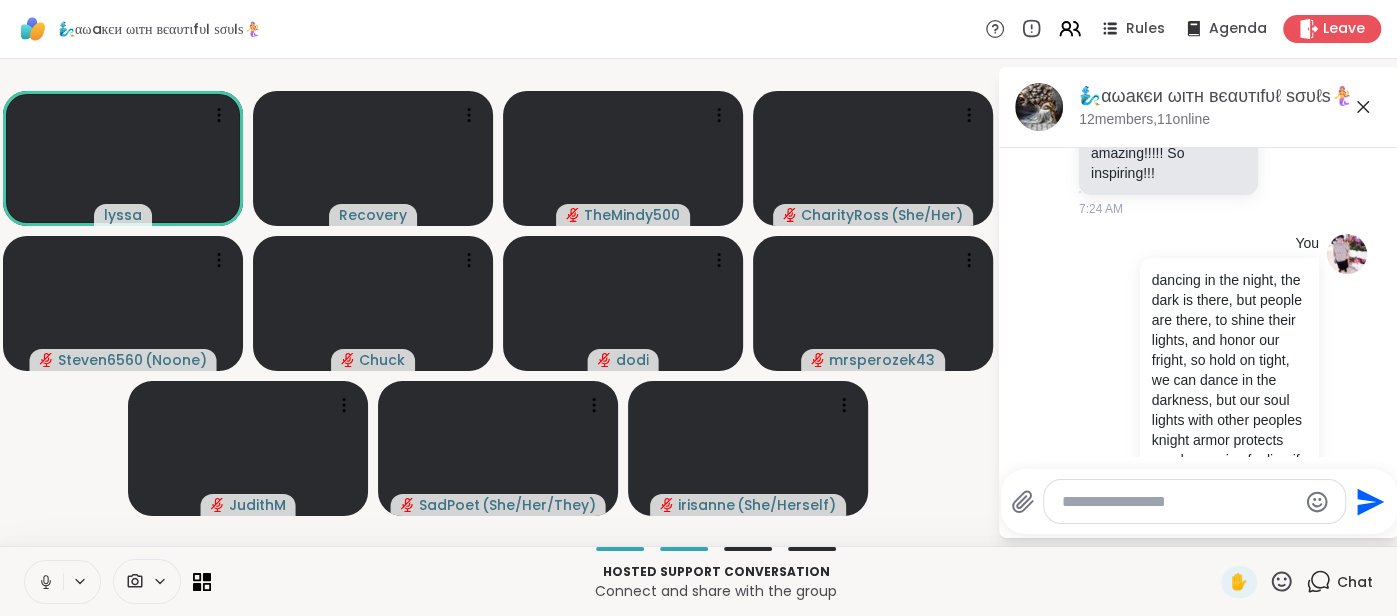 scroll, scrollTop: 7723, scrollLeft: 0, axis: vertical 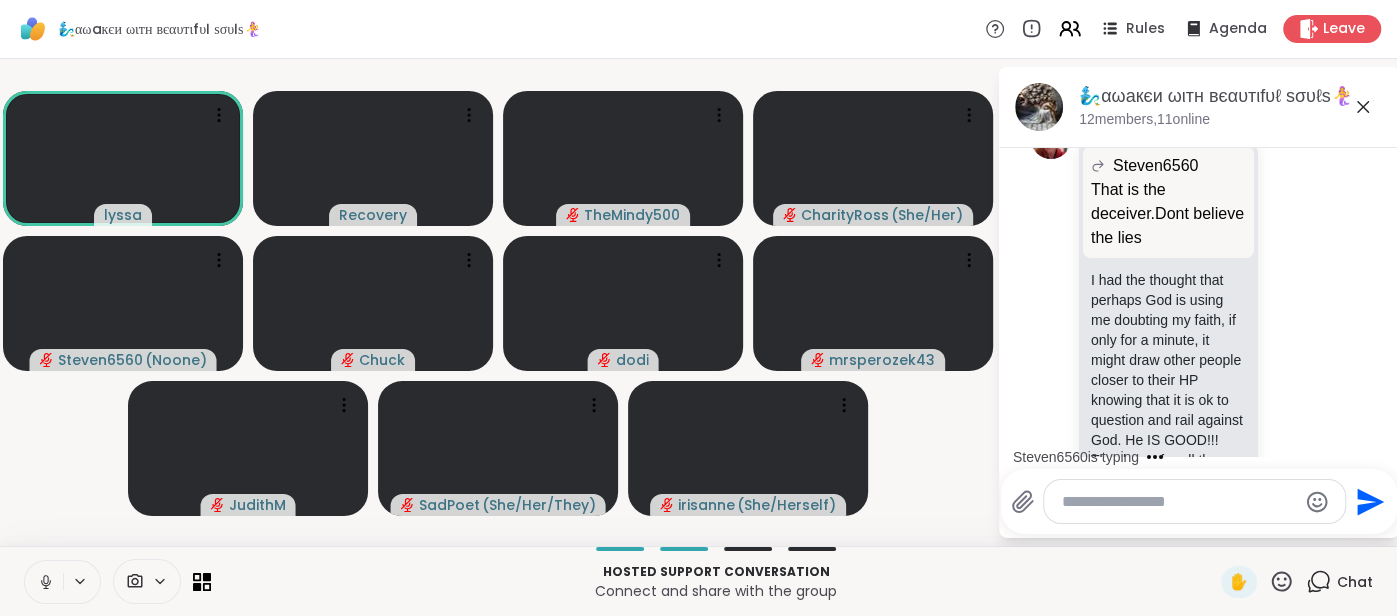 click on "Hosted support conversation Connect and share with the group ✋ Chat" at bounding box center [698, 581] 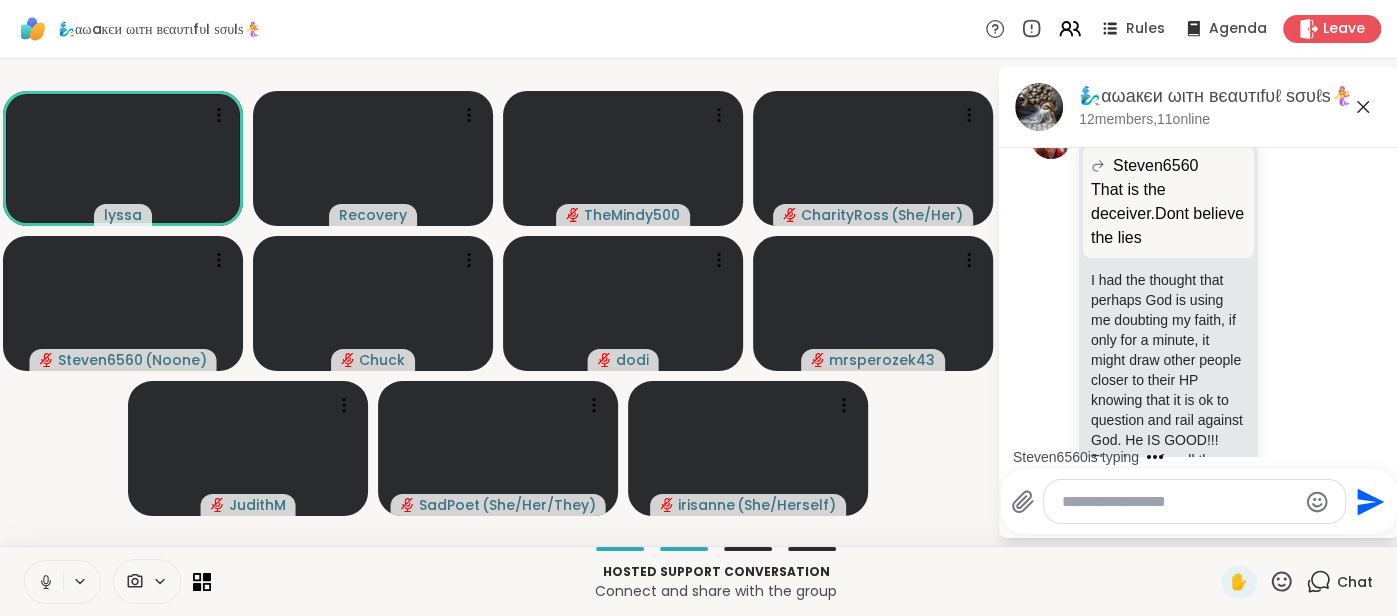 click at bounding box center (44, 582) 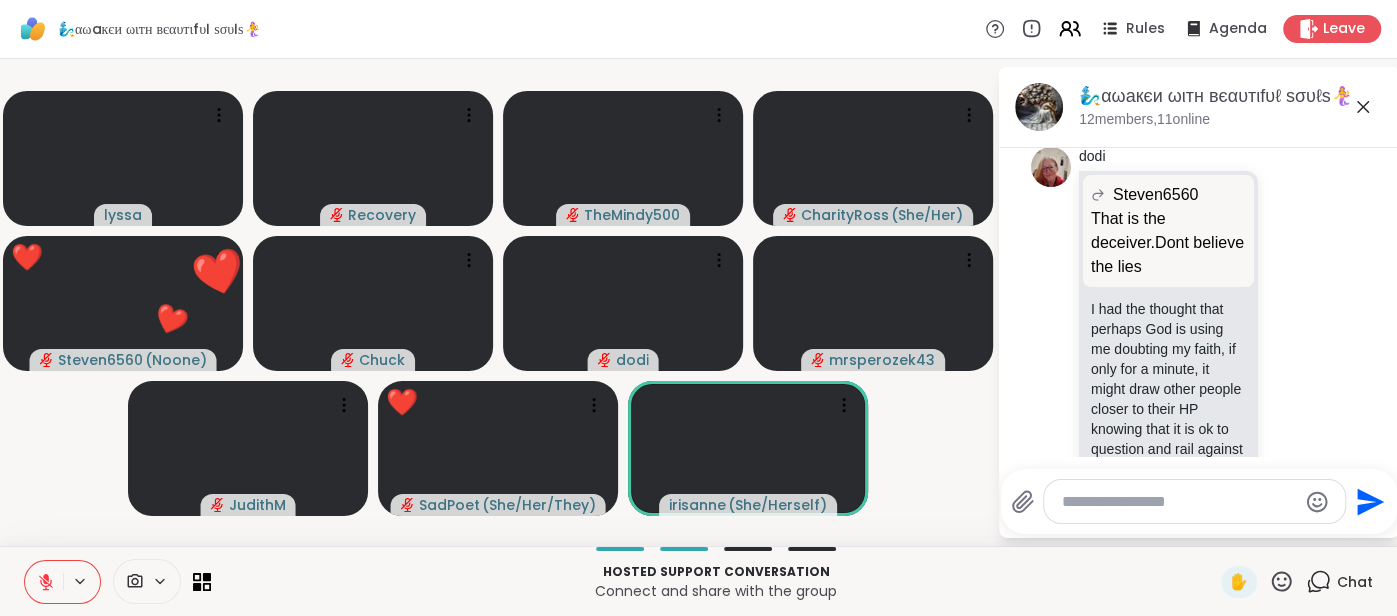 scroll, scrollTop: 7752, scrollLeft: 0, axis: vertical 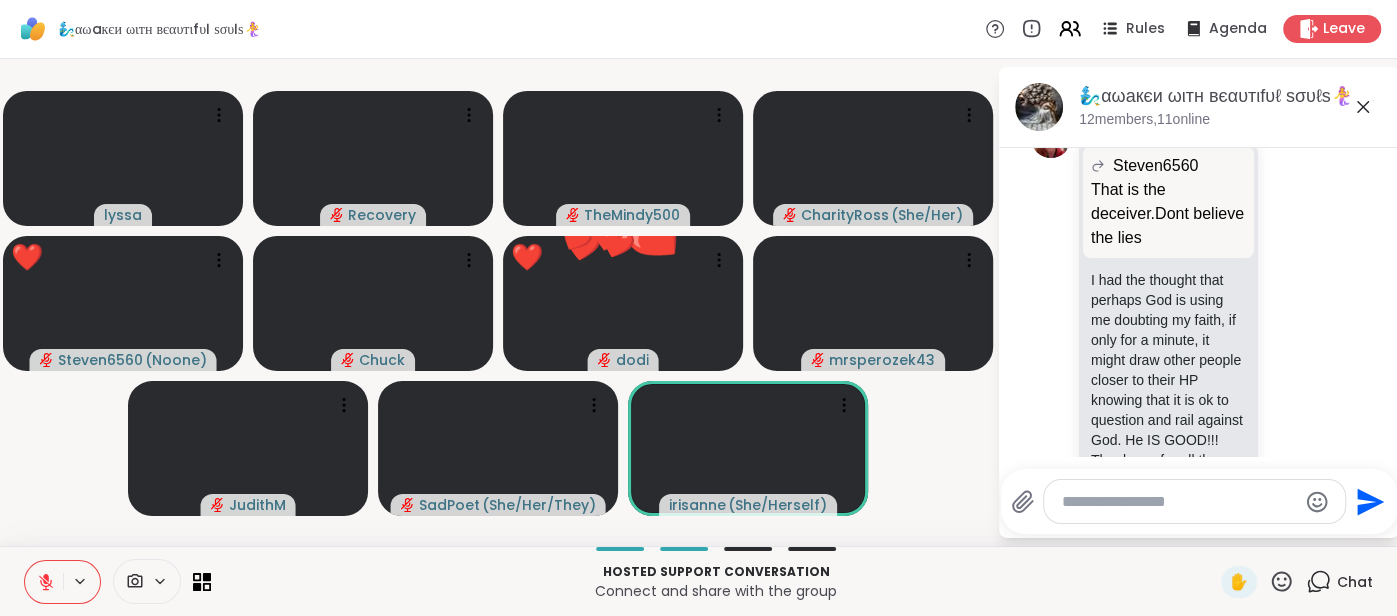 click 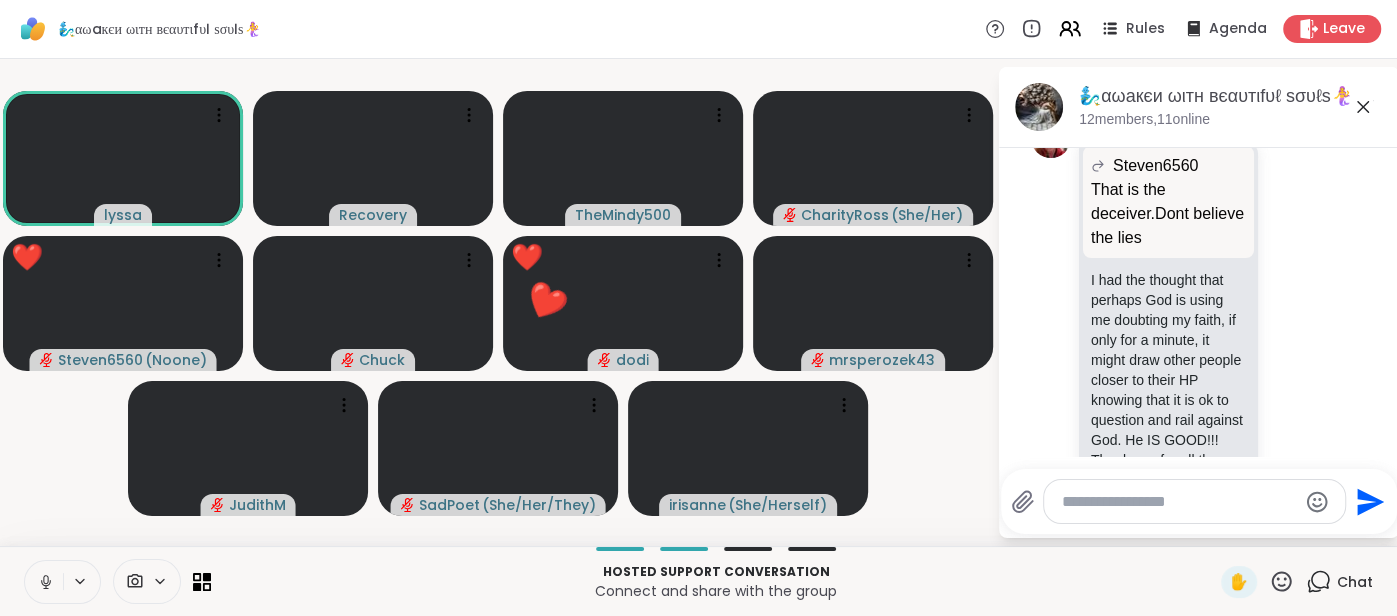 click 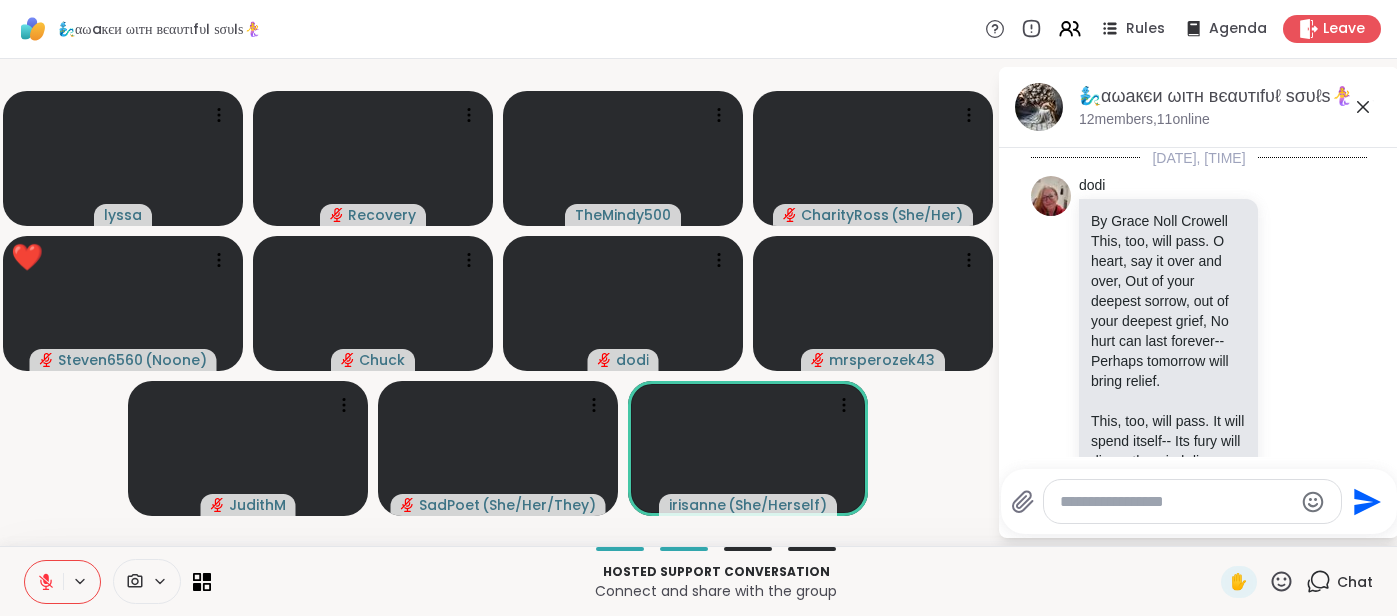 scroll, scrollTop: 0, scrollLeft: 0, axis: both 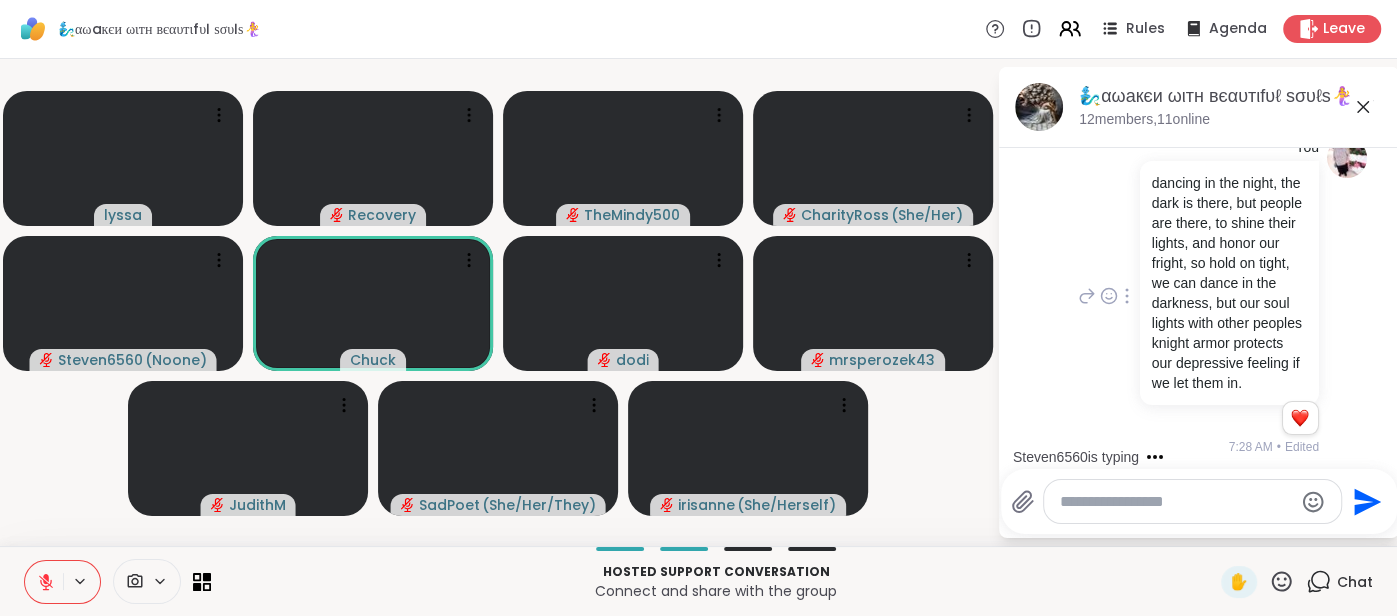 click at bounding box center [1300, 418] 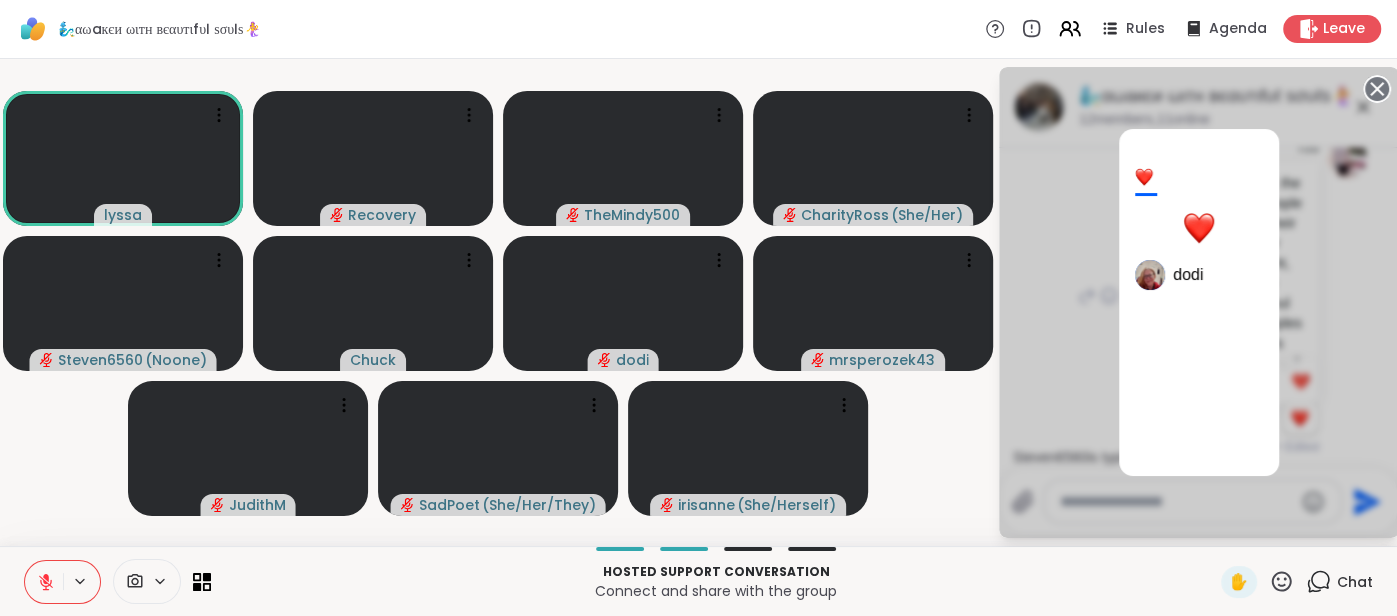 click 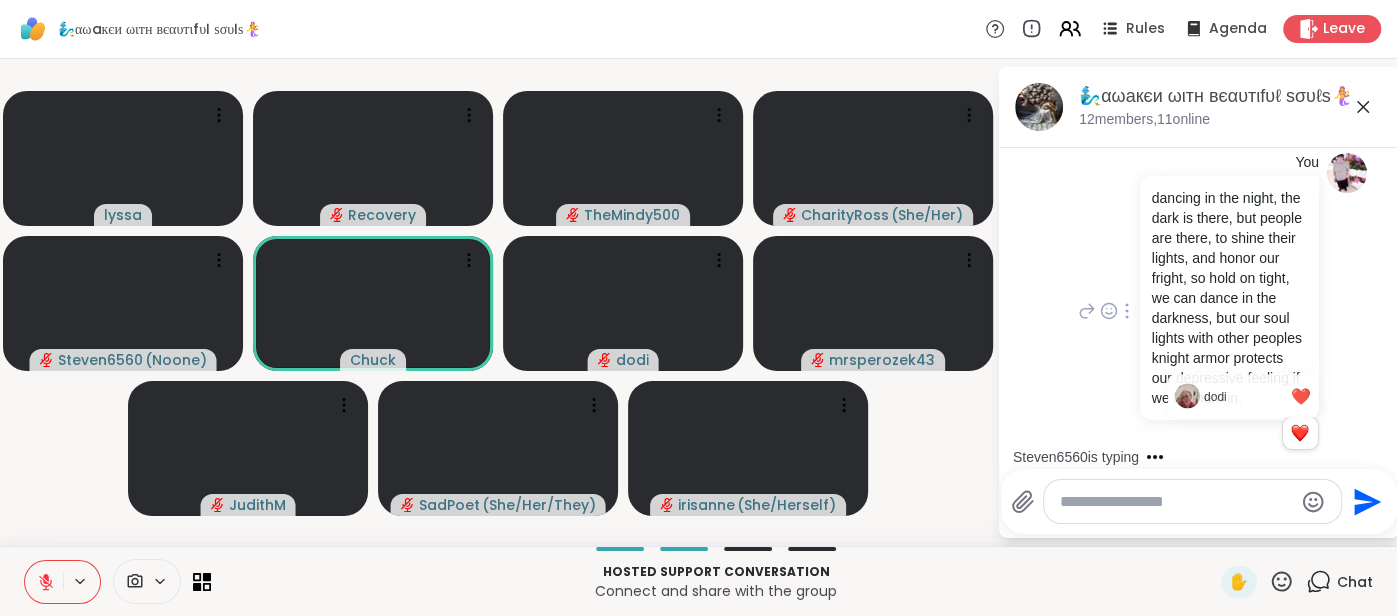 scroll, scrollTop: 7498, scrollLeft: 0, axis: vertical 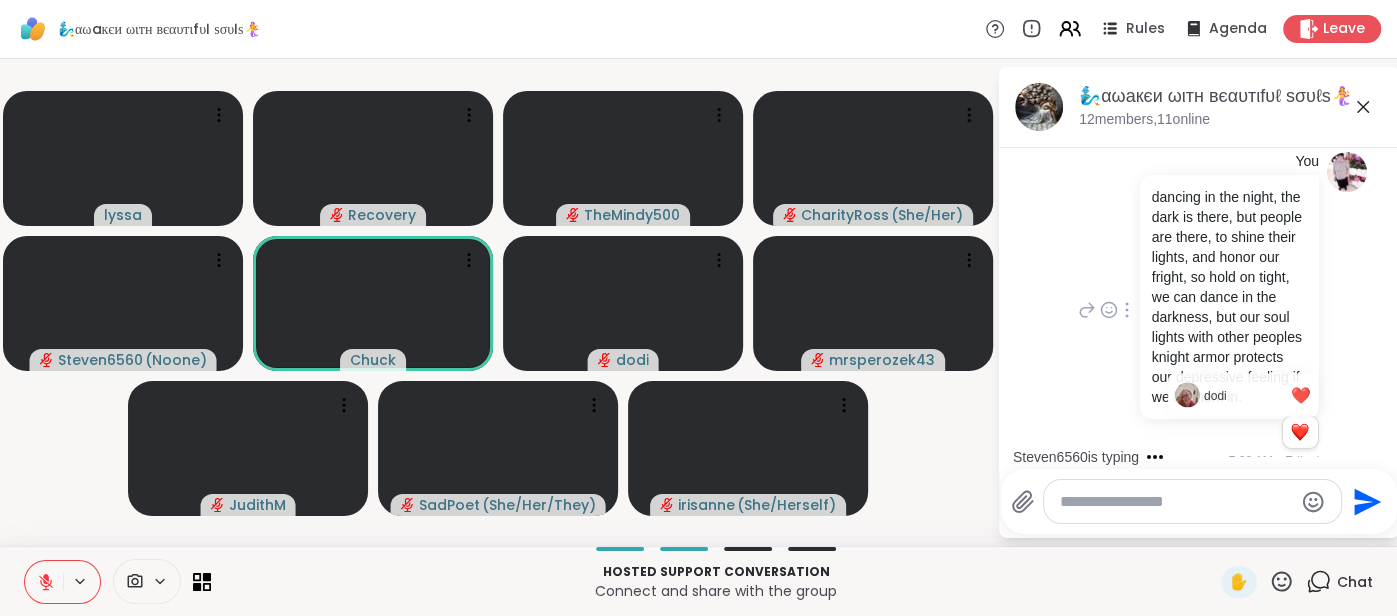 click on "You dancing in the night, the dark is there, but people are there, to shine their lights, and honor our fright, so hold on tight, we can dance in the darkness, but our soul lights with other peoples knight armor protects our depressive feeling if we let them in. dodi ❤️   1 1 7:28 AM • Edited" at bounding box center [1199, 311] 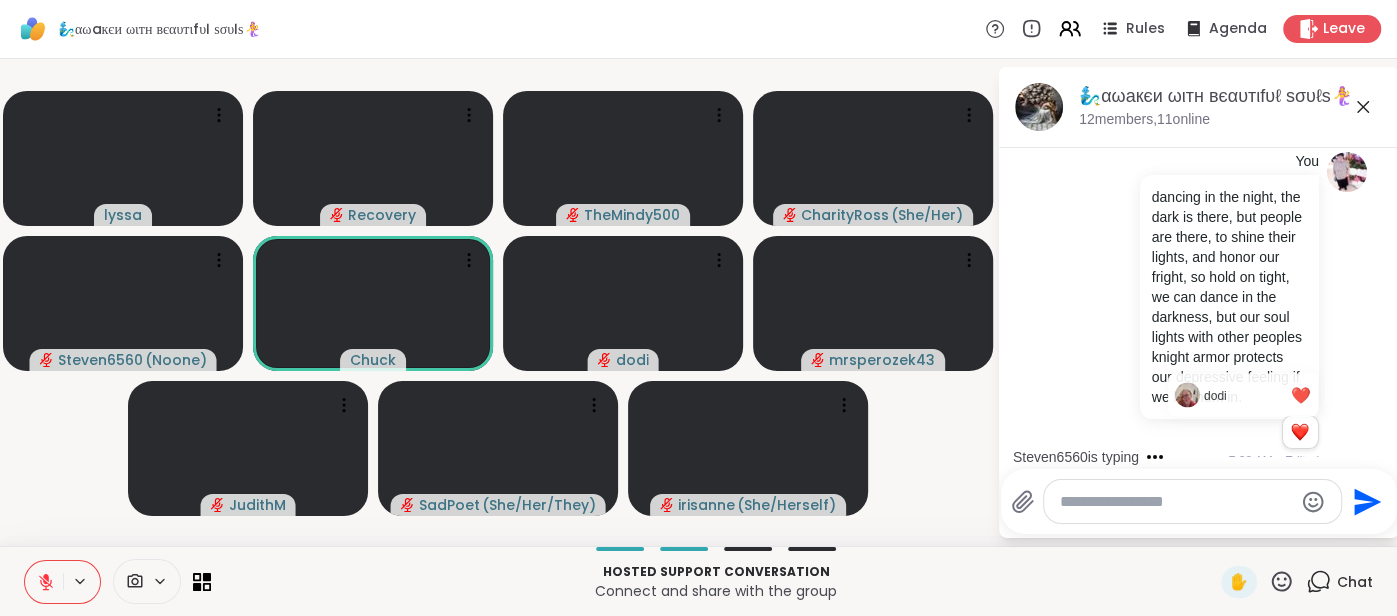 click on "You dancing in the night, the dark is there, but people are there, to shine their lights, and honor our fright, so hold on tight, we can dance in the darkness, but our soul lights with other peoples knight armor protects our depressive feeling if we let them in. dodi ❤️   1 1 7:28 AM • Edited" at bounding box center [1196, 311] 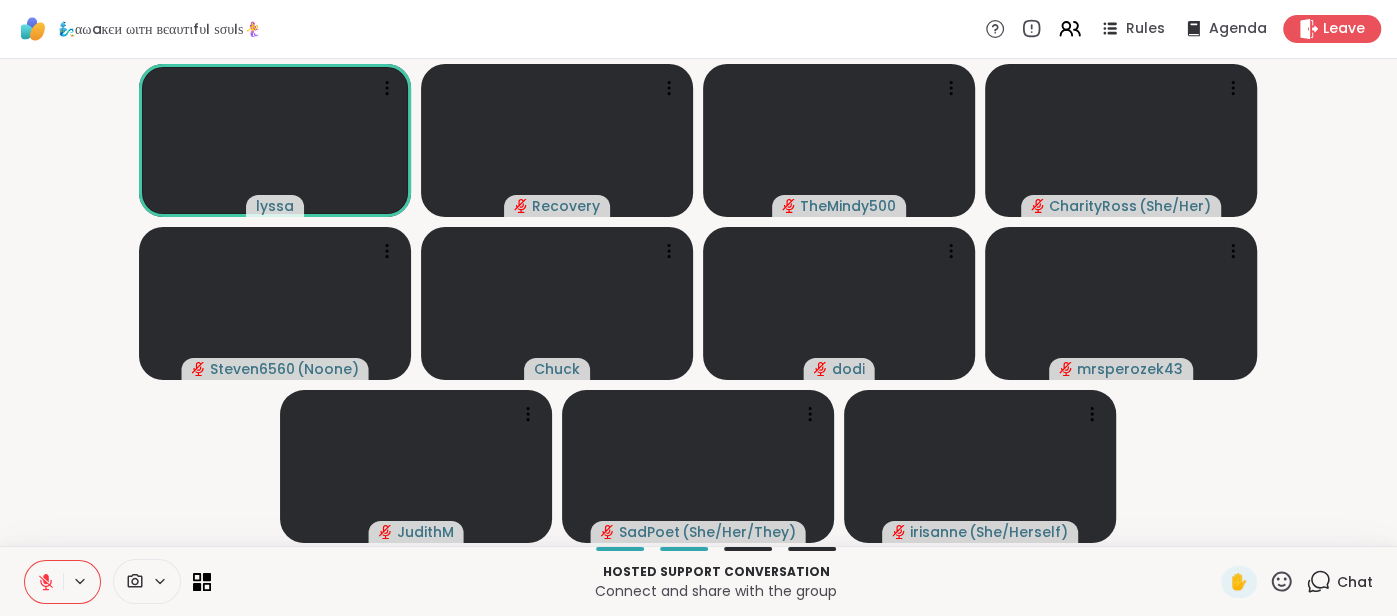 click on "Chat" at bounding box center [1355, 582] 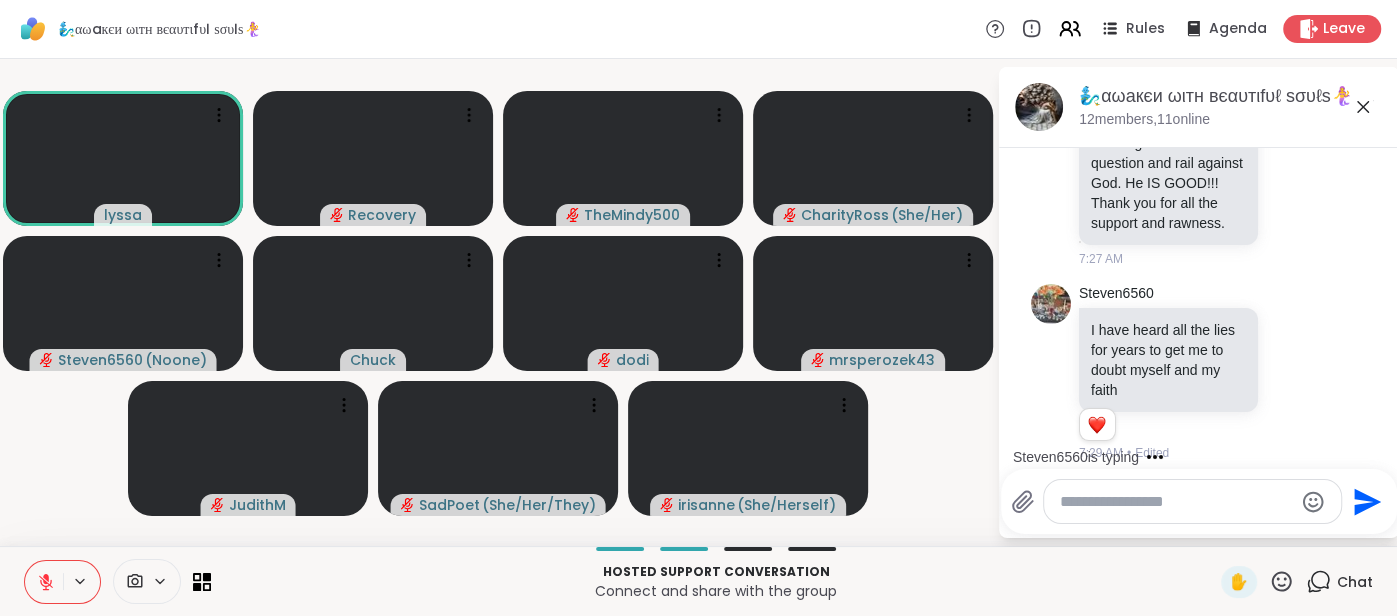 scroll, scrollTop: 8167, scrollLeft: 0, axis: vertical 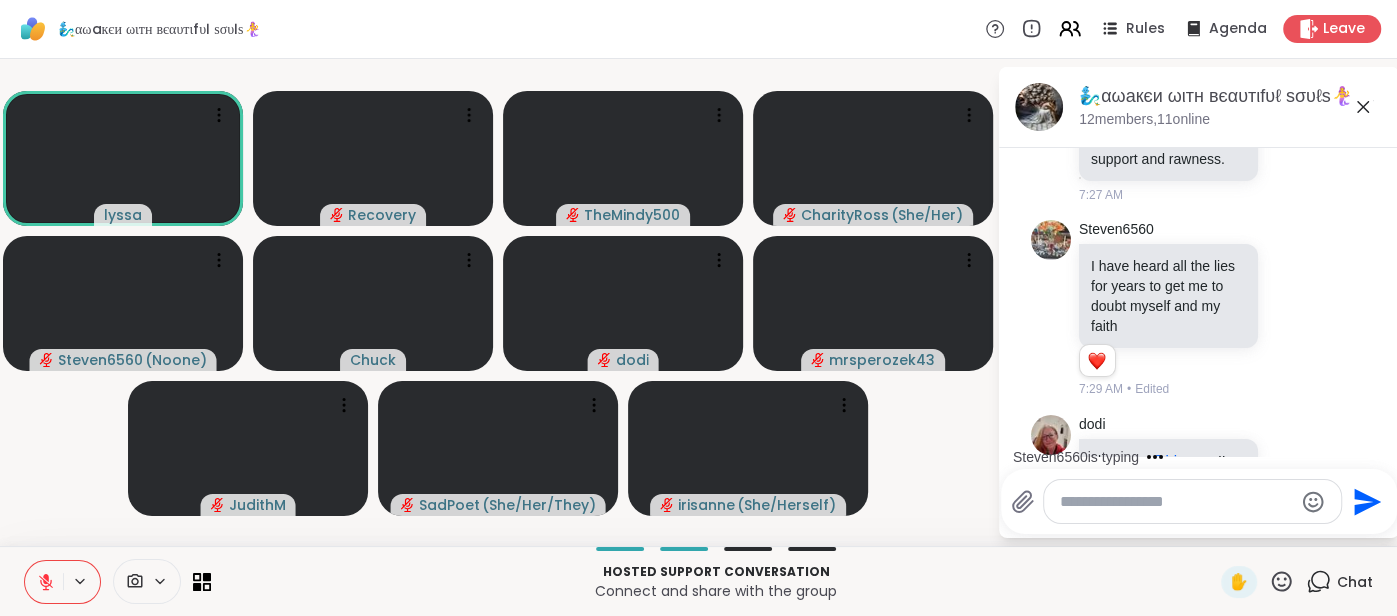 click 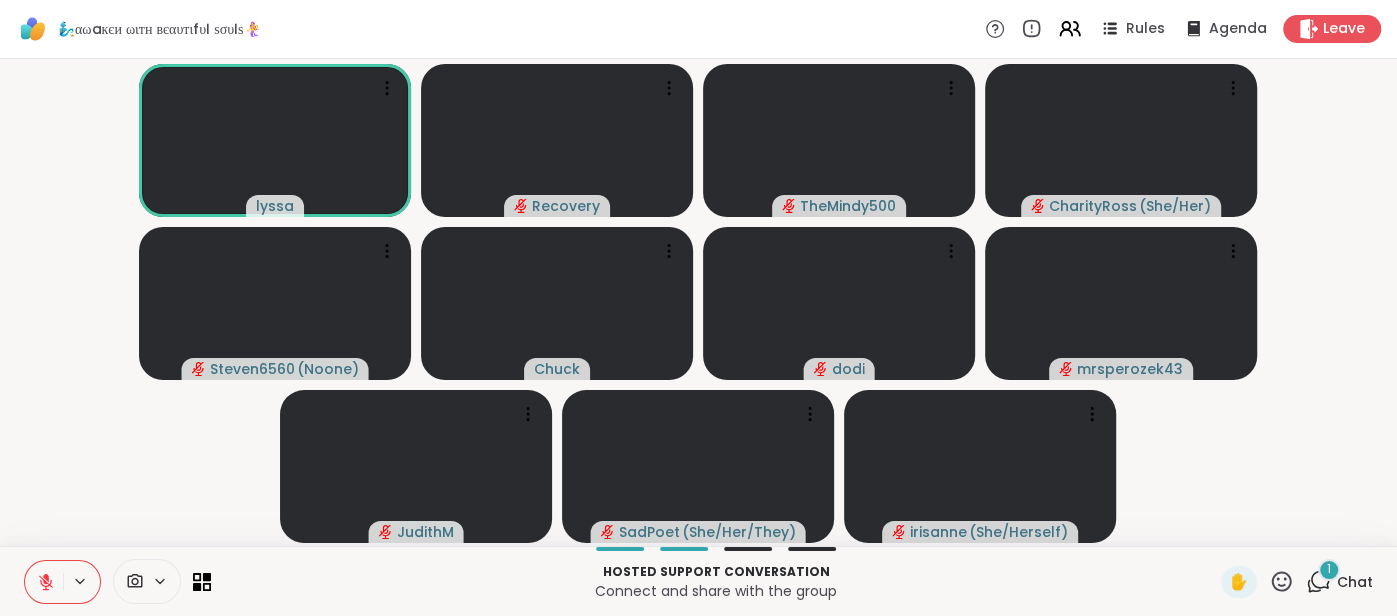 click on "Chat" at bounding box center [1355, 582] 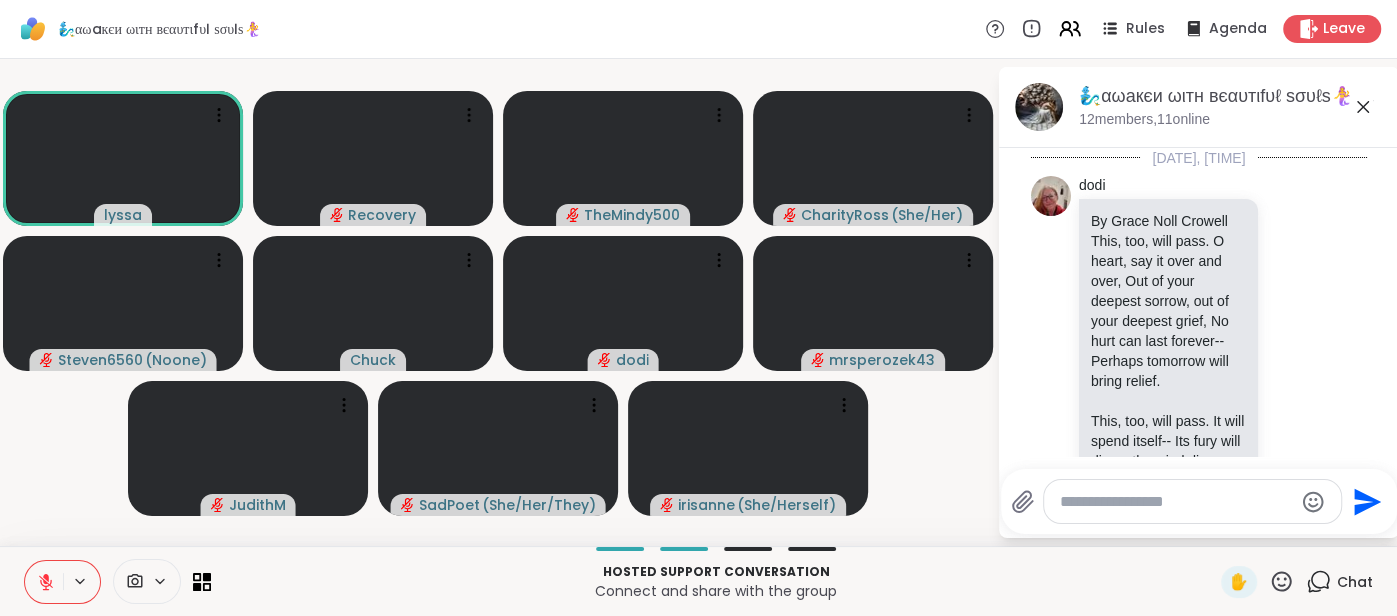 scroll, scrollTop: 8449, scrollLeft: 0, axis: vertical 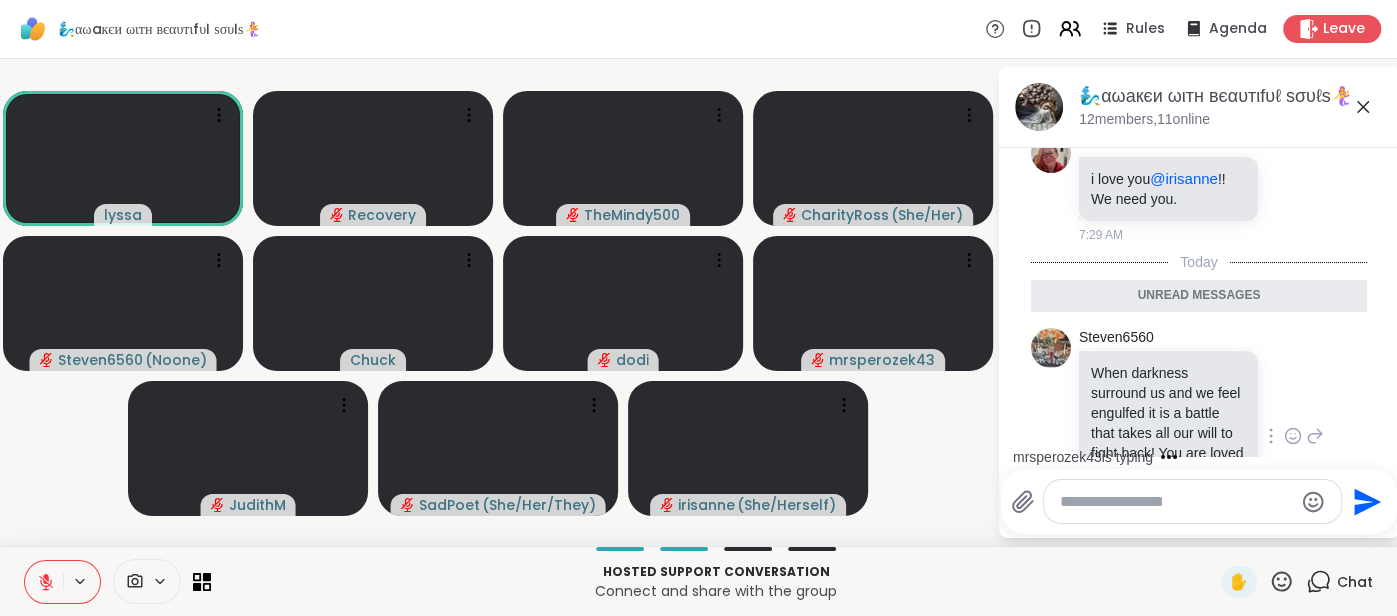 click 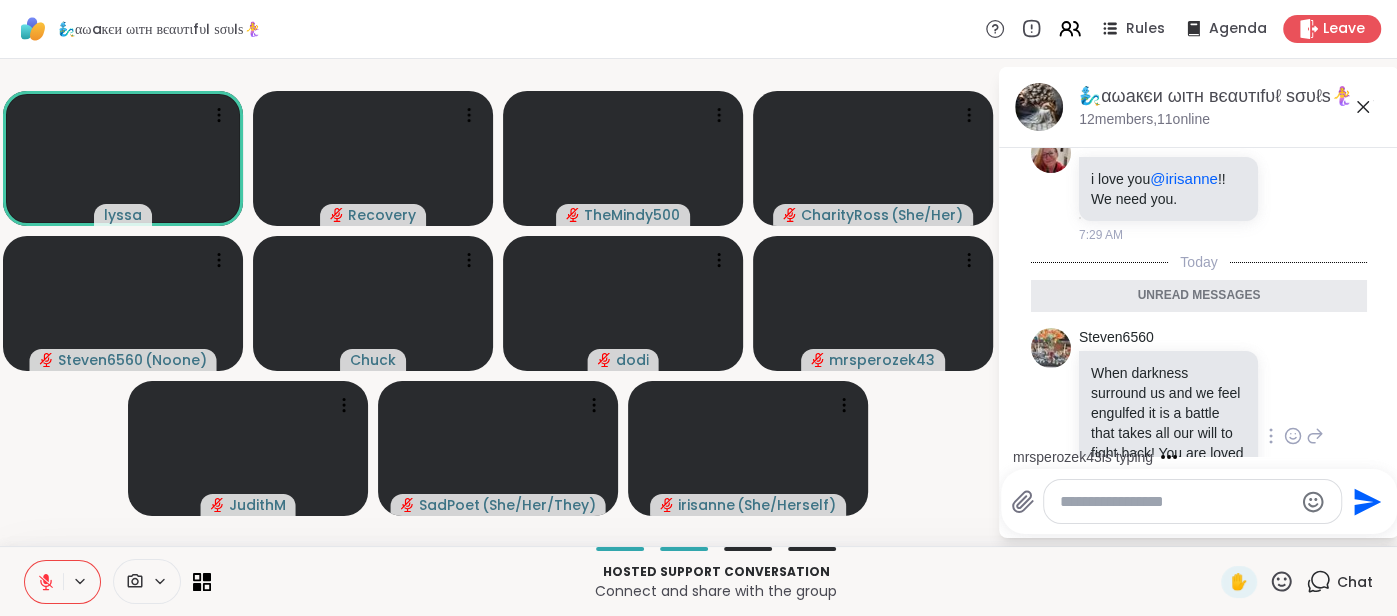 click 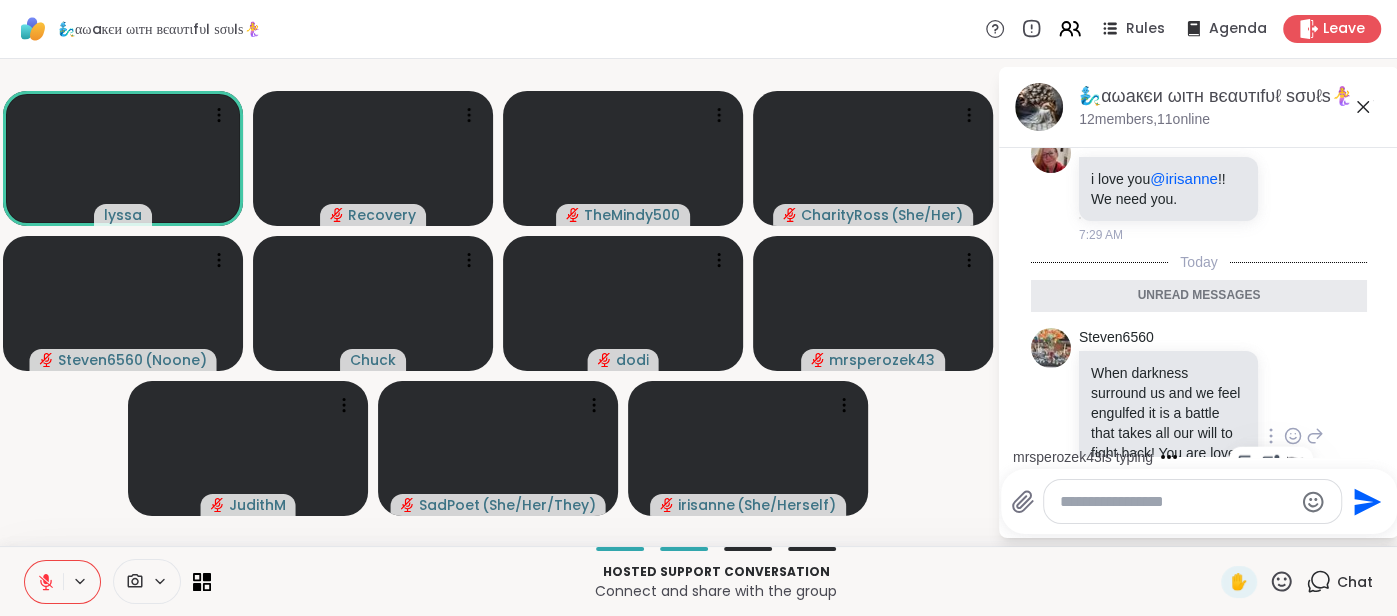 click 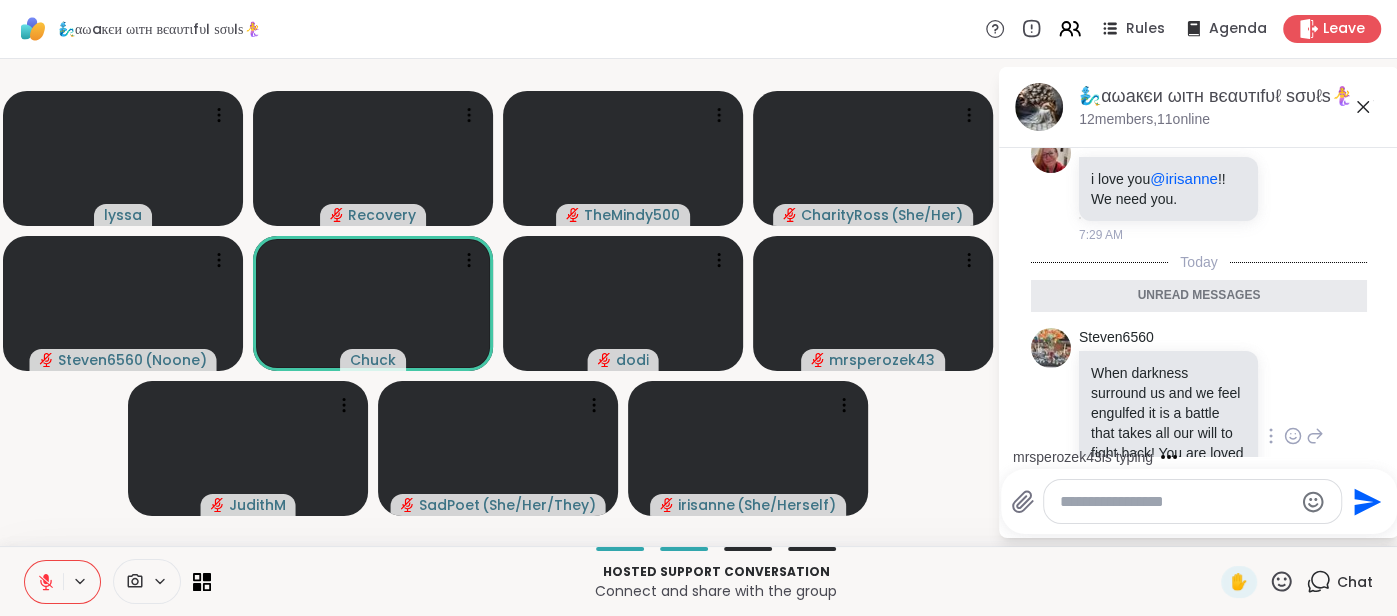click at bounding box center [1176, 502] 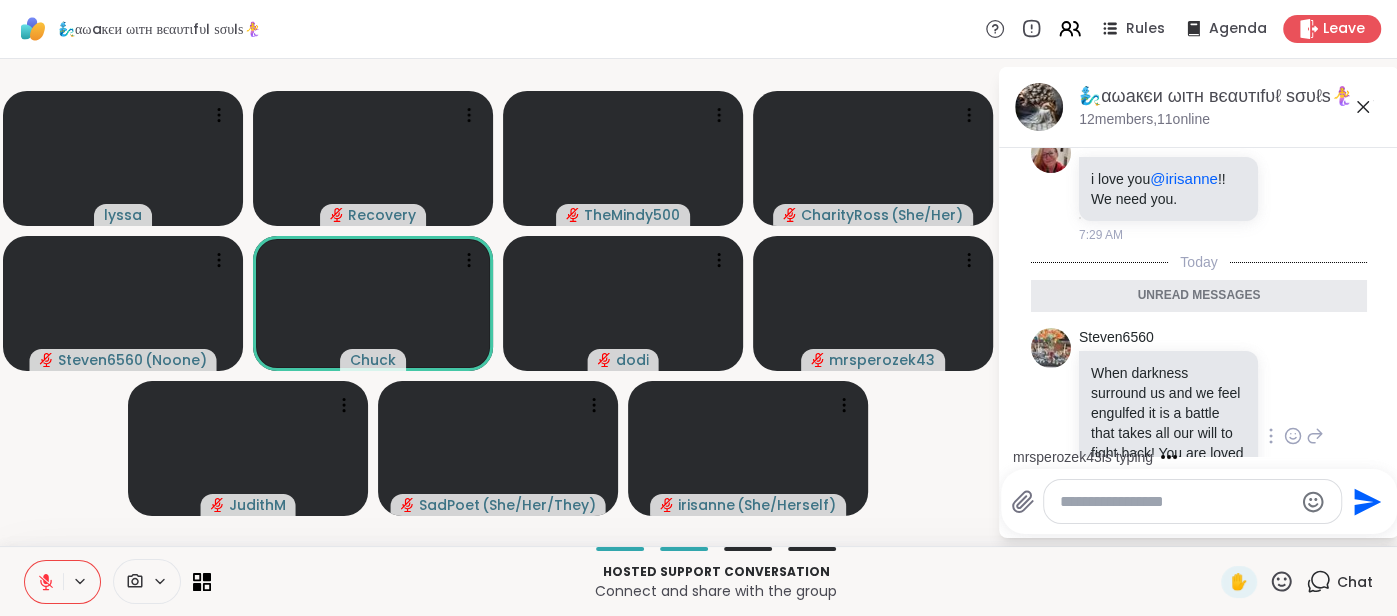 paste on "**********" 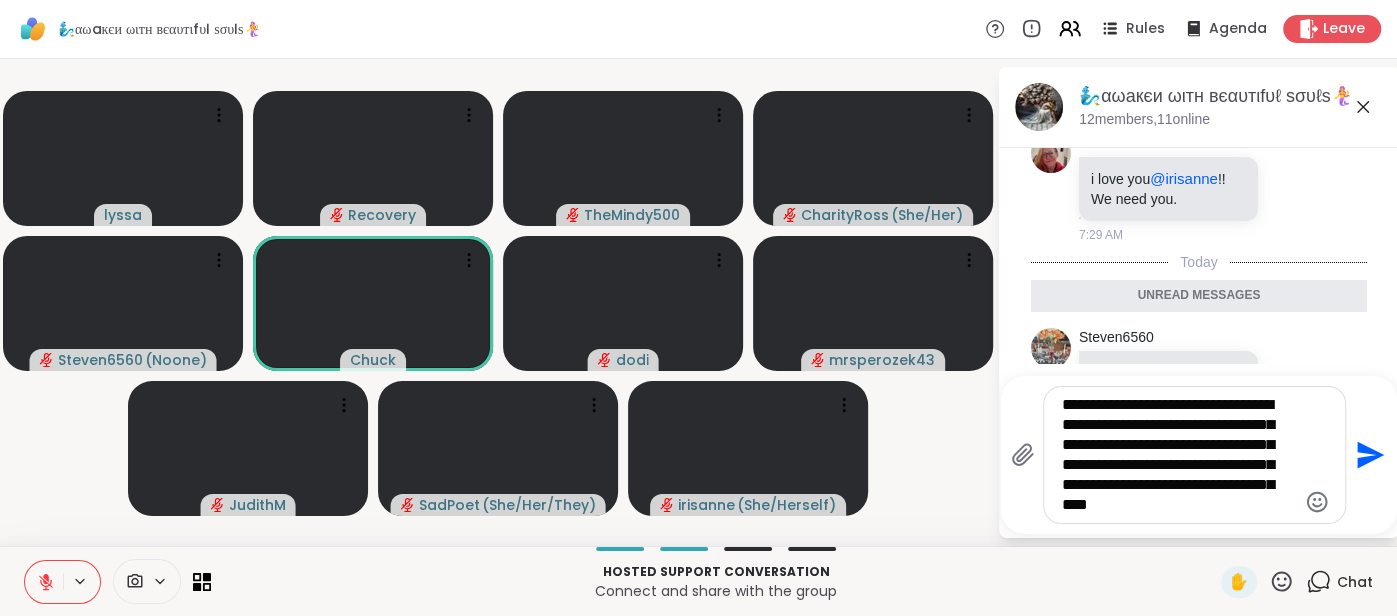 type on "**********" 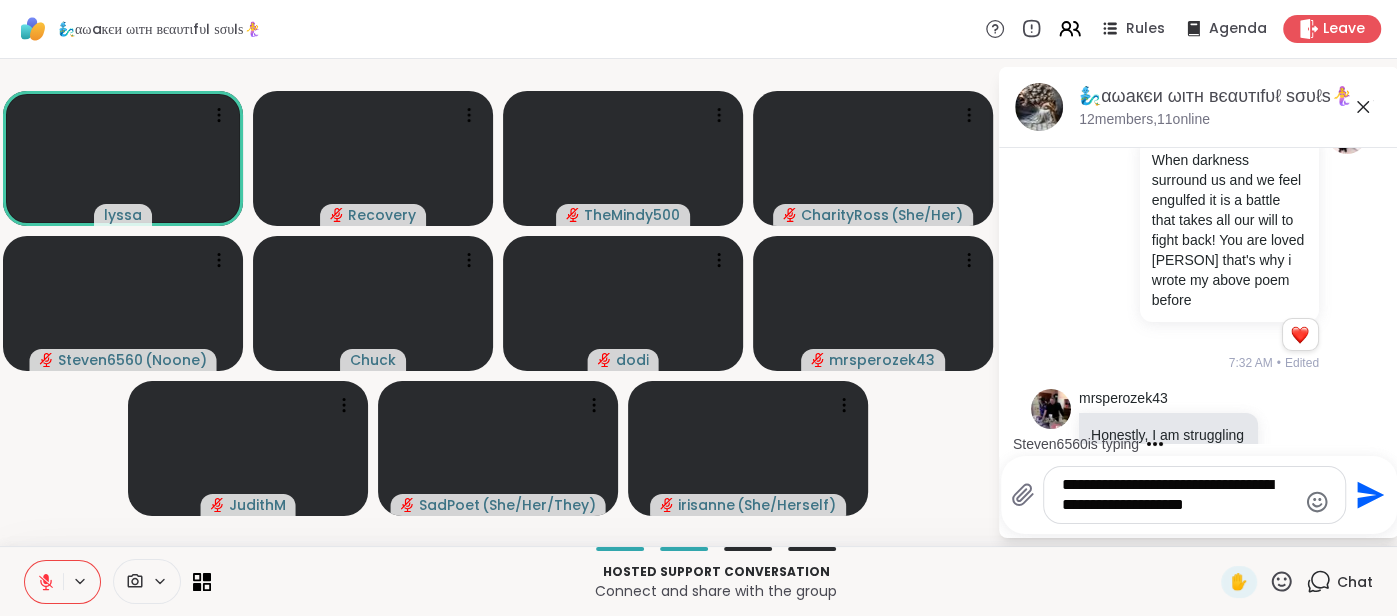 scroll, scrollTop: 8863, scrollLeft: 0, axis: vertical 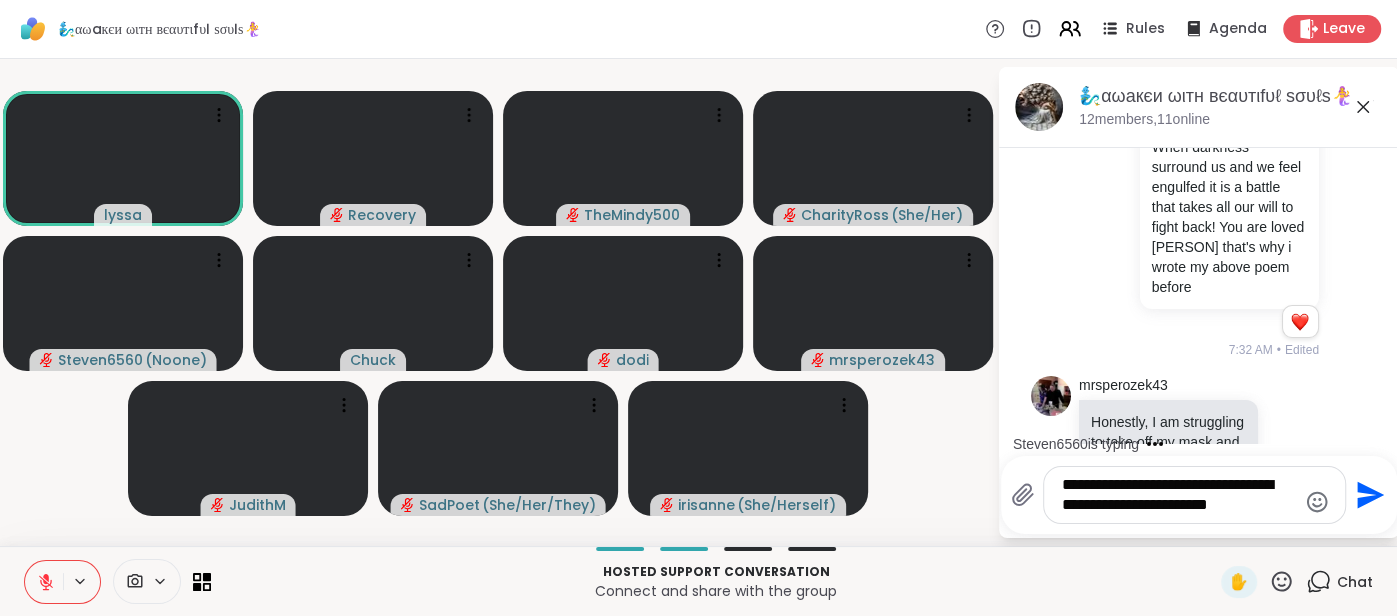 type on "**********" 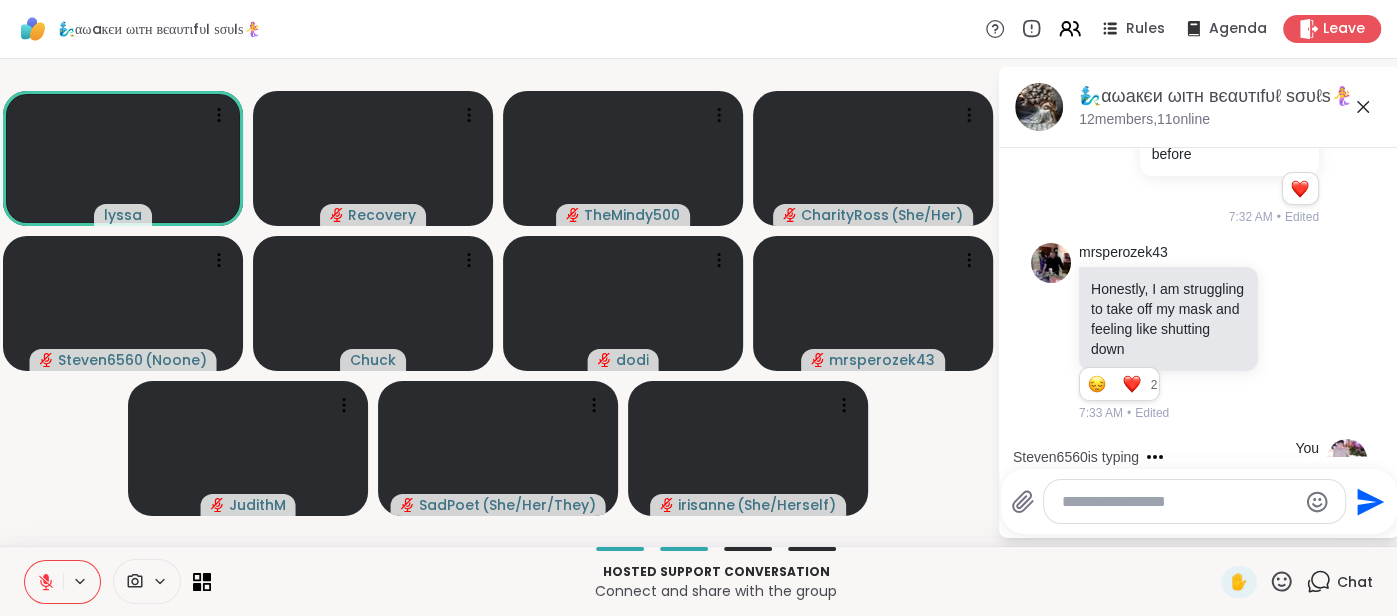 scroll, scrollTop: 9025, scrollLeft: 0, axis: vertical 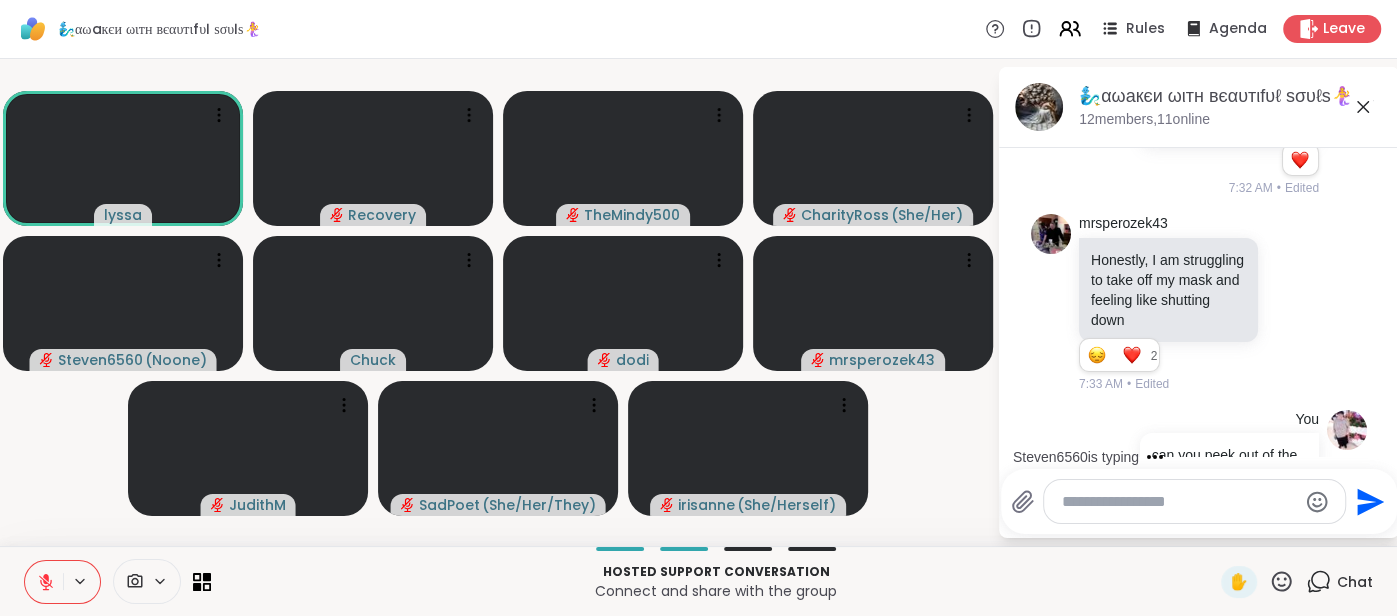 click 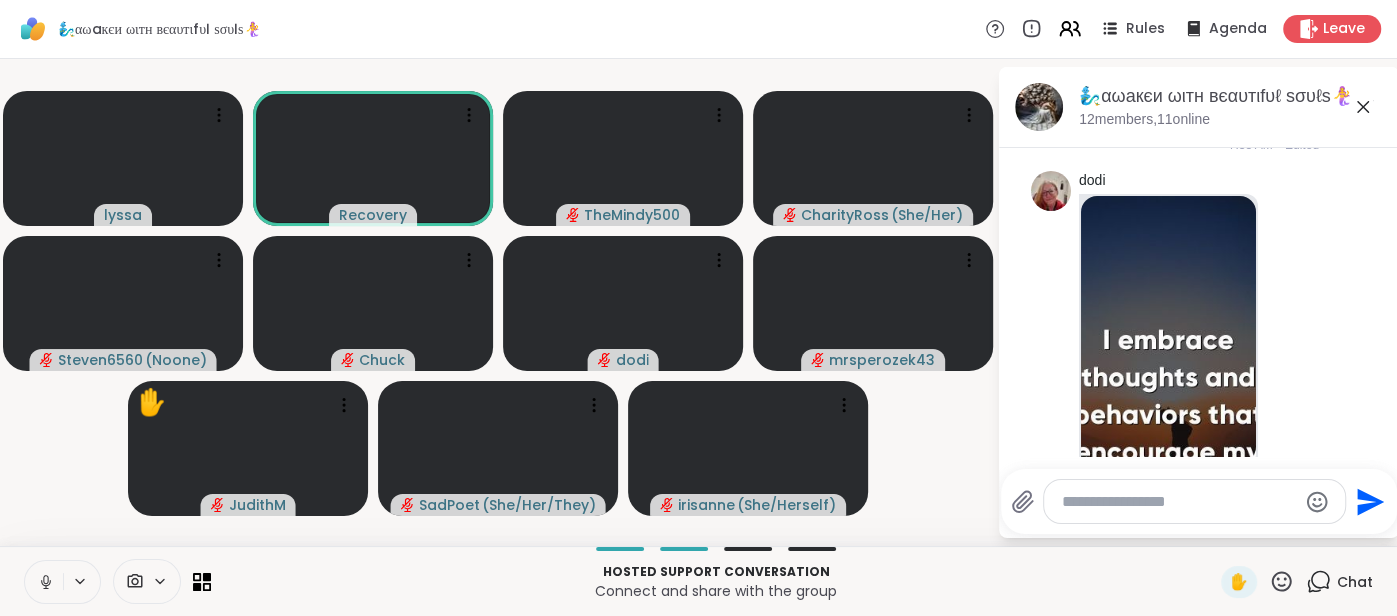 scroll, scrollTop: 9477, scrollLeft: 0, axis: vertical 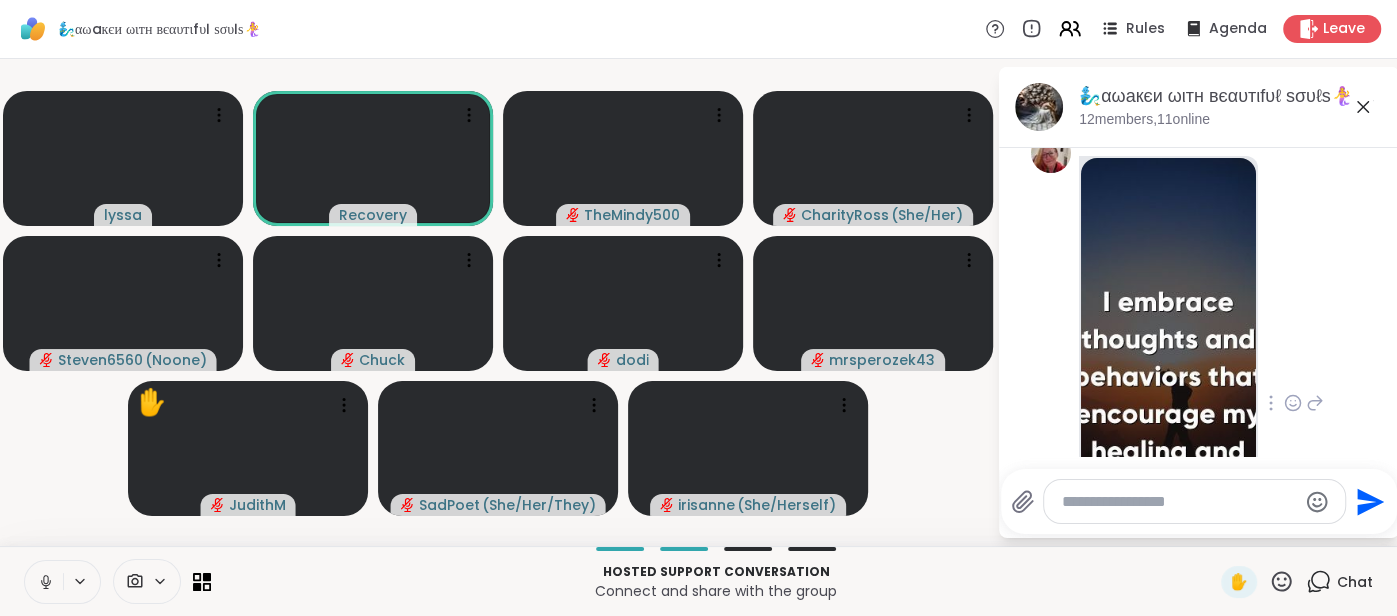 click at bounding box center [1168, 396] 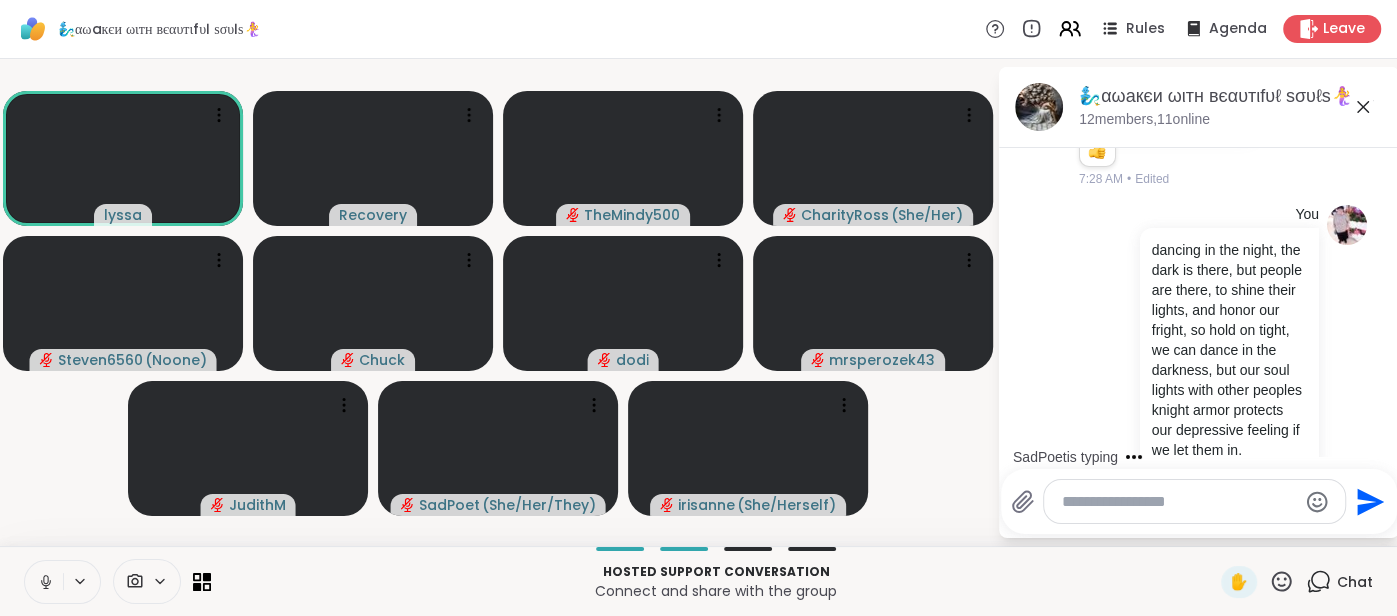 scroll, scrollTop: 7433, scrollLeft: 0, axis: vertical 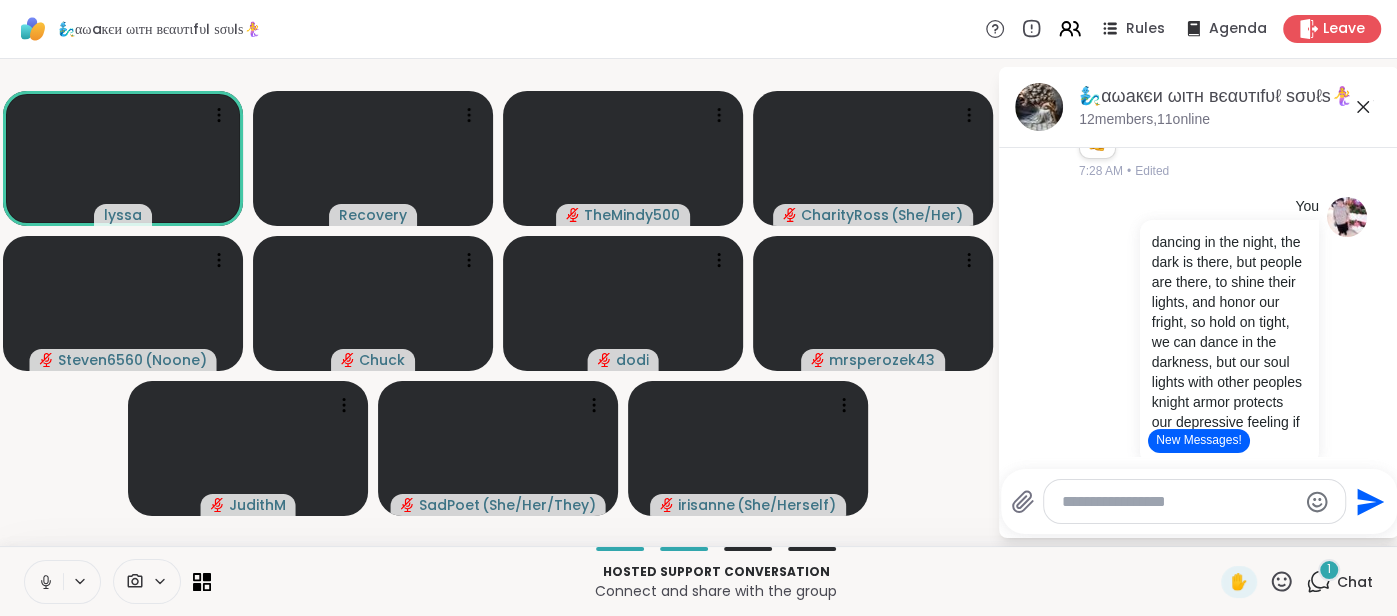 click at bounding box center (44, 582) 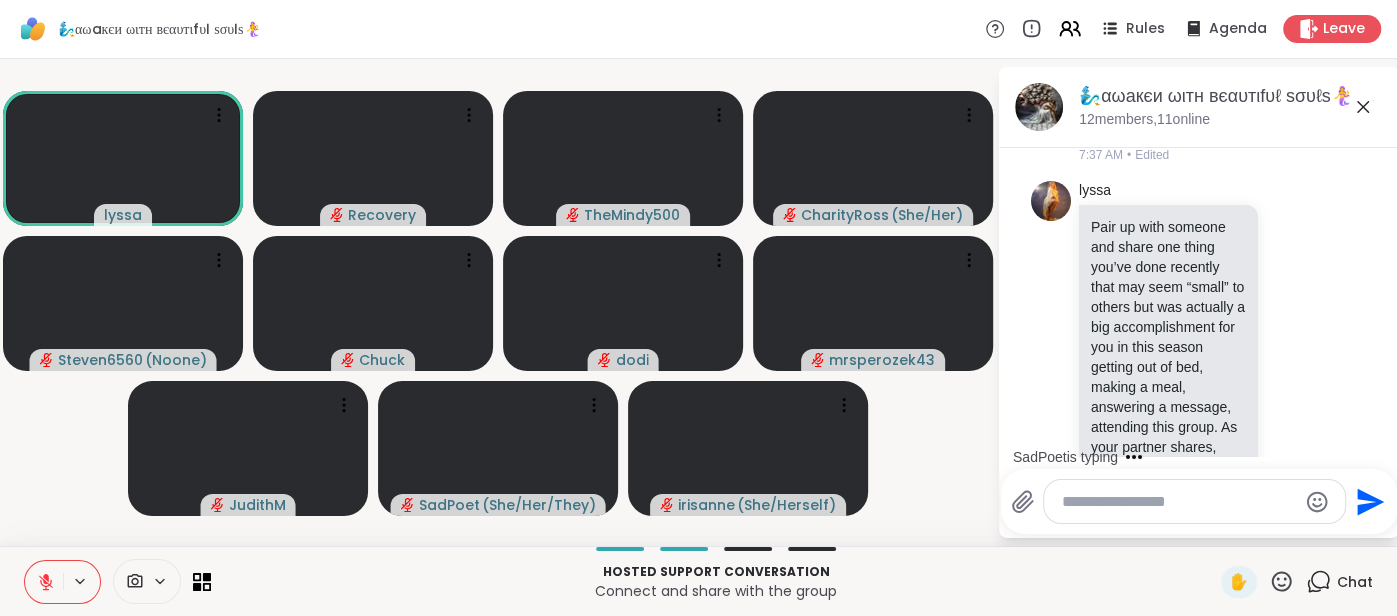 scroll, scrollTop: 11014, scrollLeft: 0, axis: vertical 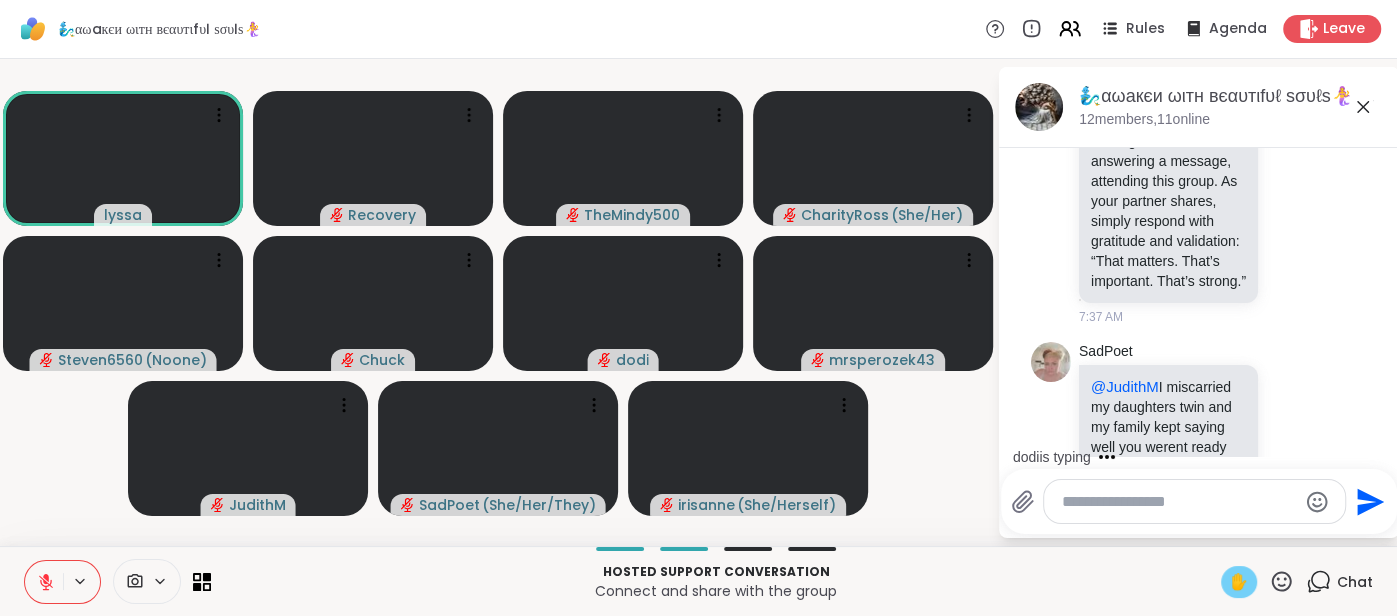 click on "✋" at bounding box center [1239, 582] 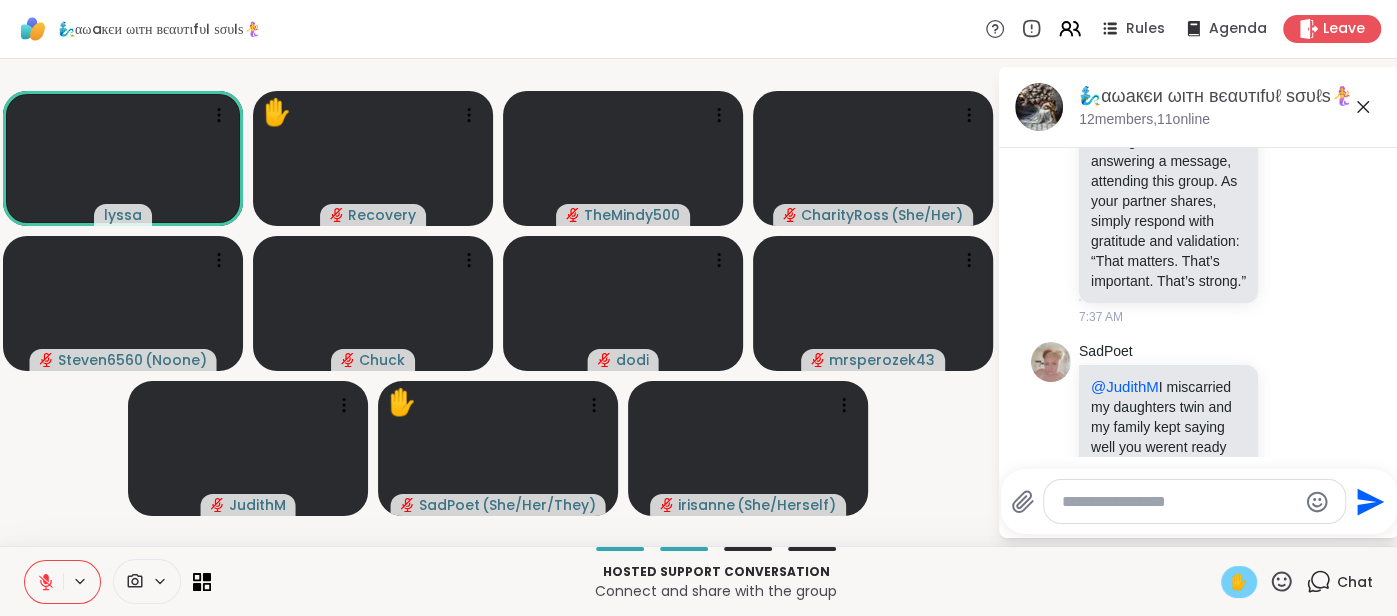 click at bounding box center [44, 582] 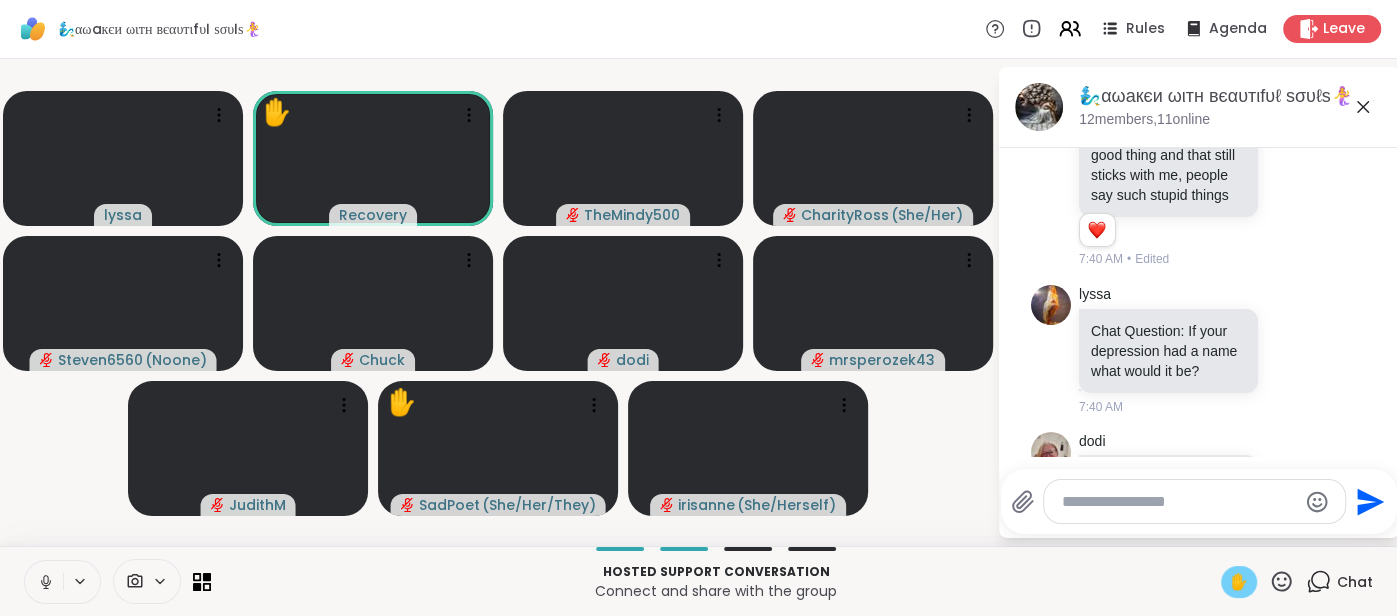 scroll, scrollTop: 11375, scrollLeft: 0, axis: vertical 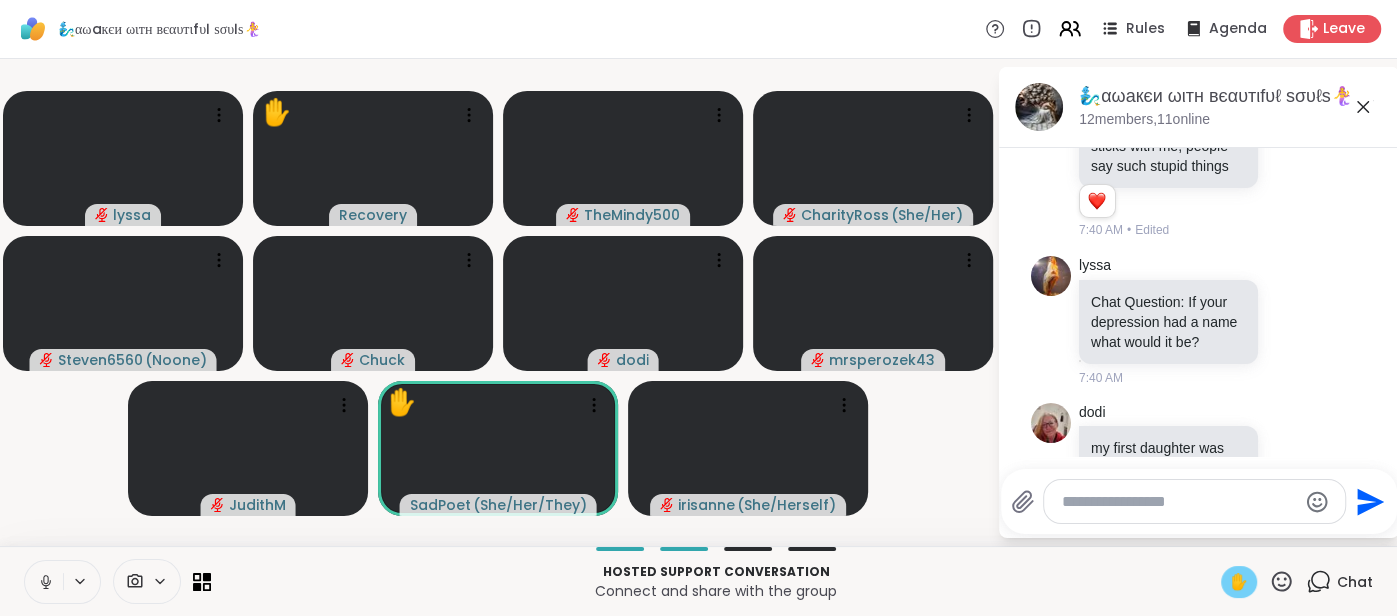 click at bounding box center [44, 582] 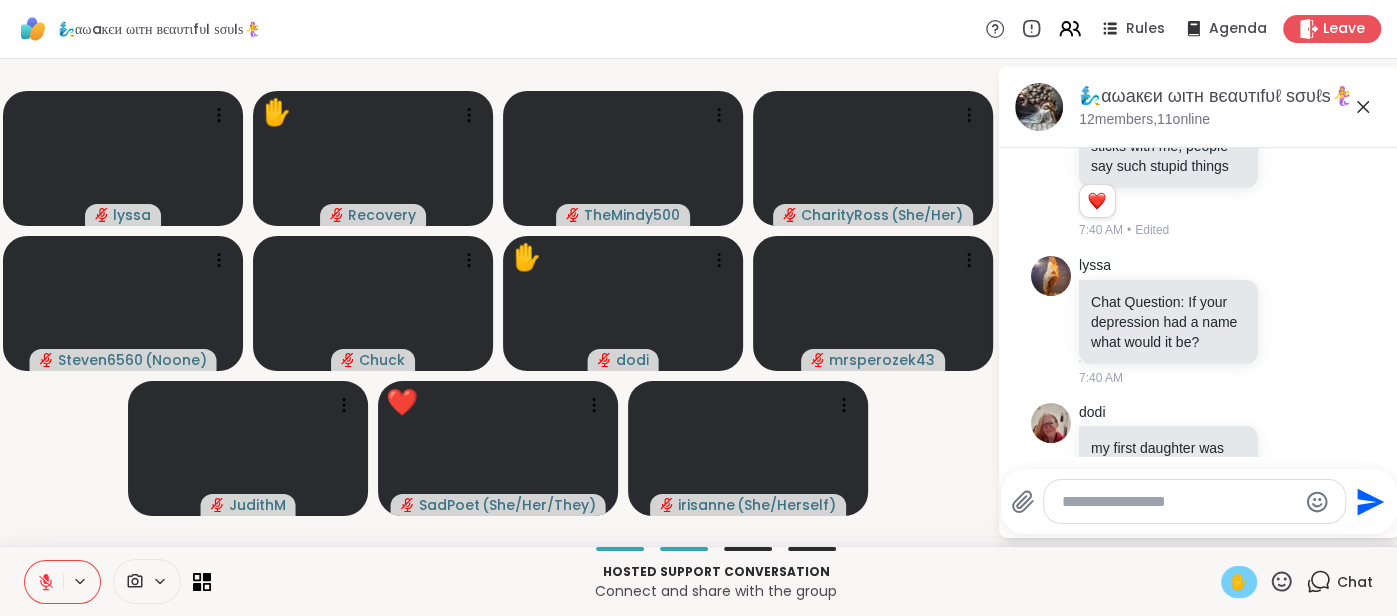 click on "✋" at bounding box center [1239, 582] 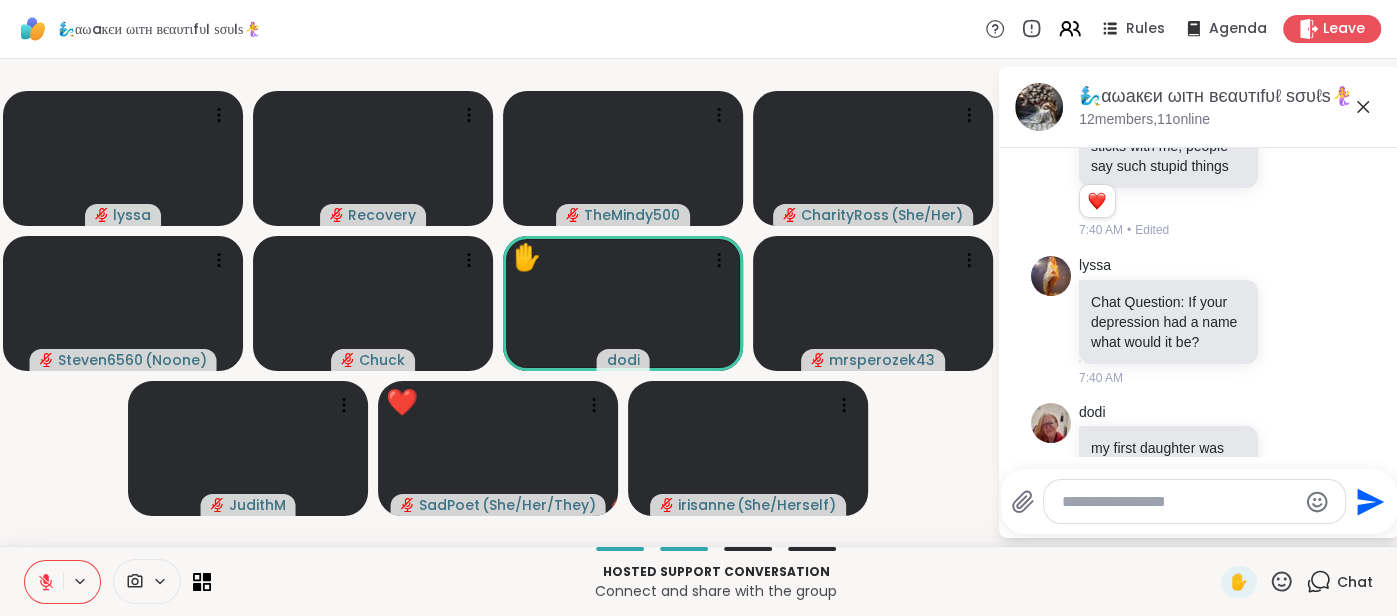 scroll, scrollTop: 11404, scrollLeft: 0, axis: vertical 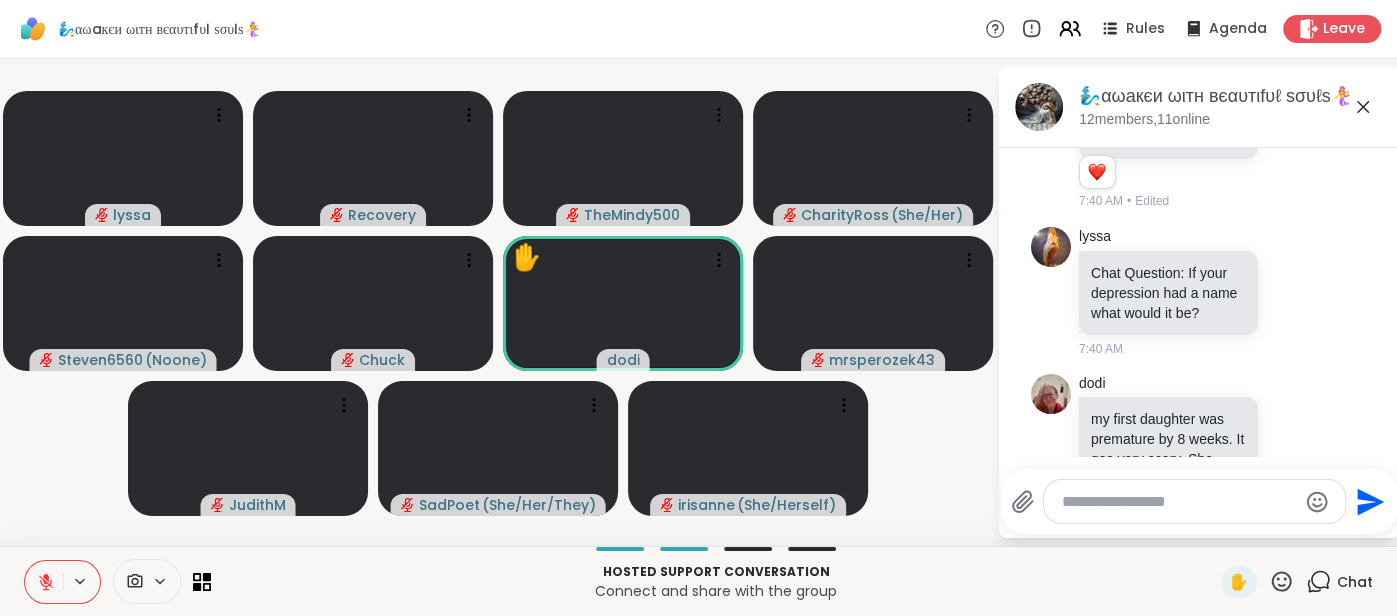 click 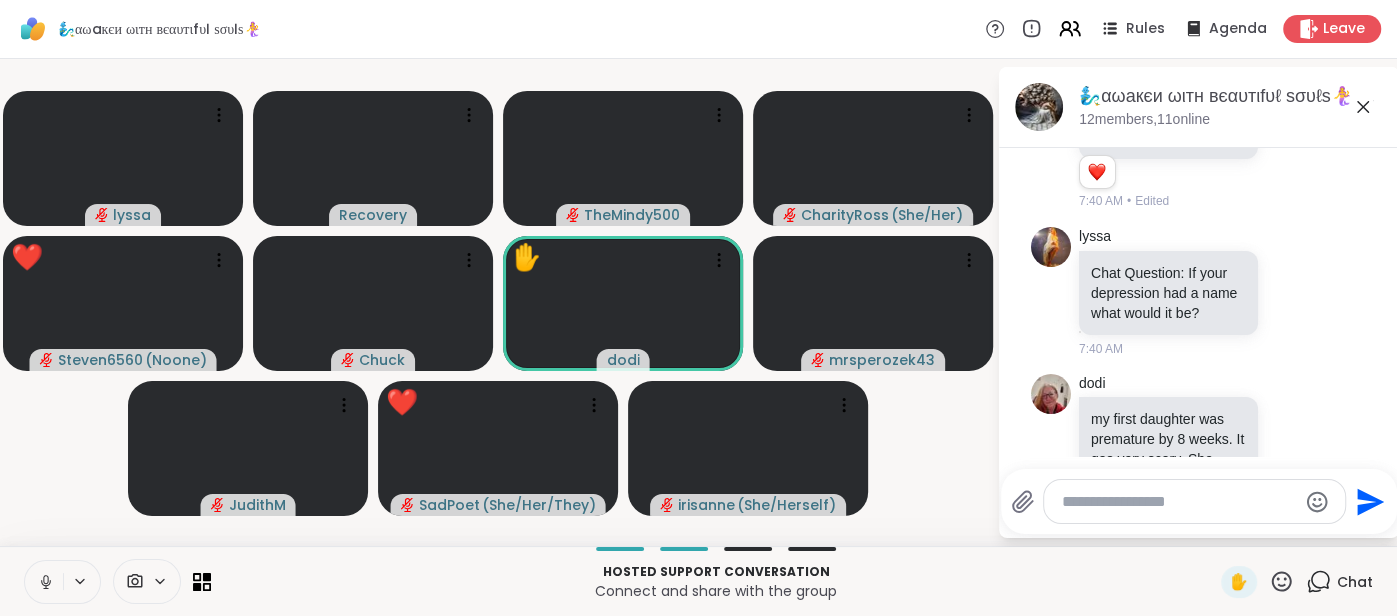 click 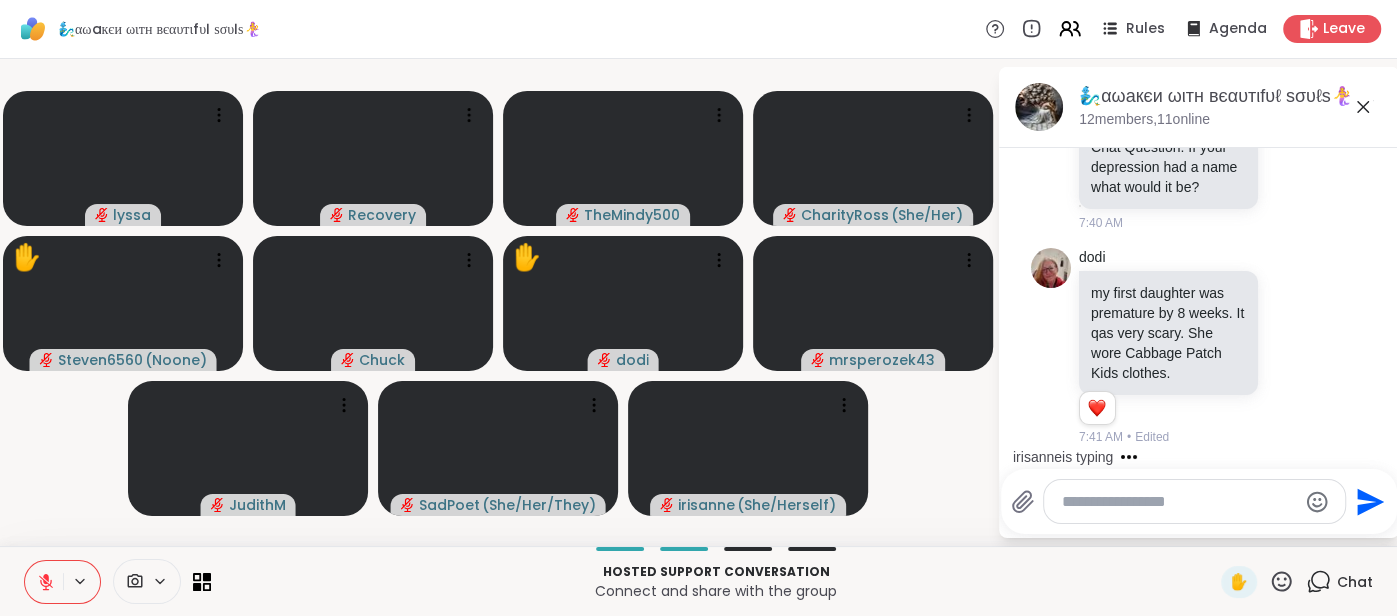scroll, scrollTop: 11655, scrollLeft: 0, axis: vertical 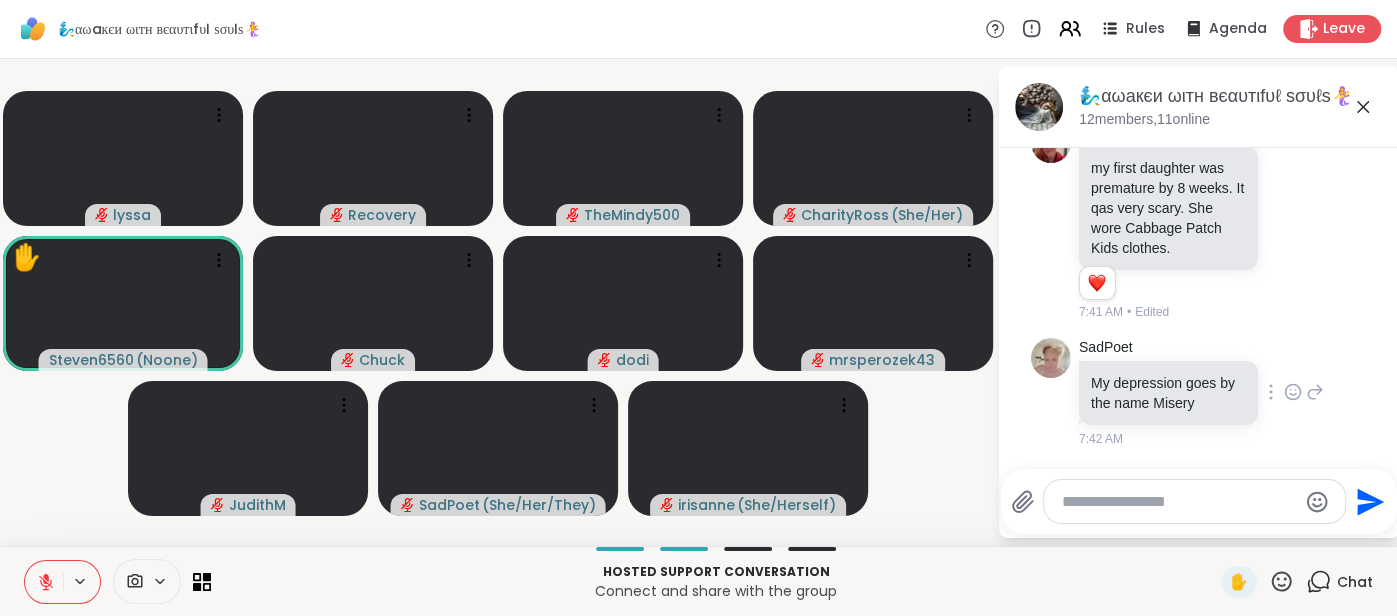 click 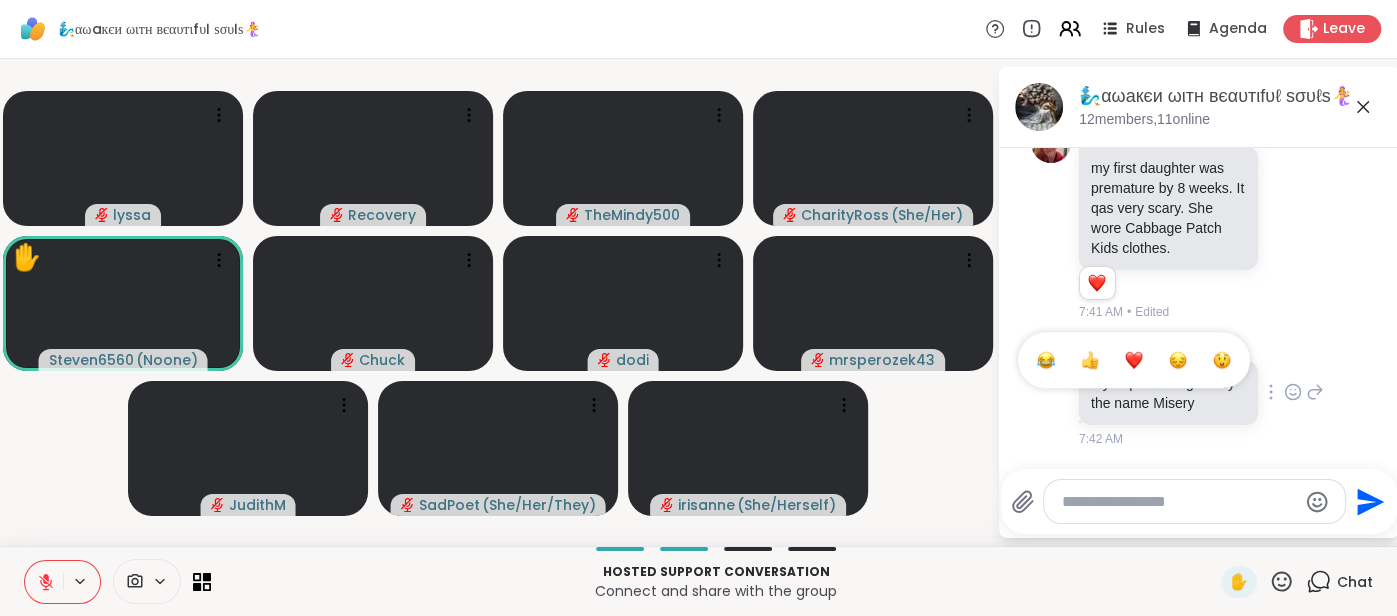 scroll, scrollTop: 11684, scrollLeft: 0, axis: vertical 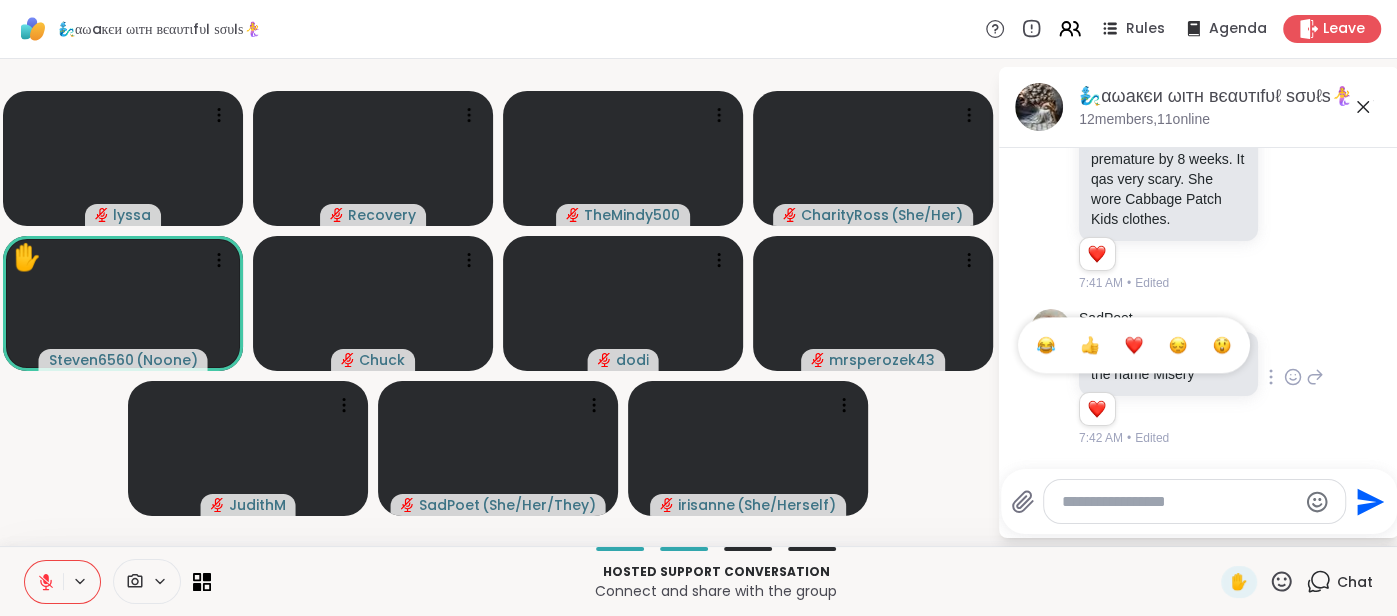 click at bounding box center (1090, 345) 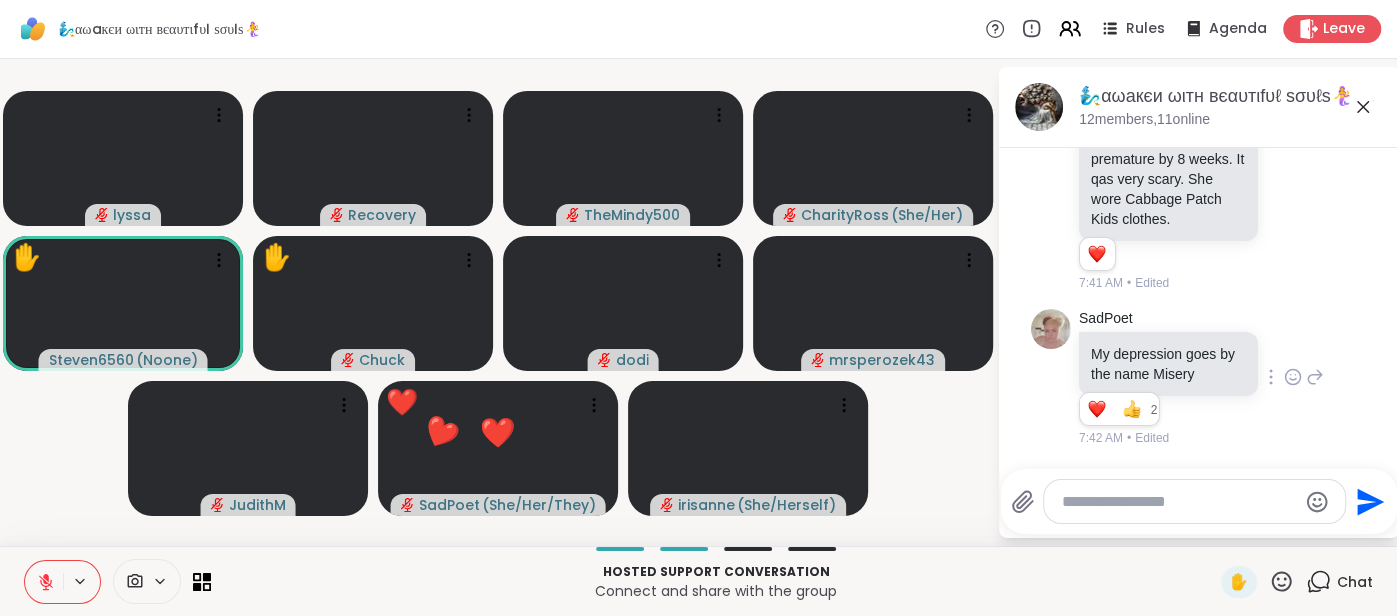scroll, scrollTop: 11713, scrollLeft: 0, axis: vertical 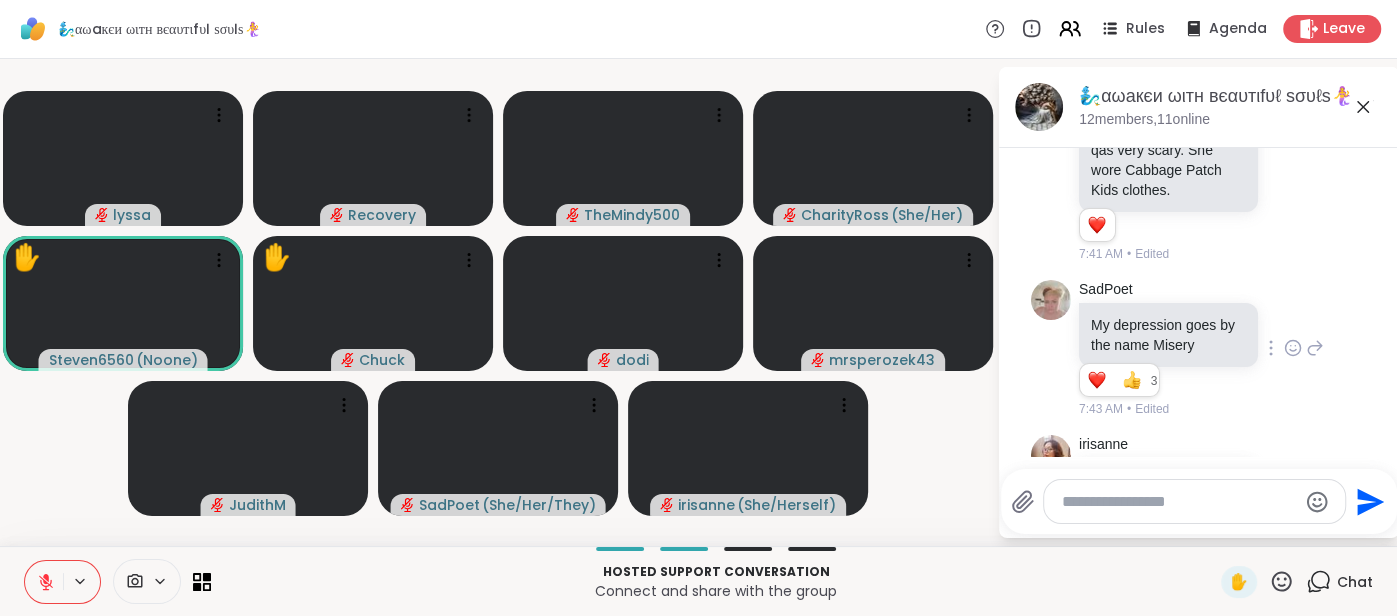 click 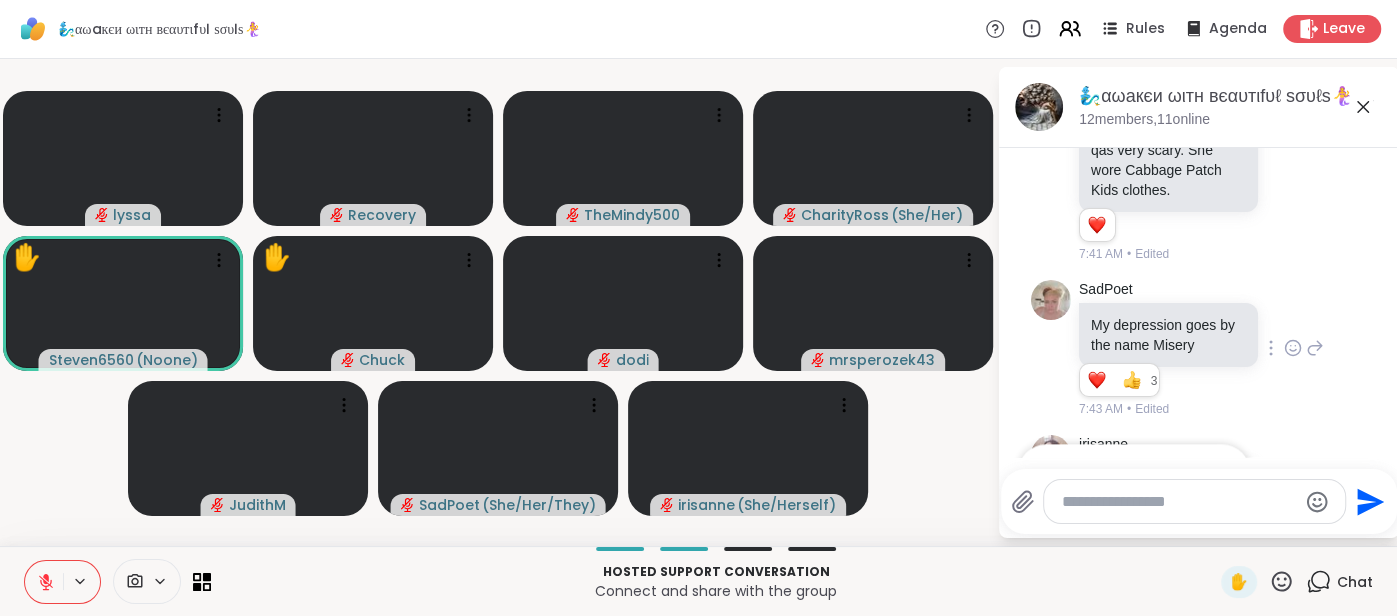 click at bounding box center (1134, 472) 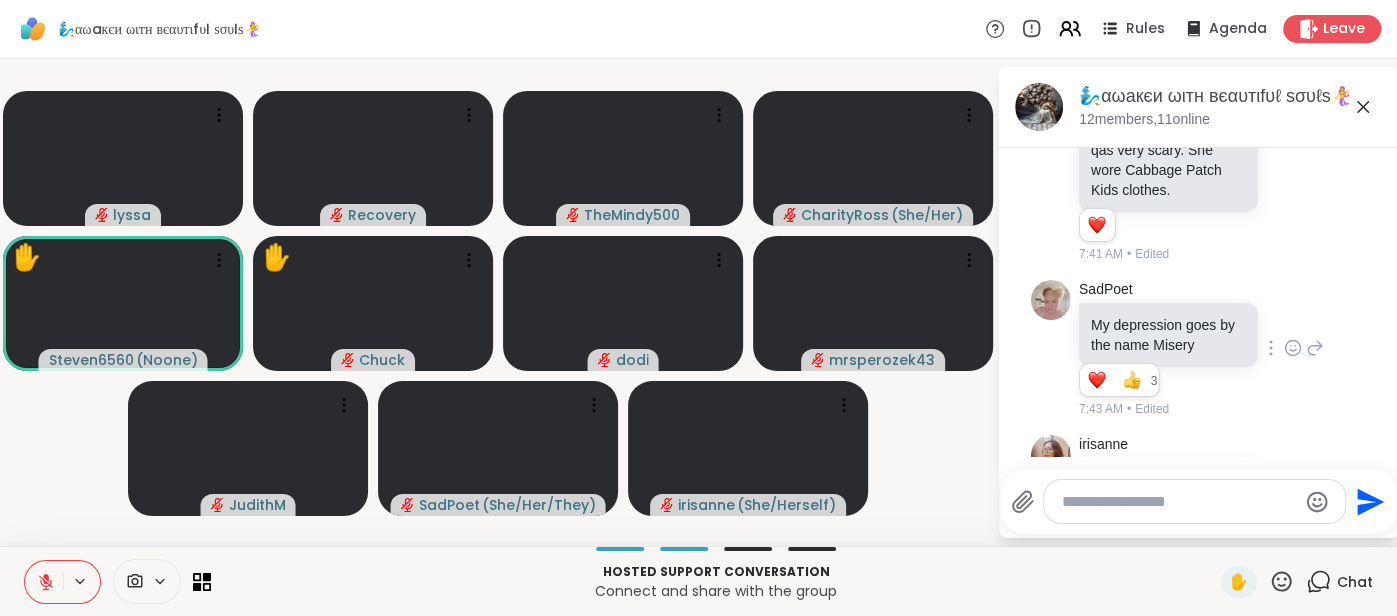 click at bounding box center (1179, 502) 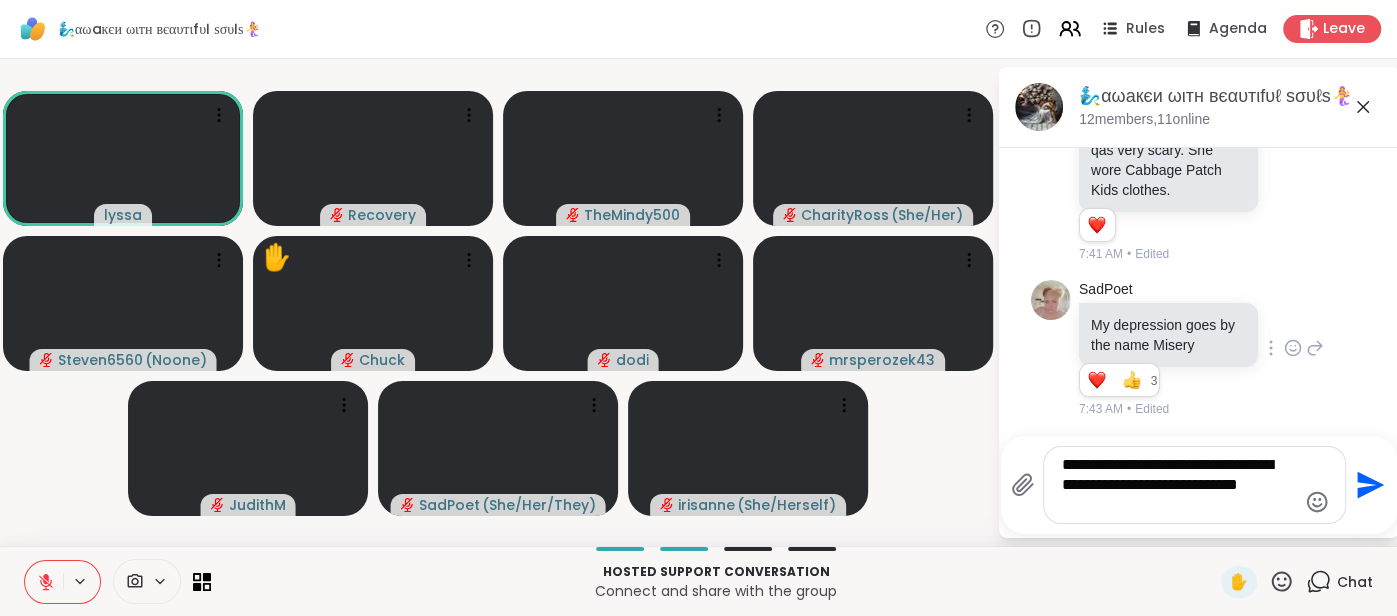 scroll, scrollTop: 0, scrollLeft: 0, axis: both 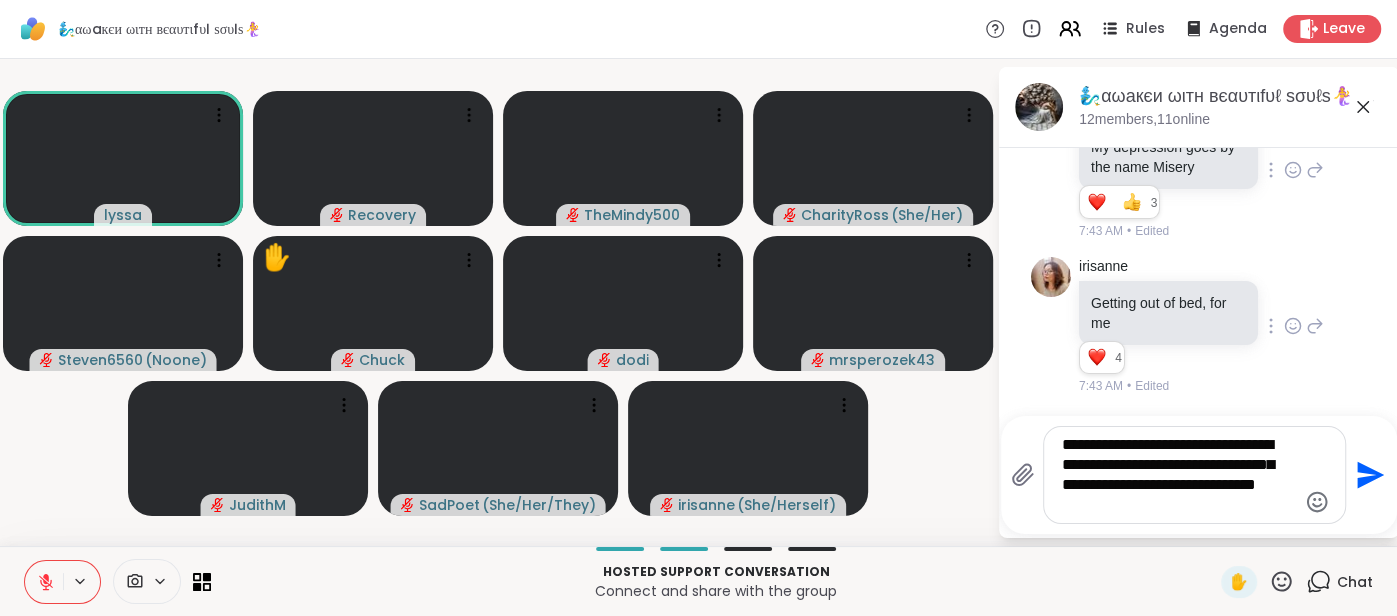 type on "**********" 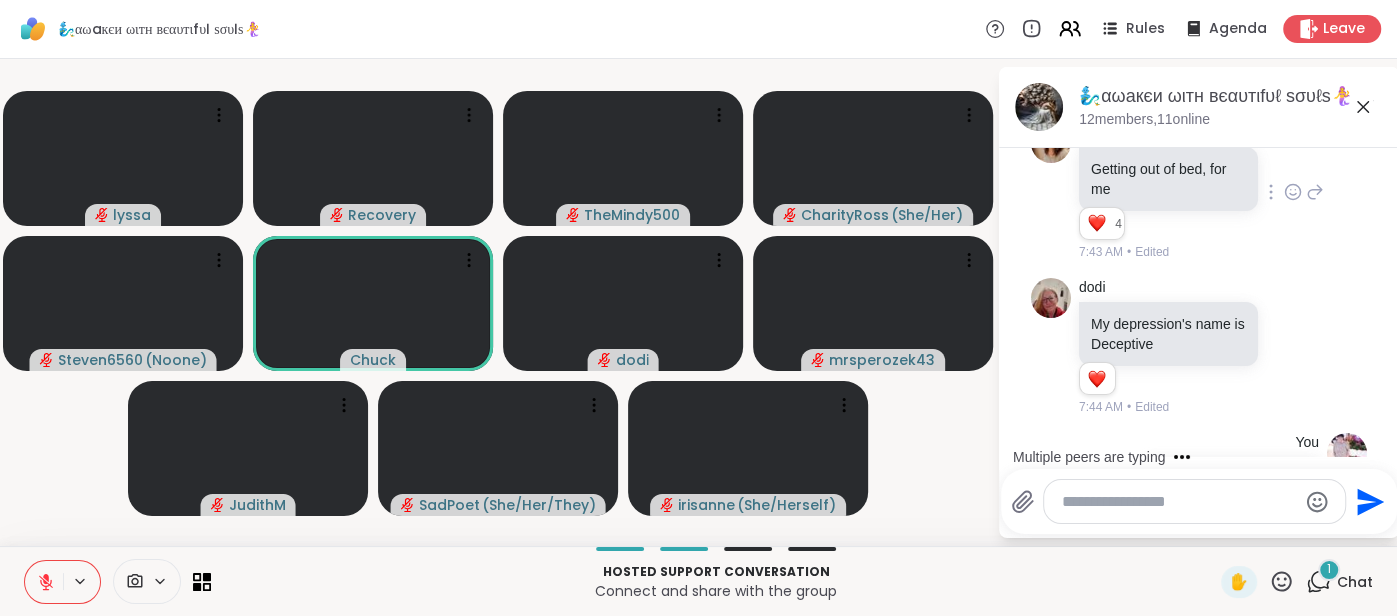 scroll, scrollTop: 12276, scrollLeft: 0, axis: vertical 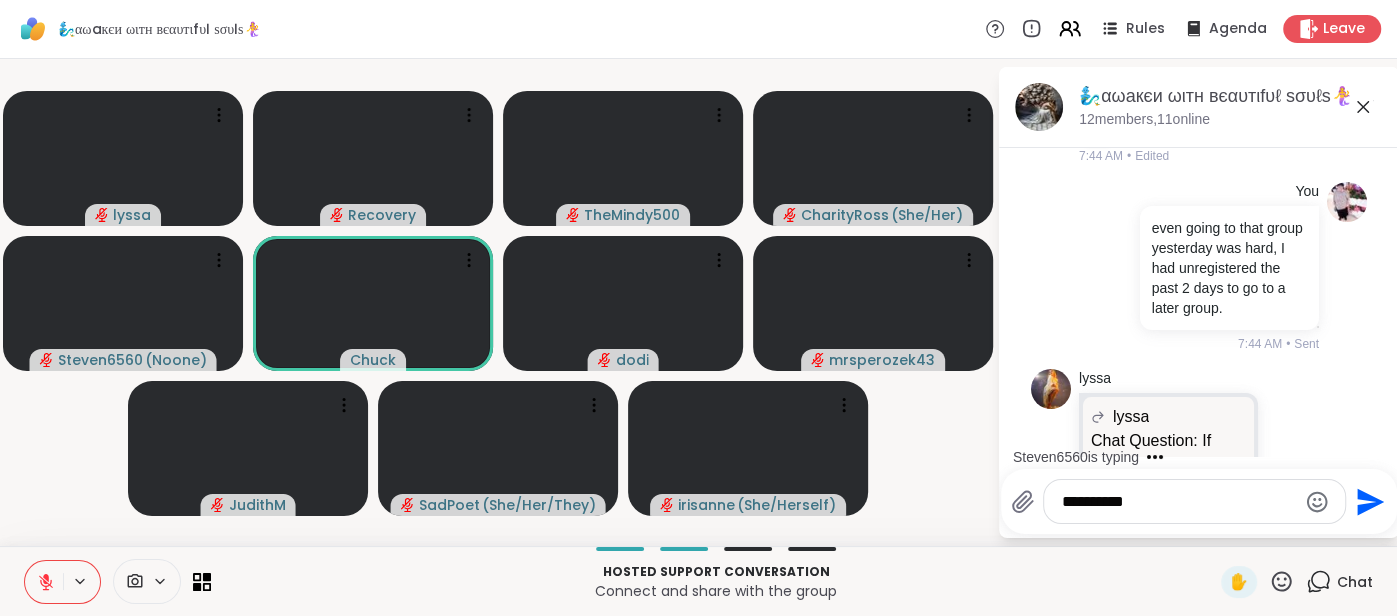 type on "**********" 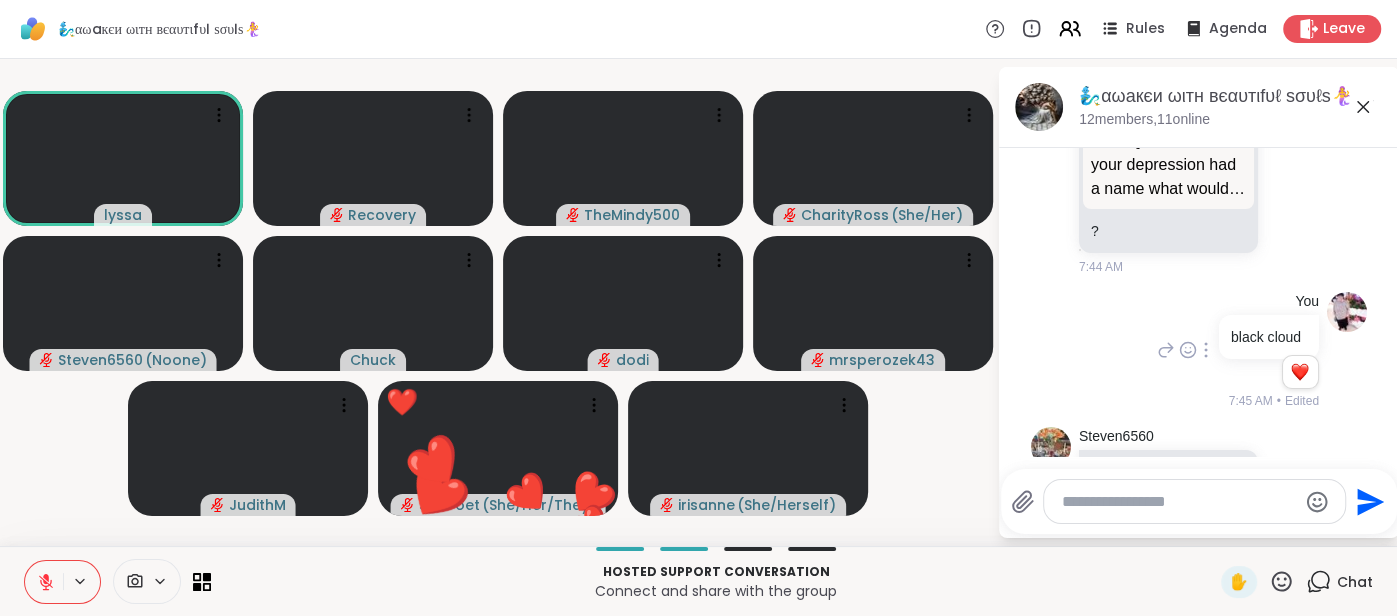scroll, scrollTop: 12605, scrollLeft: 0, axis: vertical 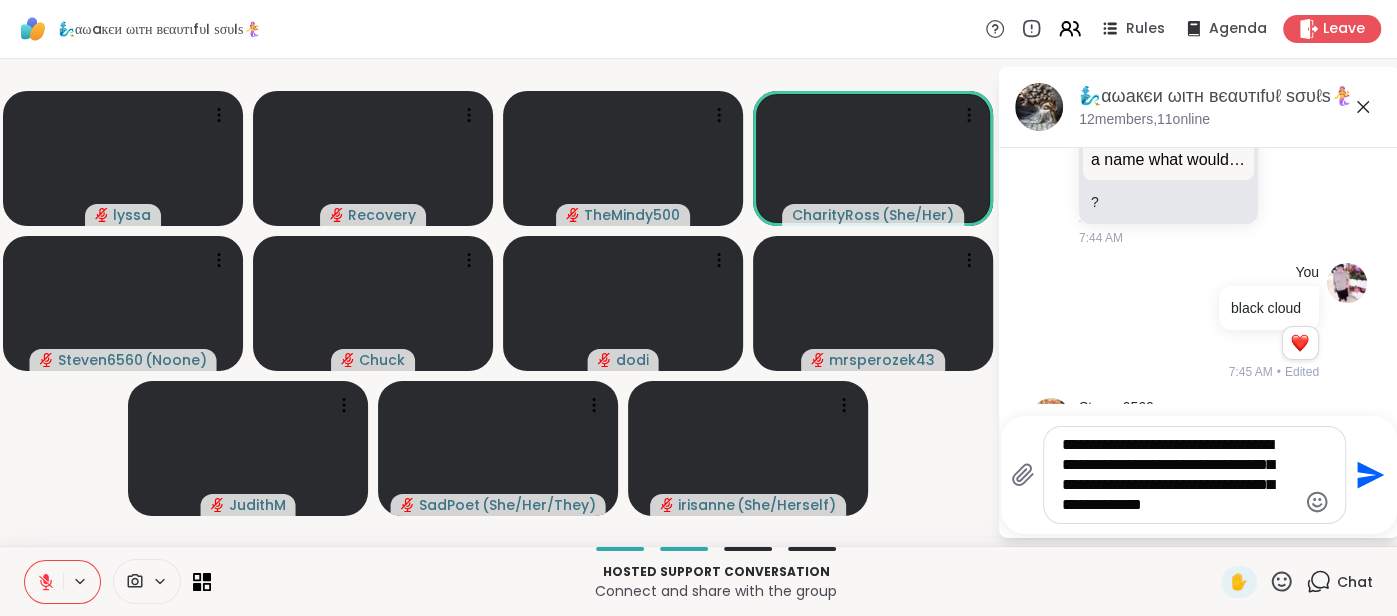 type on "**********" 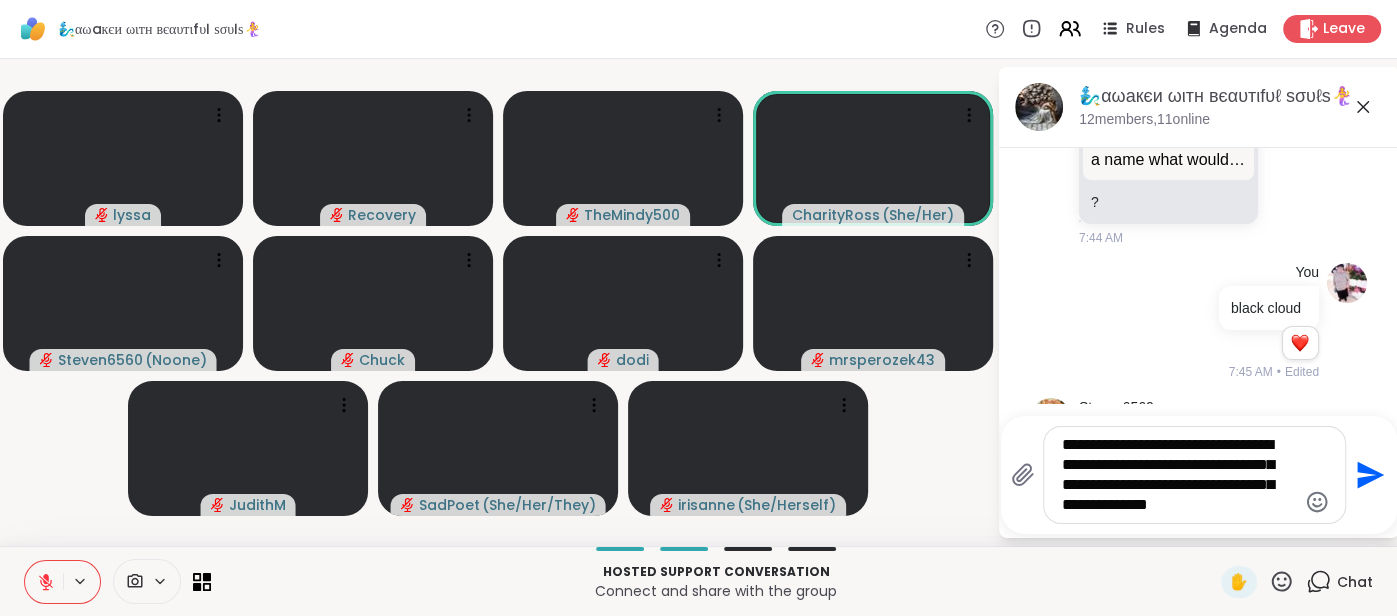 type 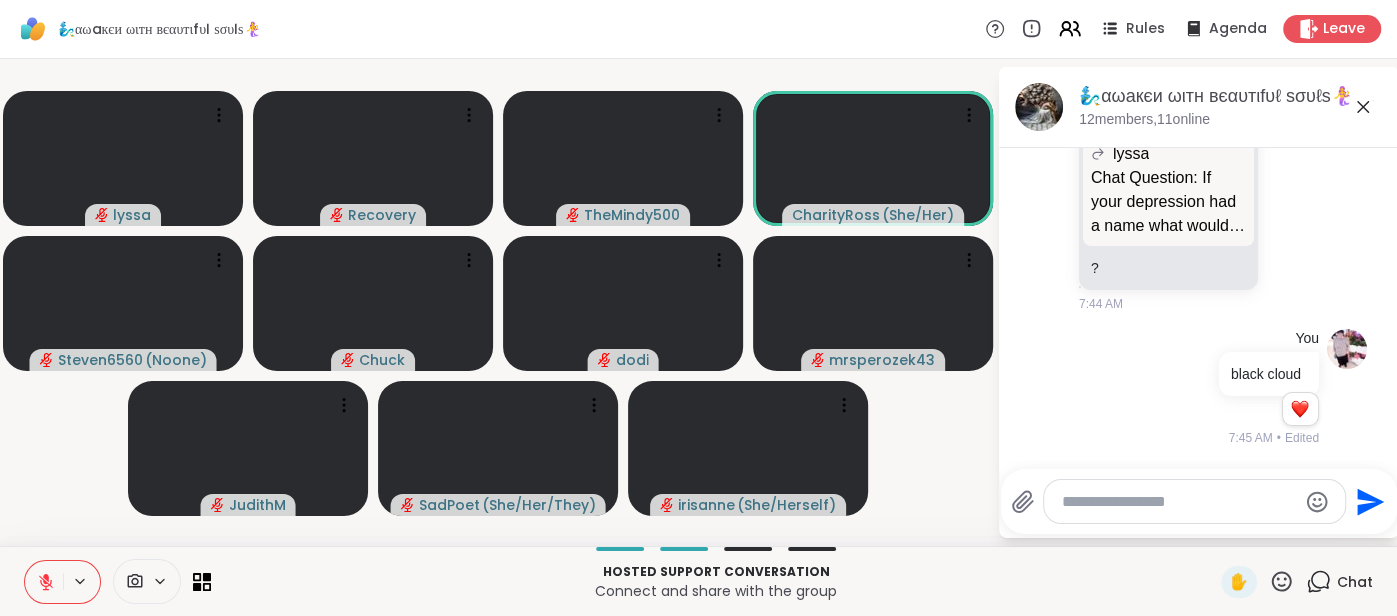 scroll, scrollTop: 12605, scrollLeft: 0, axis: vertical 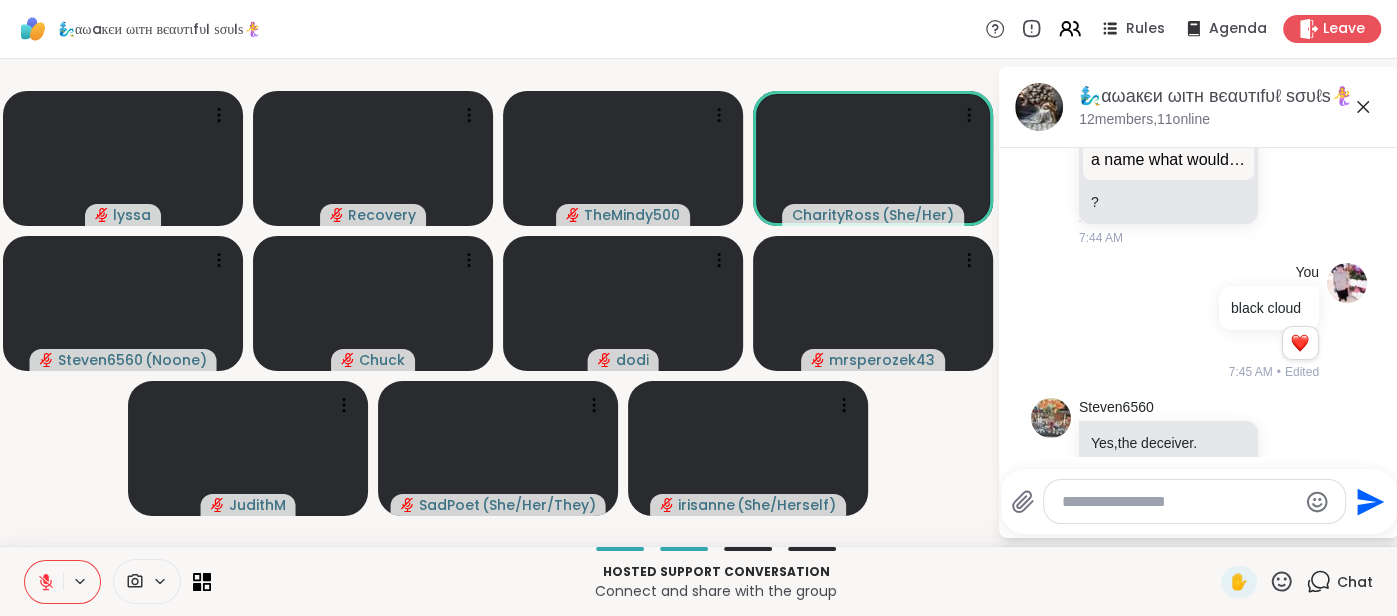 click 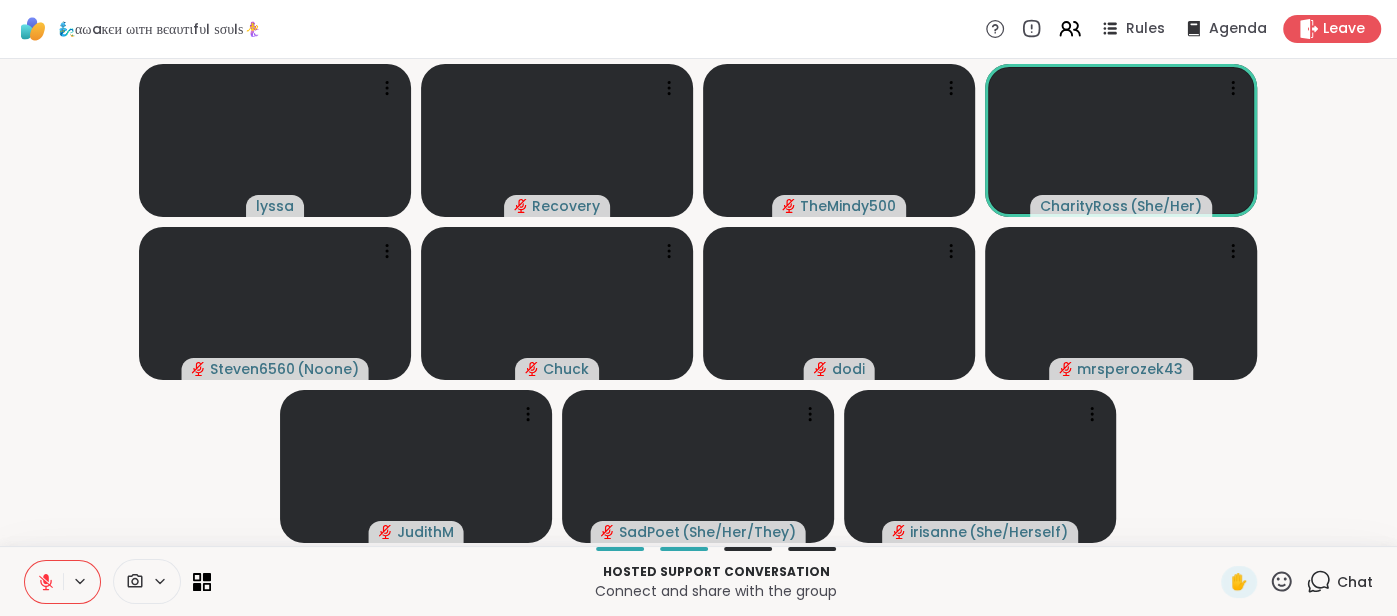 click on "Chat" at bounding box center [1339, 582] 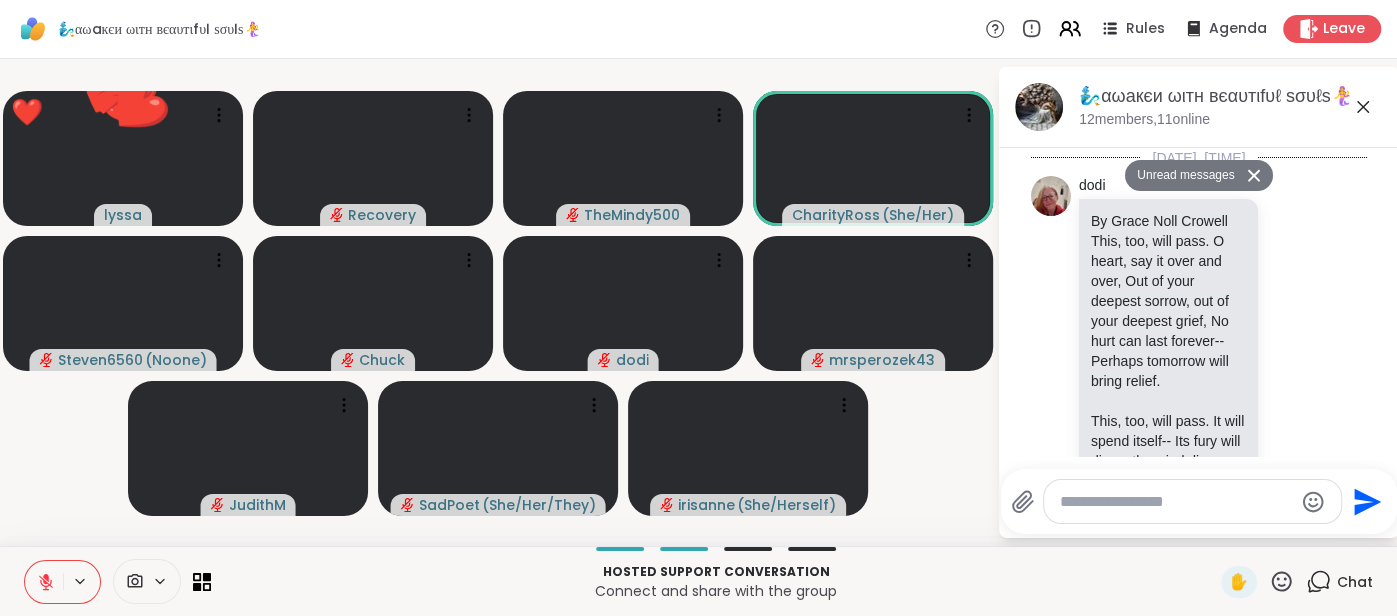 scroll, scrollTop: 13110, scrollLeft: 0, axis: vertical 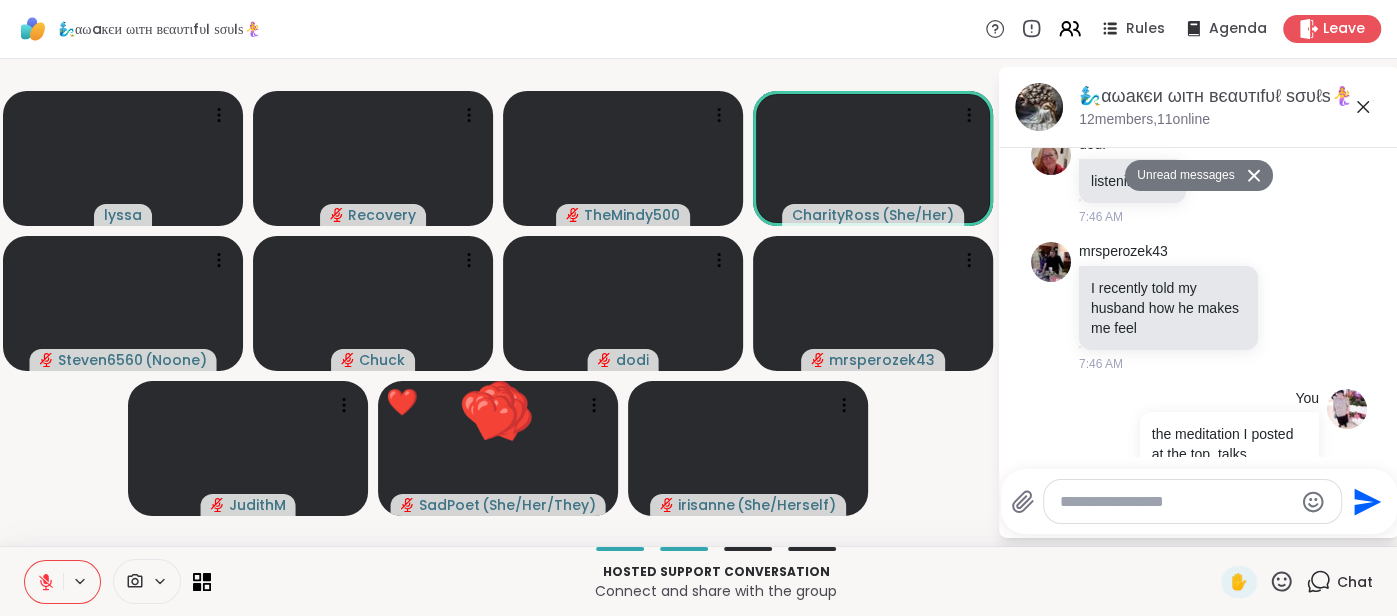 click at bounding box center (1176, 502) 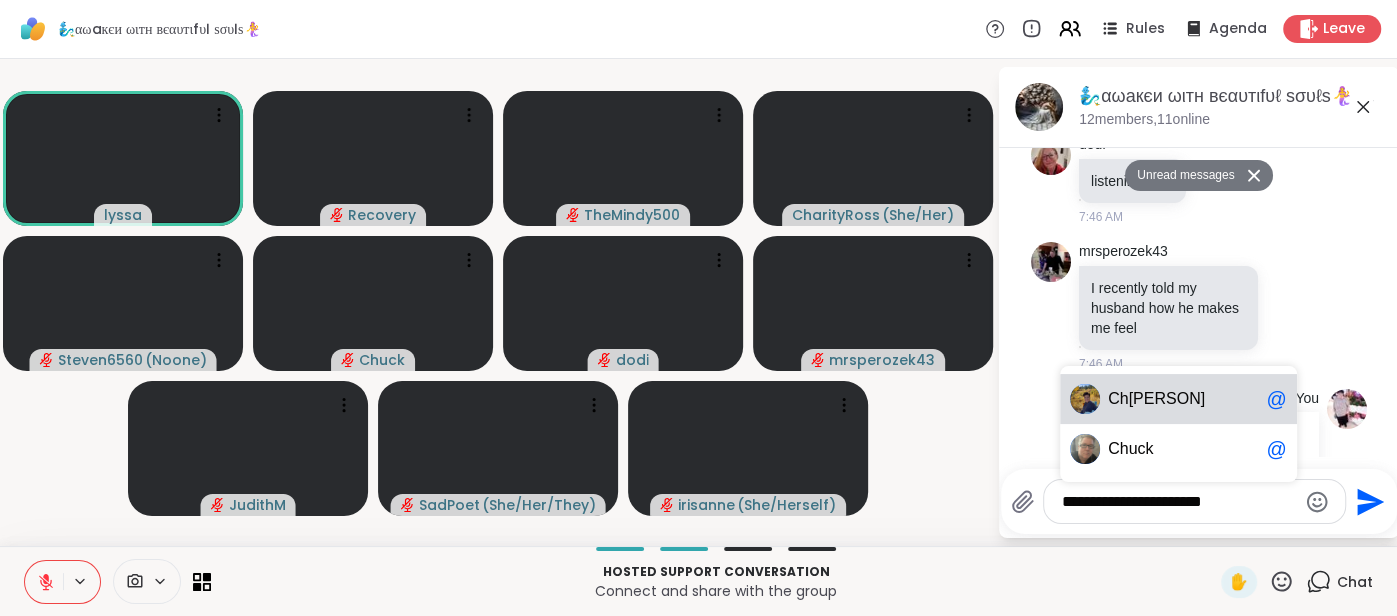 click on "arityRoss" at bounding box center (1166, 399) 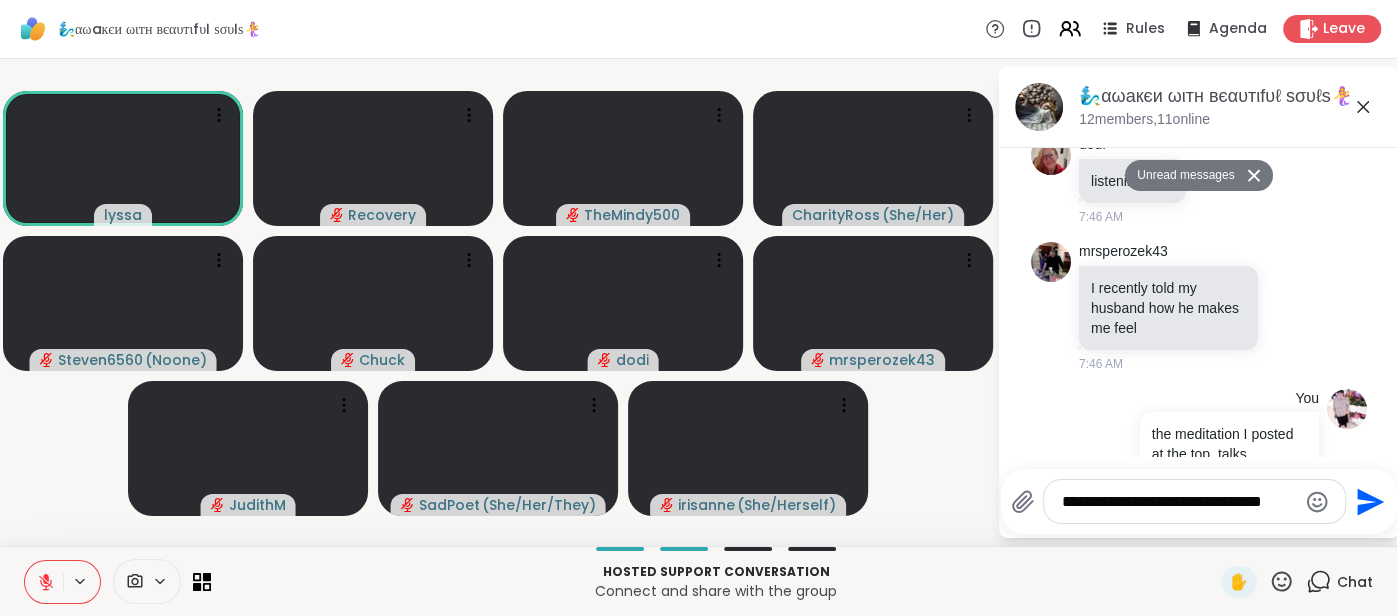 type 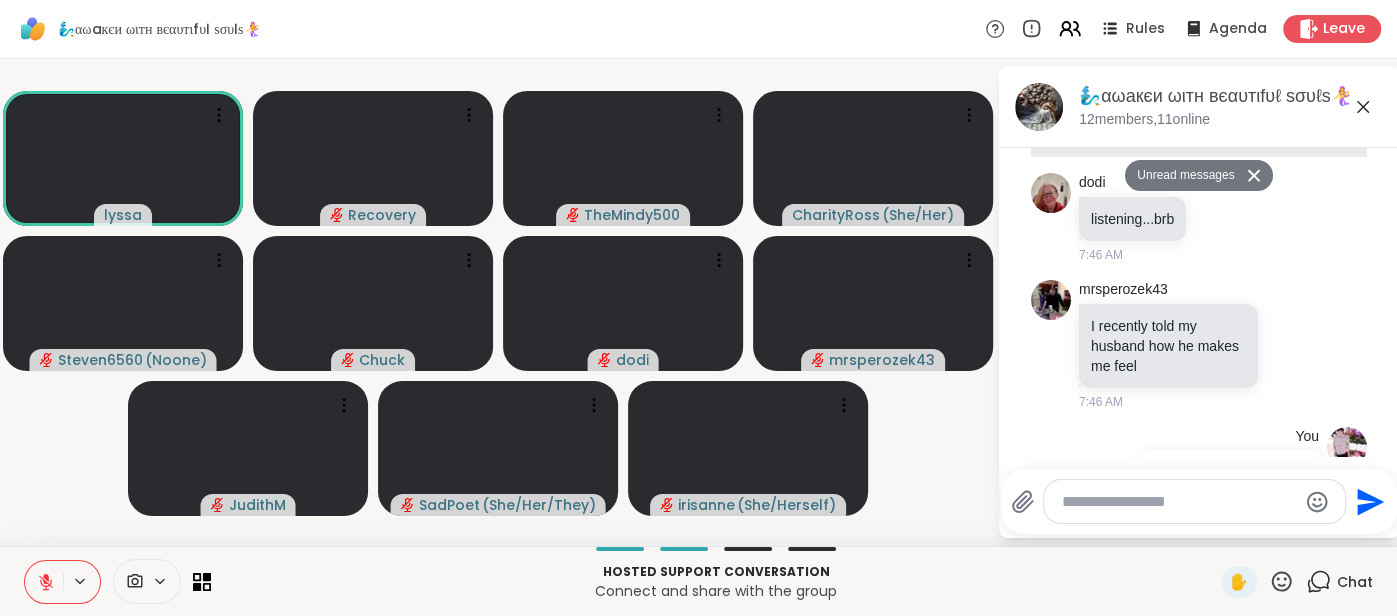 scroll, scrollTop: 13110, scrollLeft: 0, axis: vertical 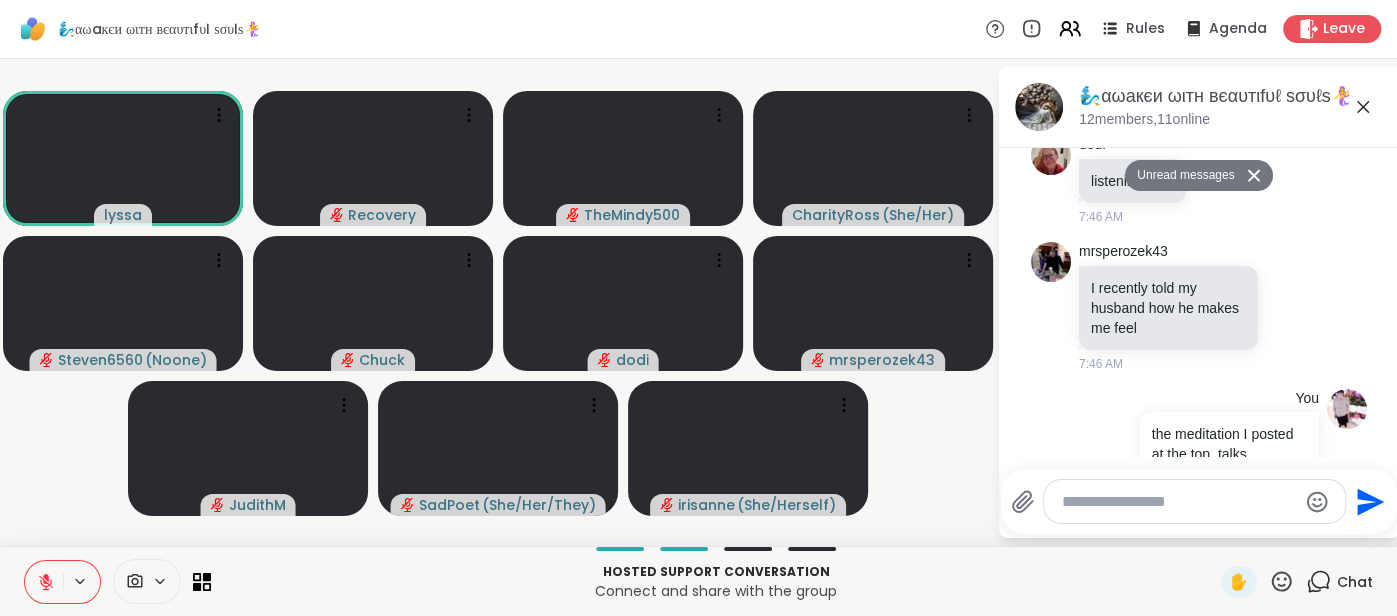 click 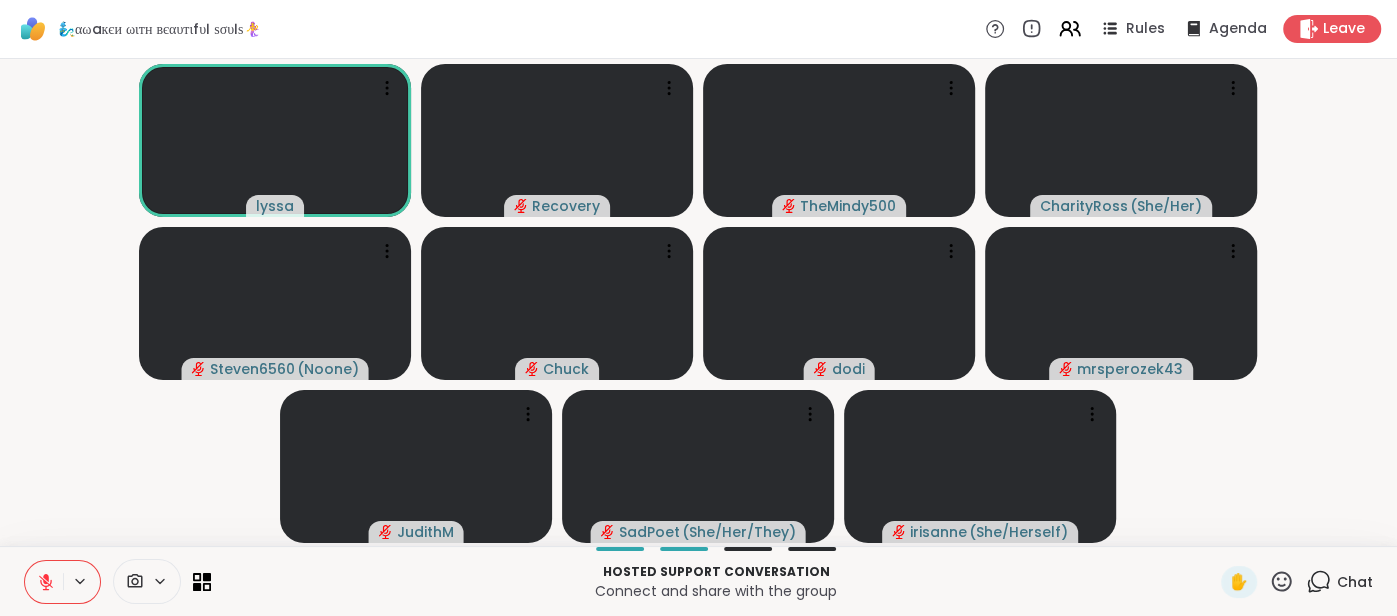 click on "Chat" at bounding box center [1355, 582] 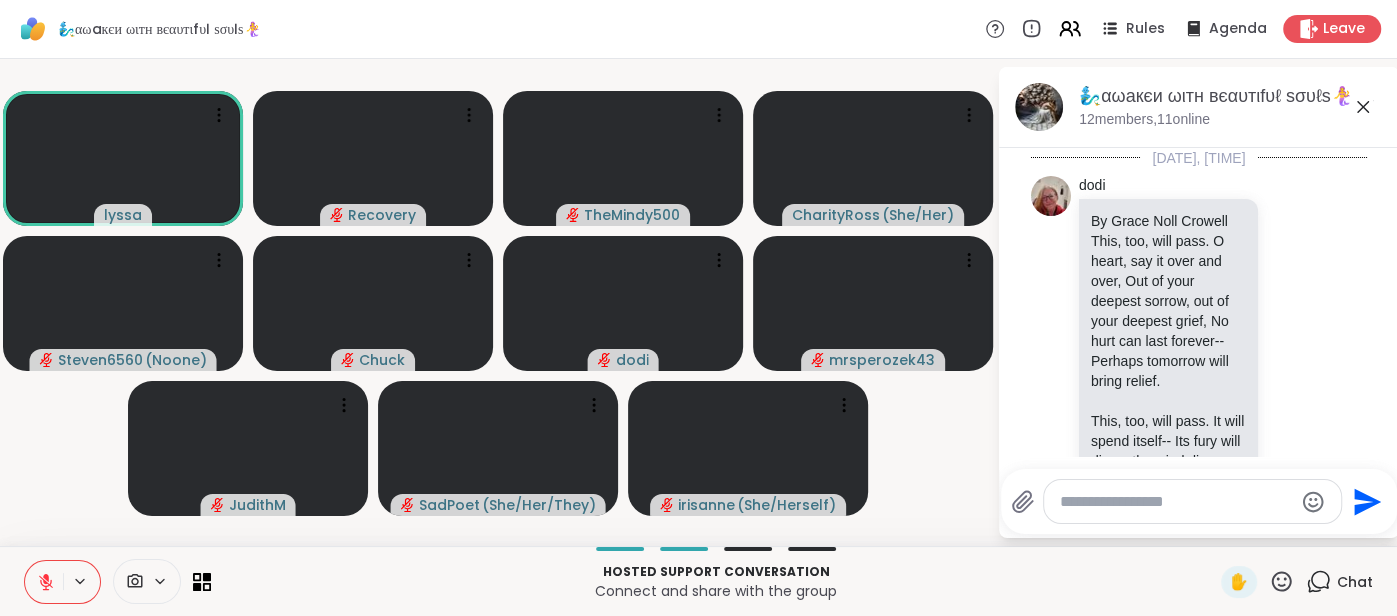 scroll, scrollTop: 13198, scrollLeft: 0, axis: vertical 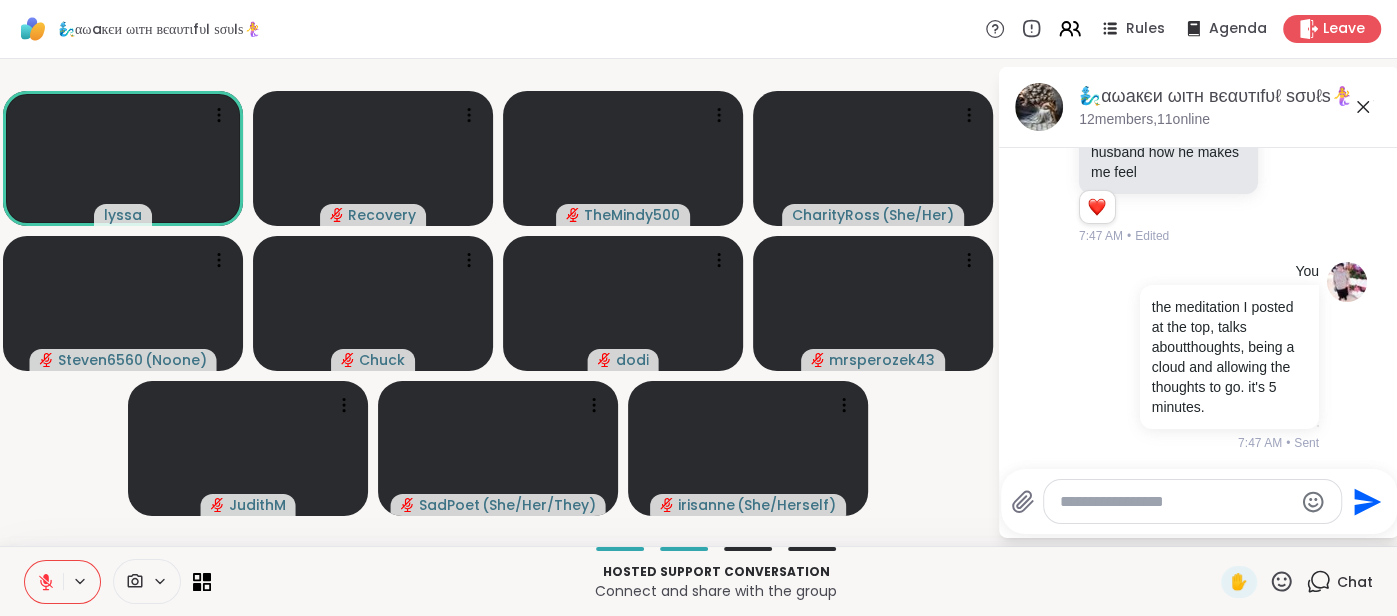 click 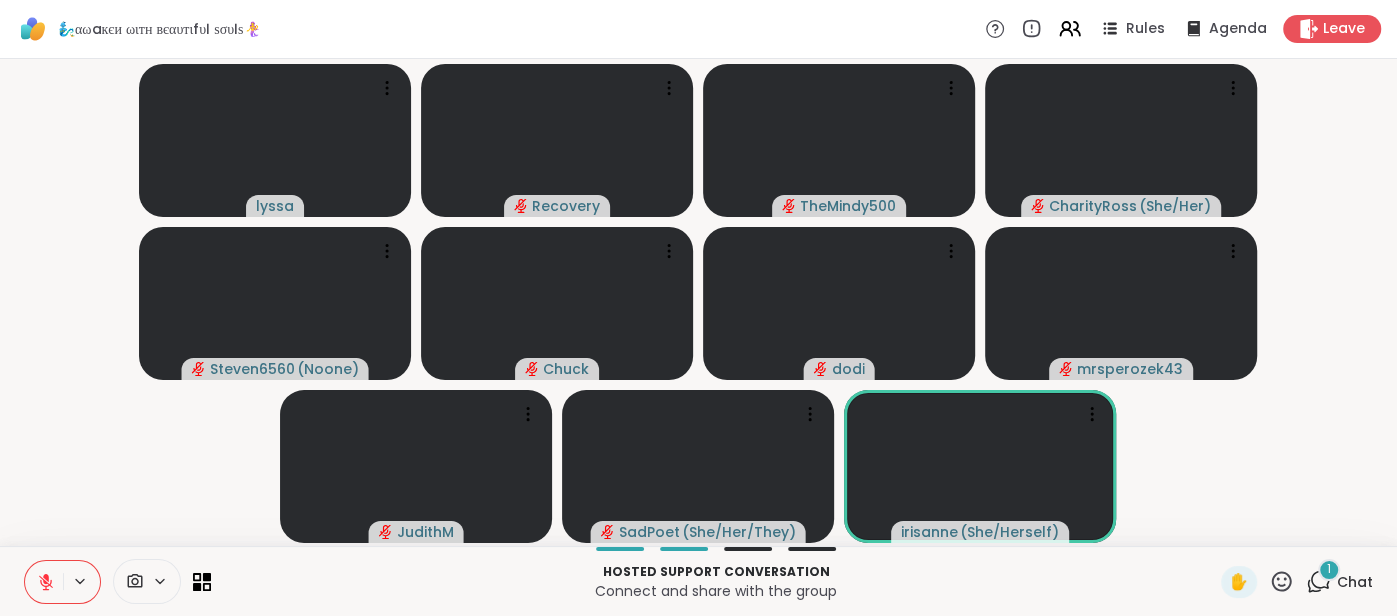 click on "Chat" at bounding box center [1355, 582] 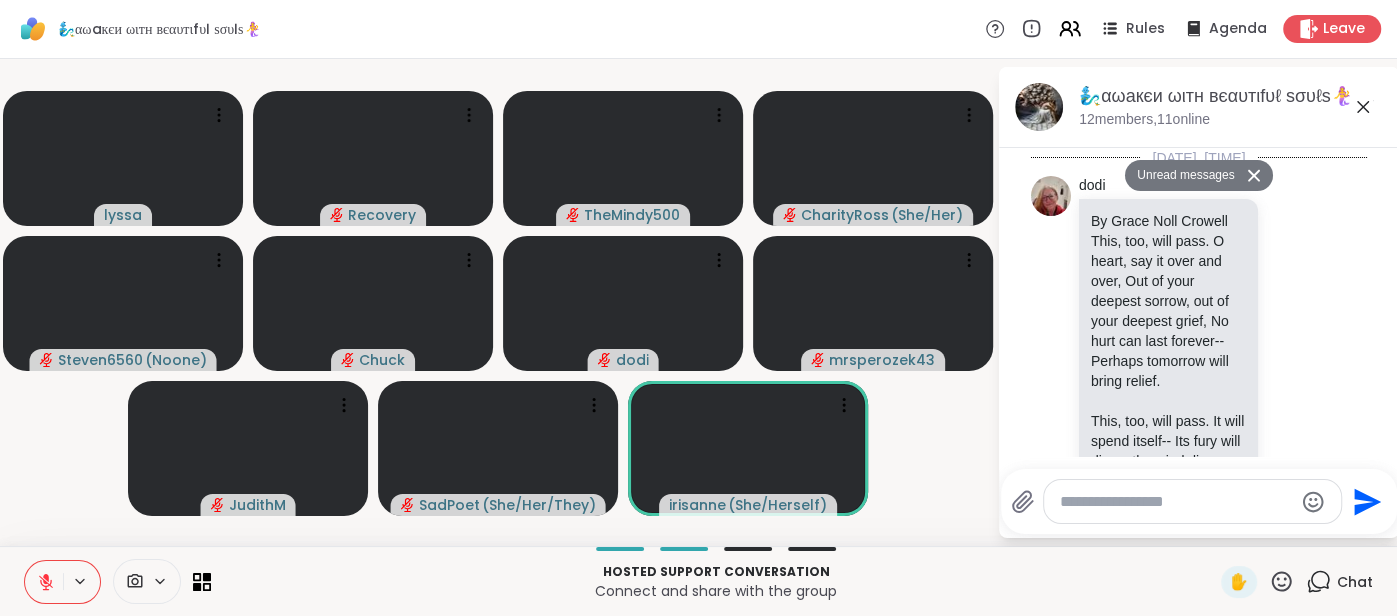 scroll, scrollTop: 14035, scrollLeft: 0, axis: vertical 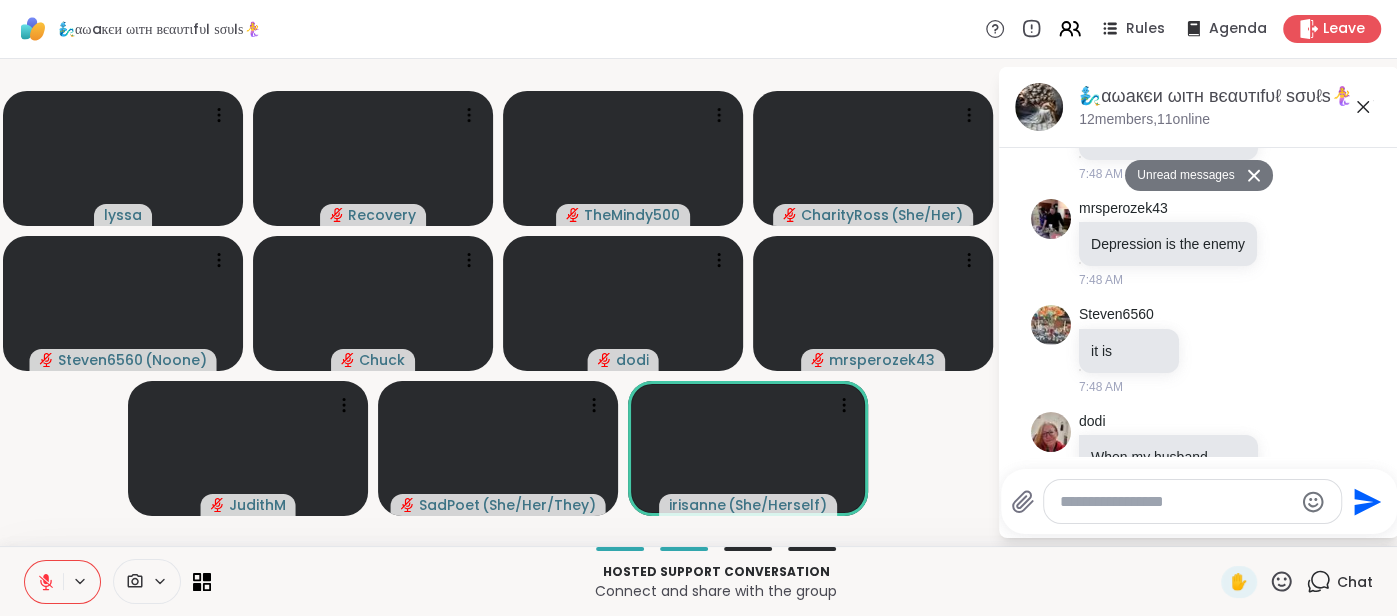 click 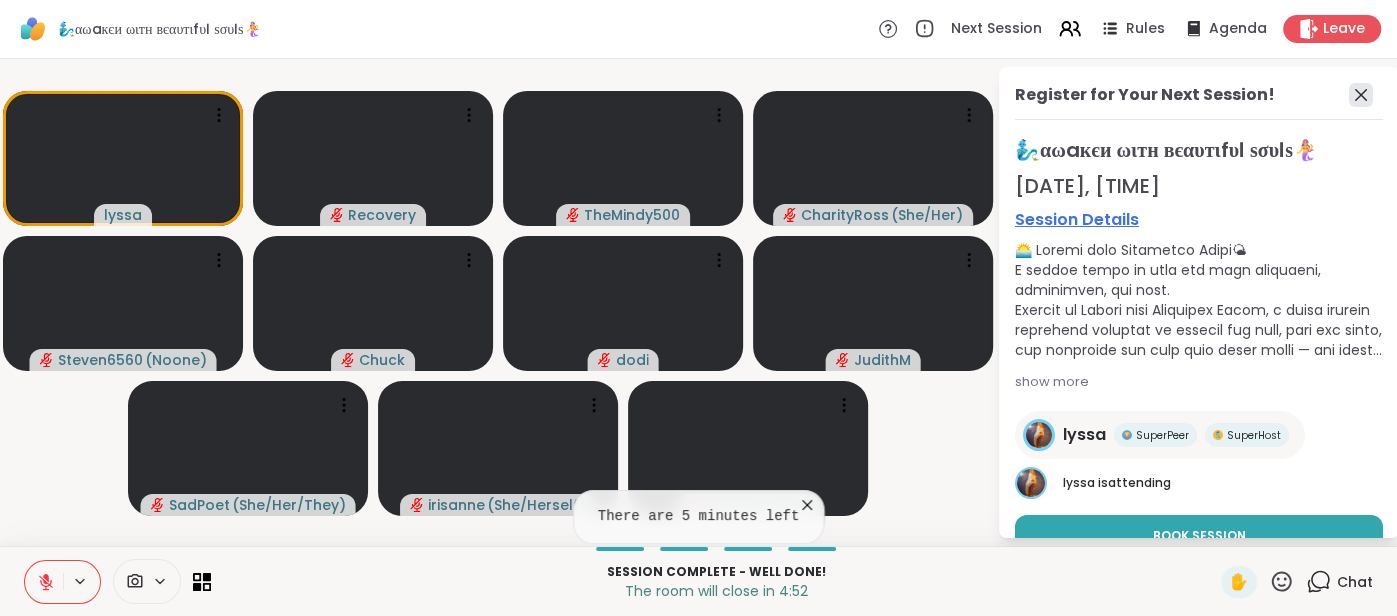 click 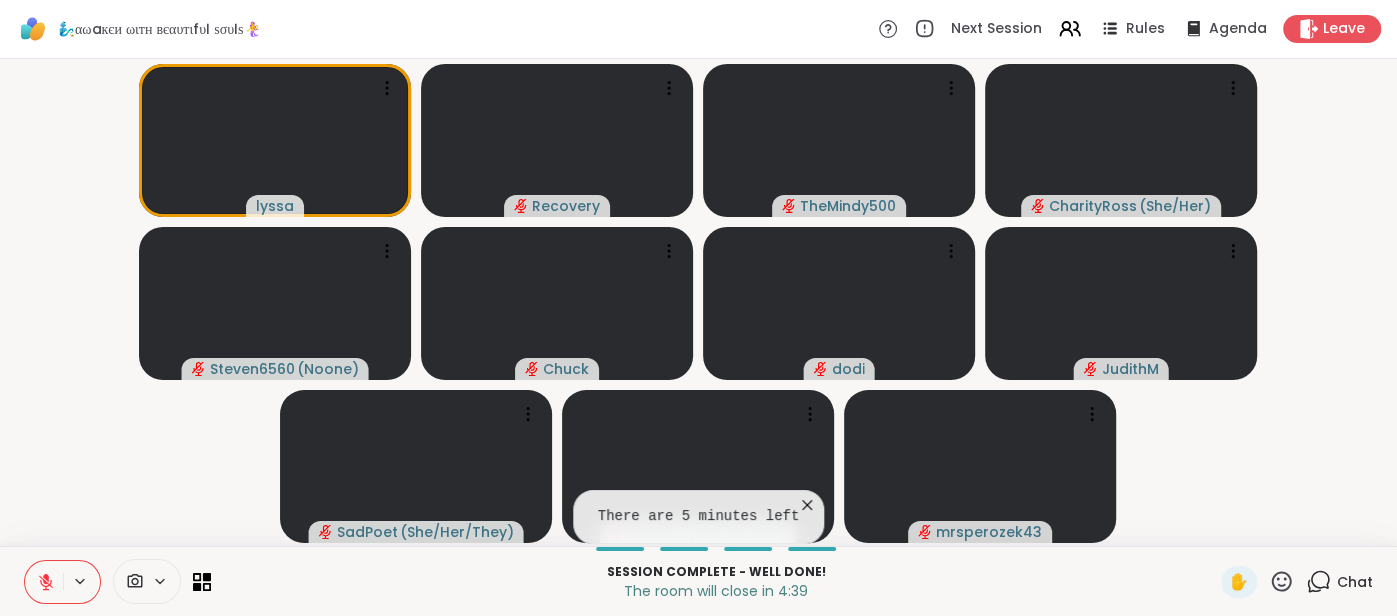 click 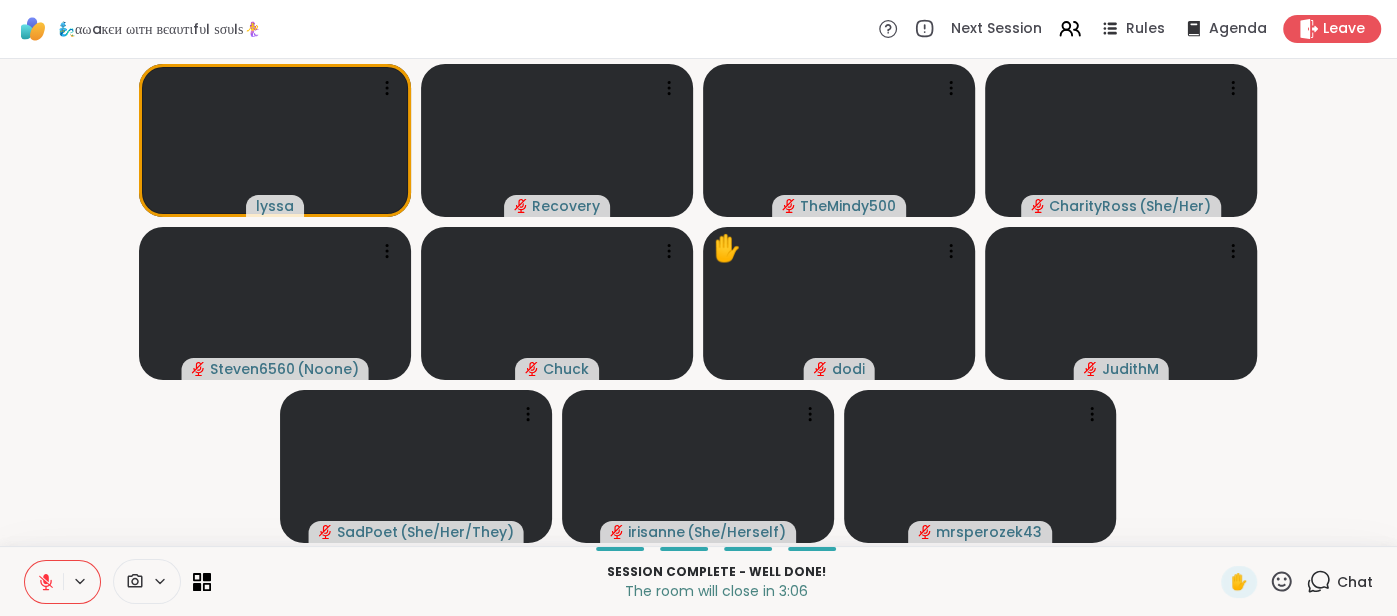 click on "Chat" at bounding box center (1355, 582) 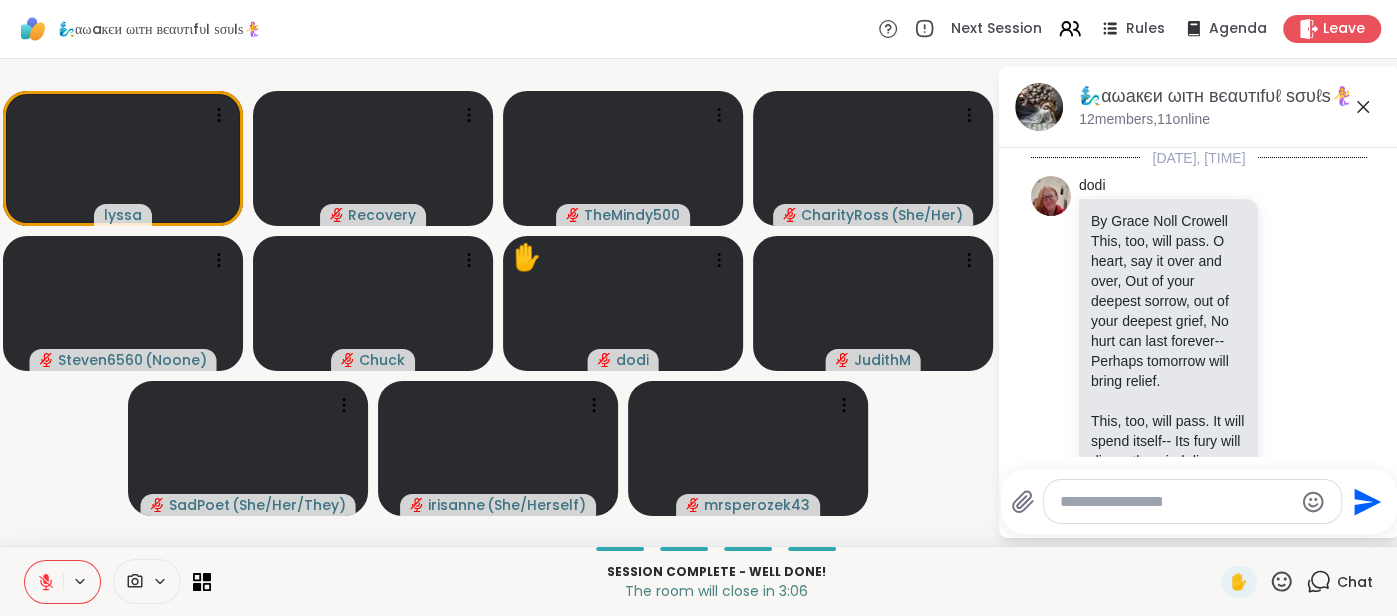 click at bounding box center [1176, 502] 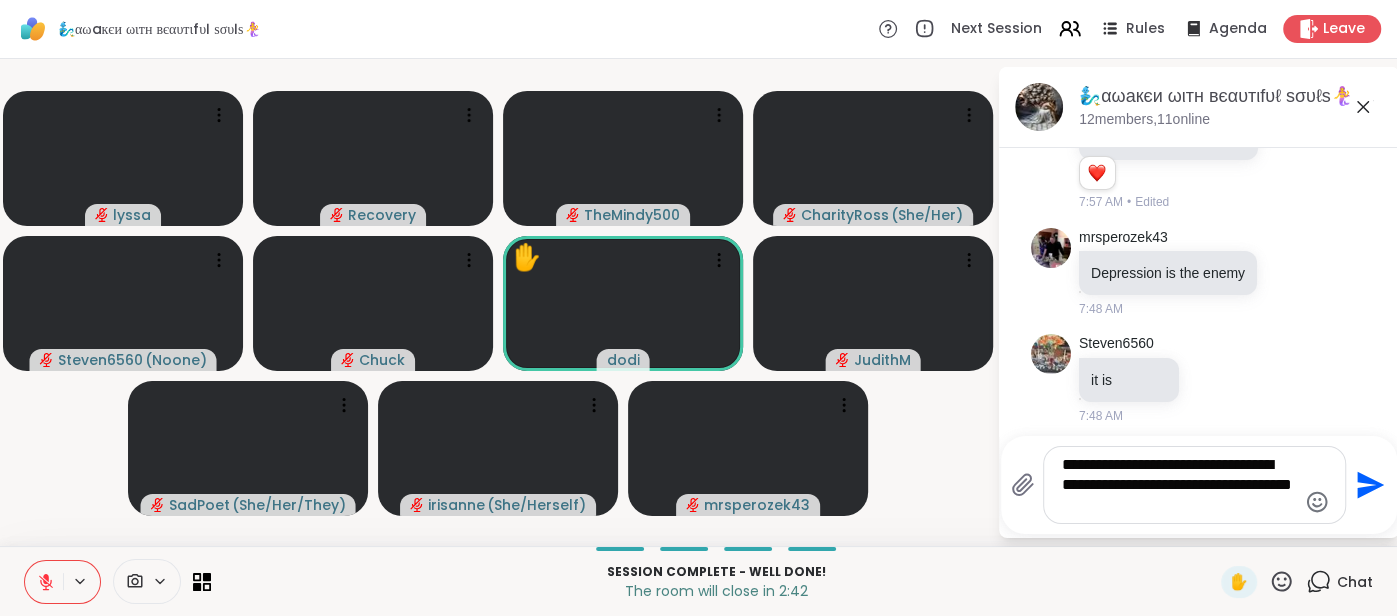 scroll, scrollTop: 13997, scrollLeft: 0, axis: vertical 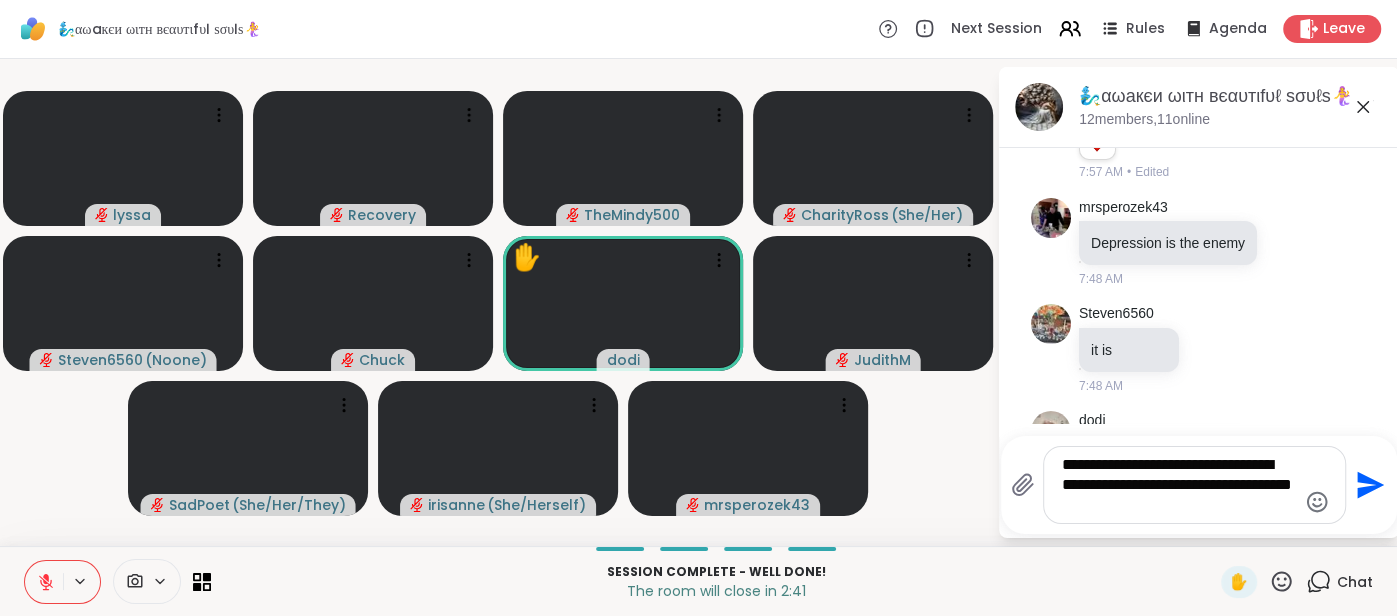 type on "**********" 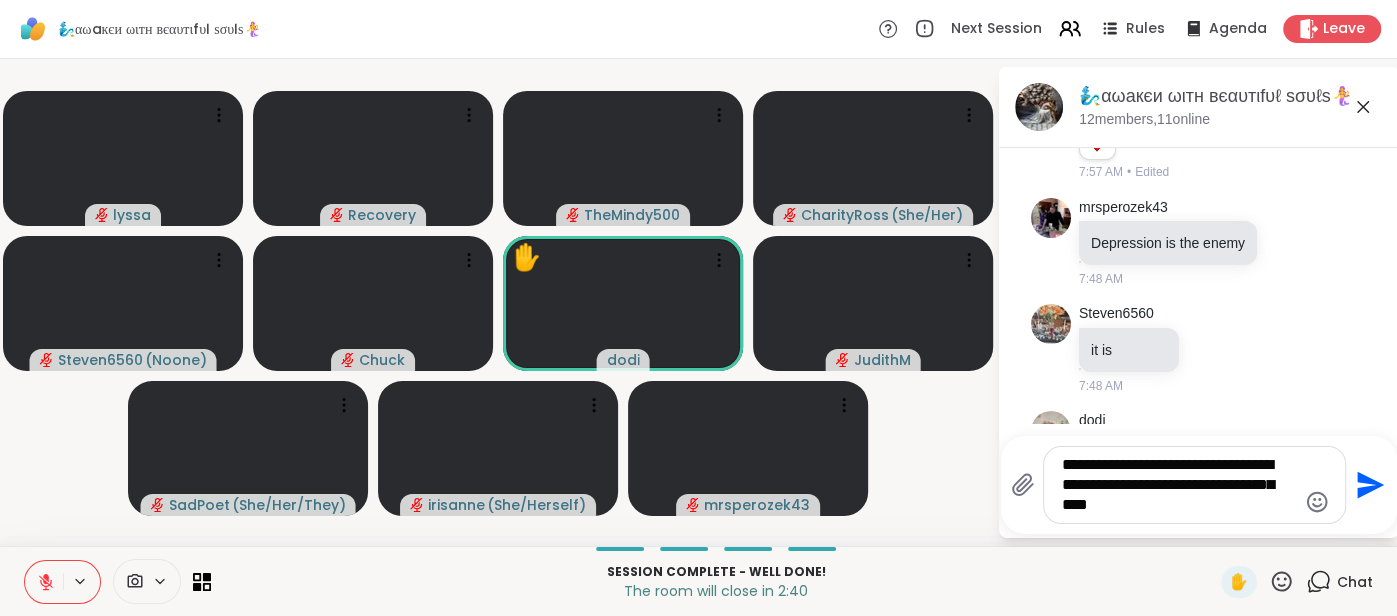 type 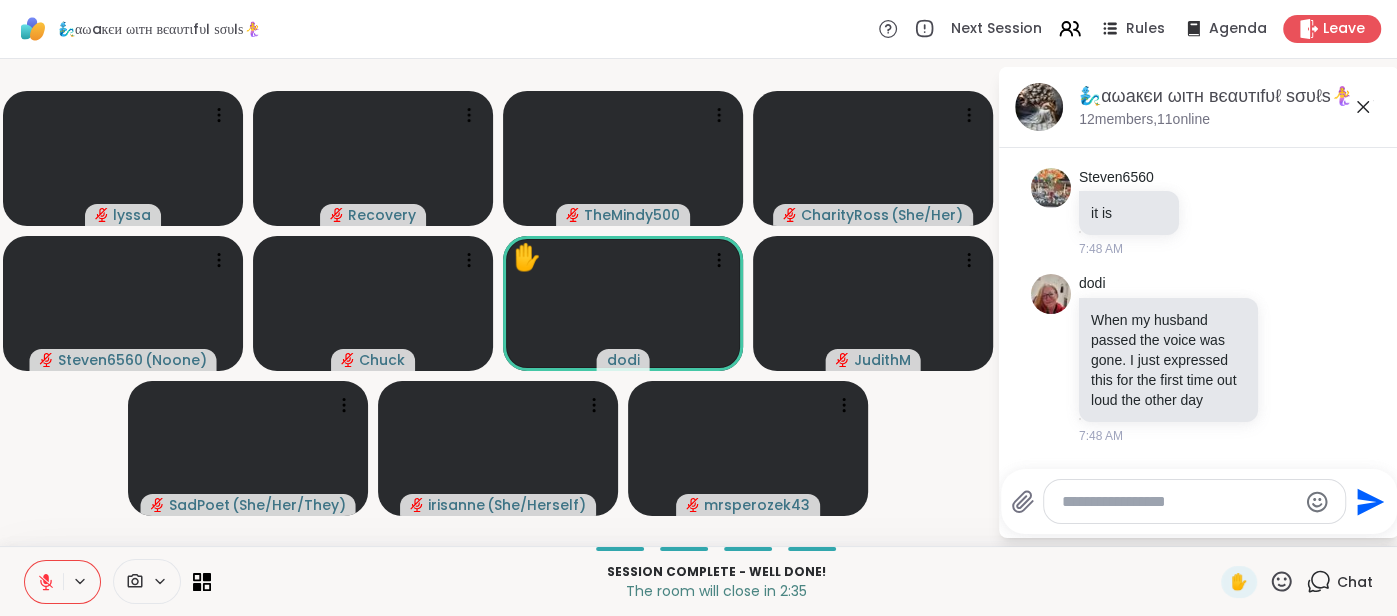 scroll, scrollTop: 14191, scrollLeft: 0, axis: vertical 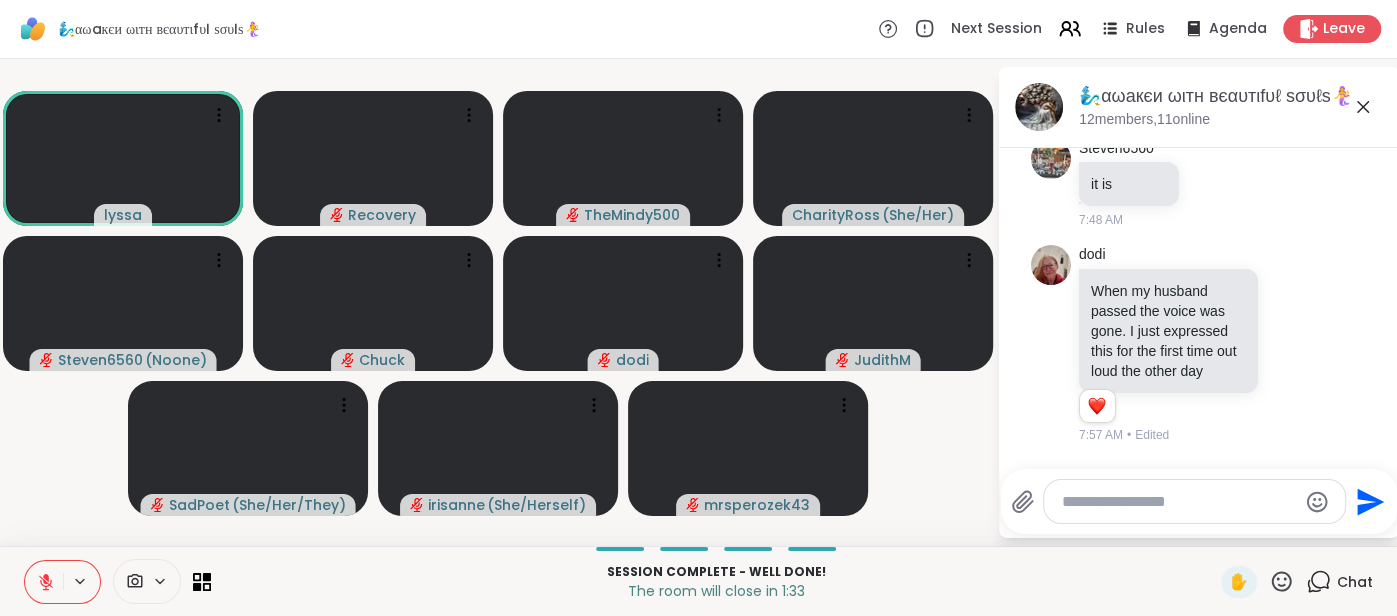 click 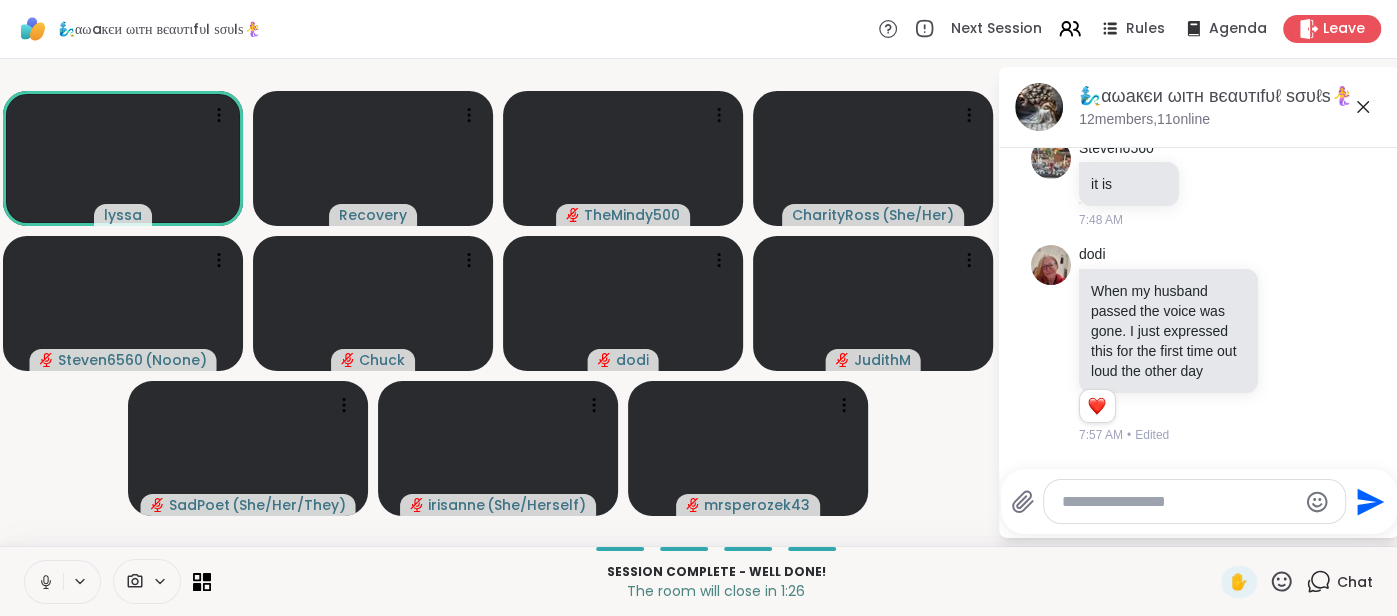 click 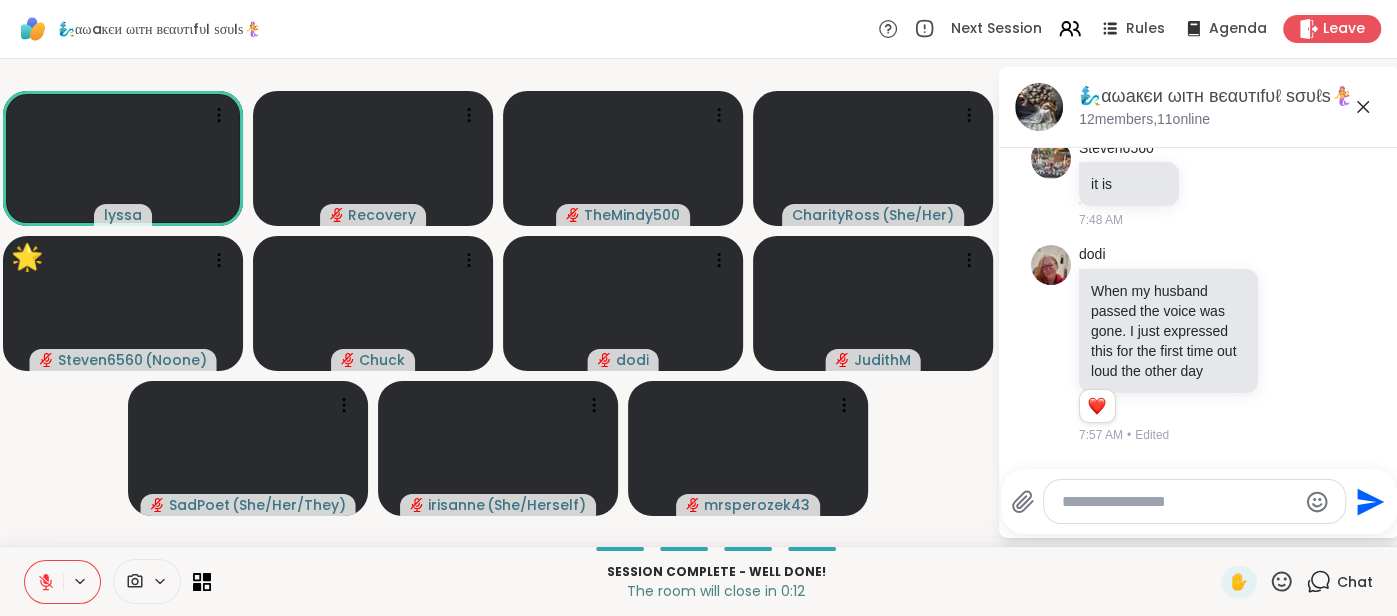 click 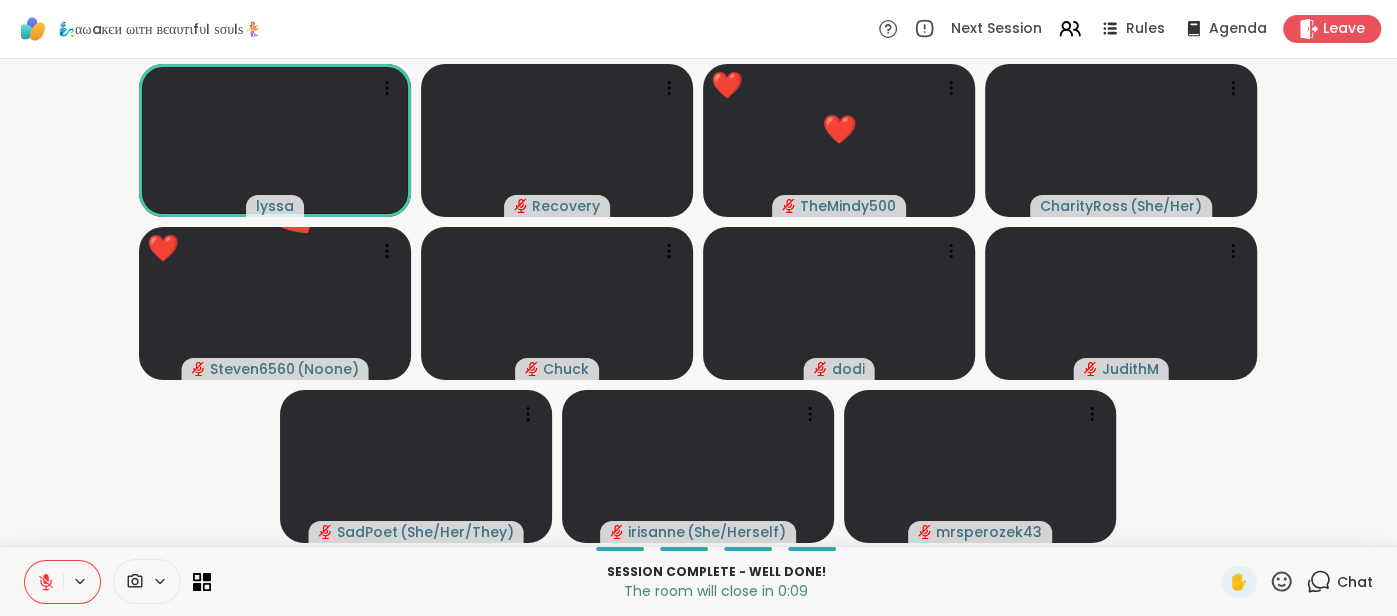 click 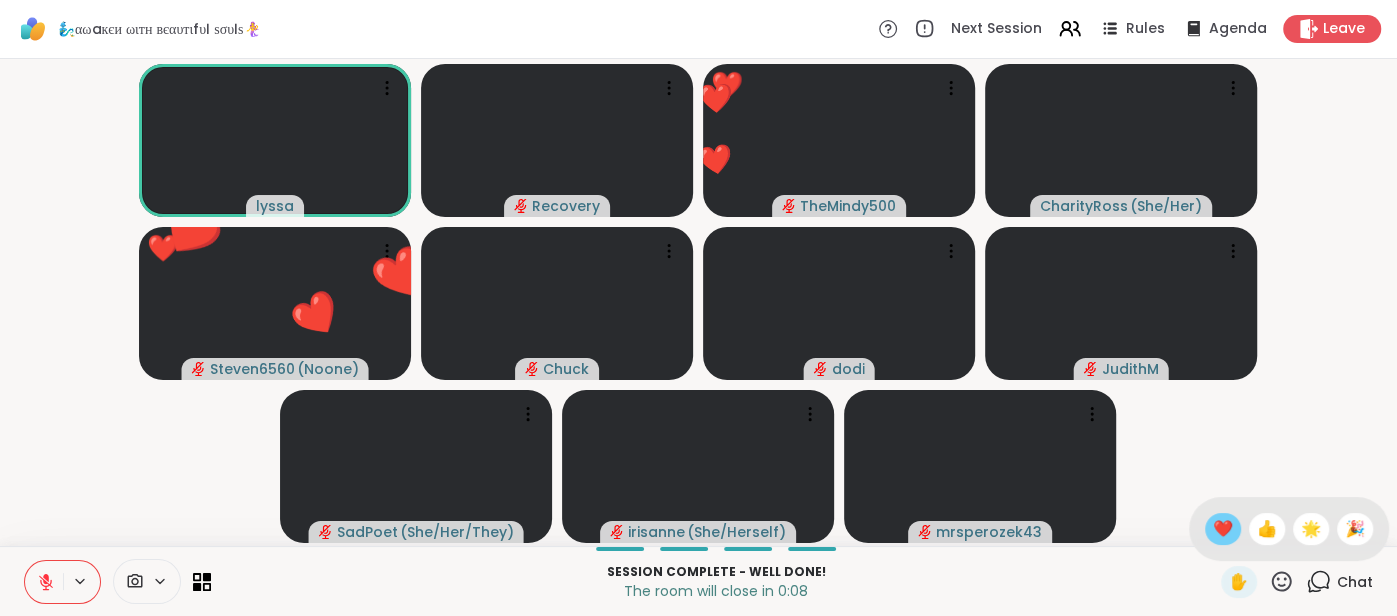 click on "❤️" at bounding box center [1223, 529] 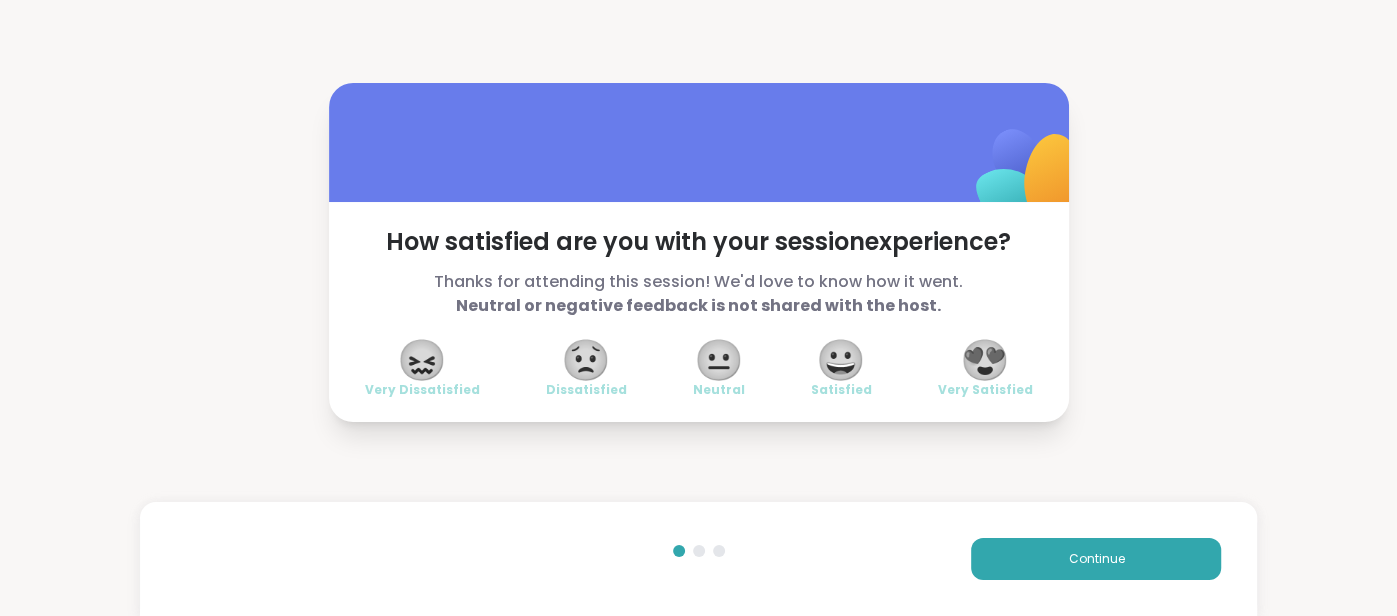 click on "😍" at bounding box center (985, 360) 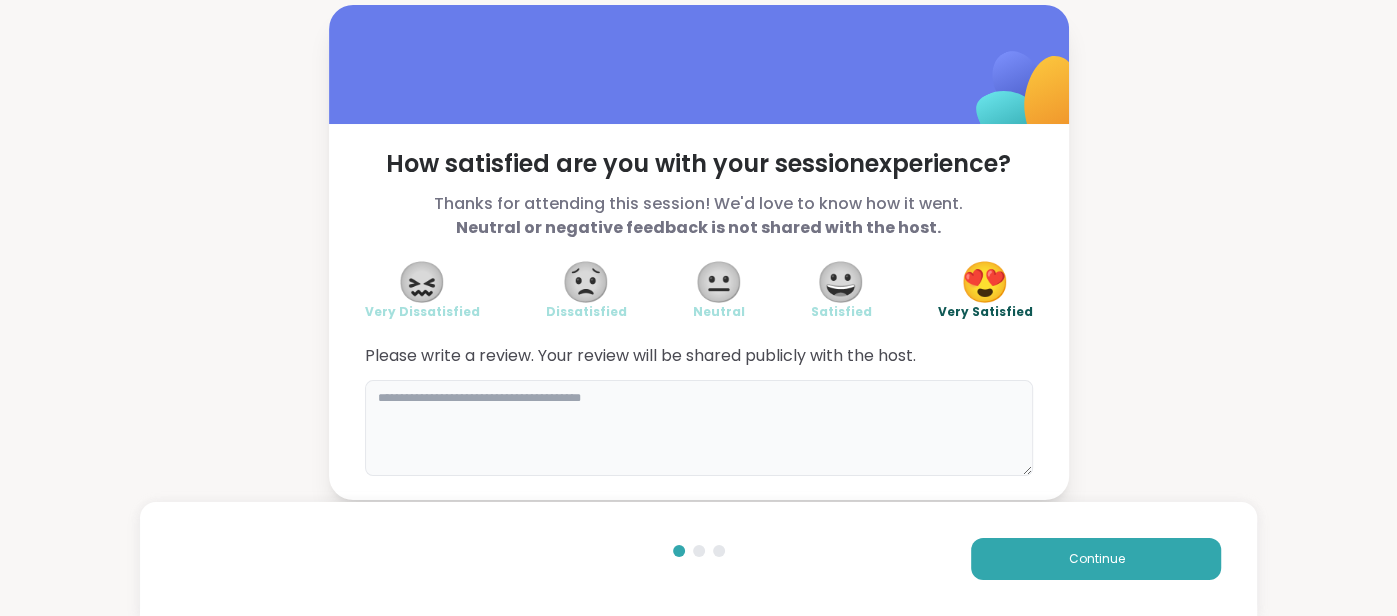 click at bounding box center (699, 428) 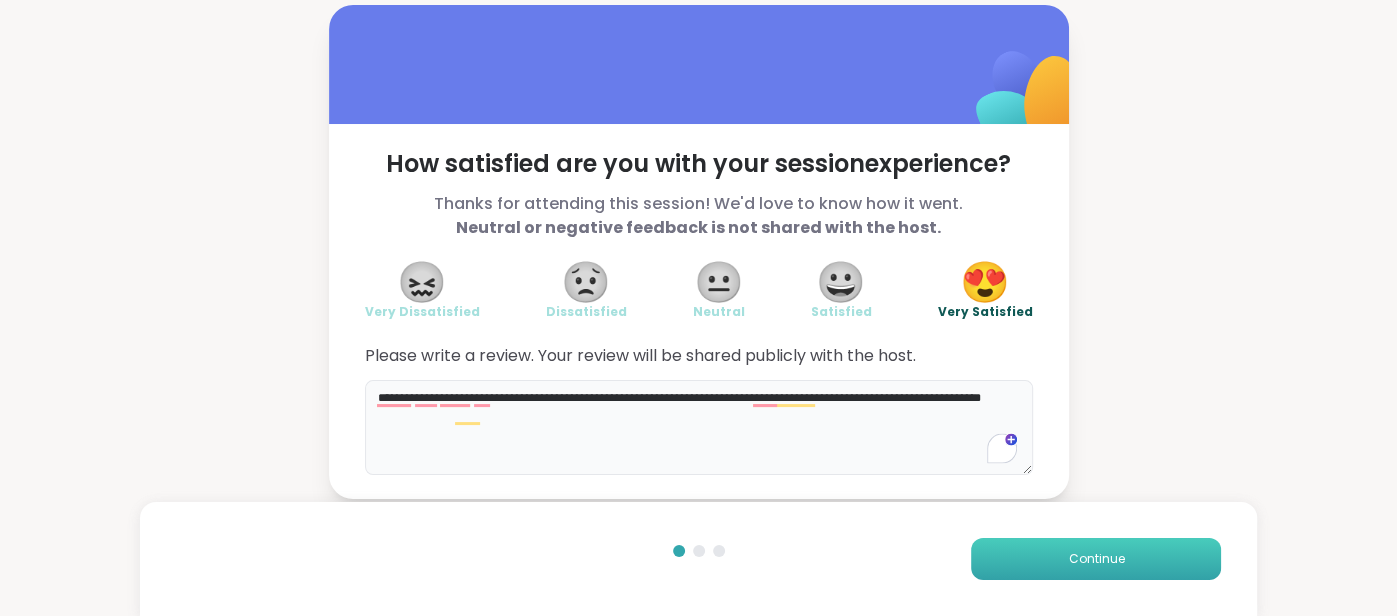 type on "**********" 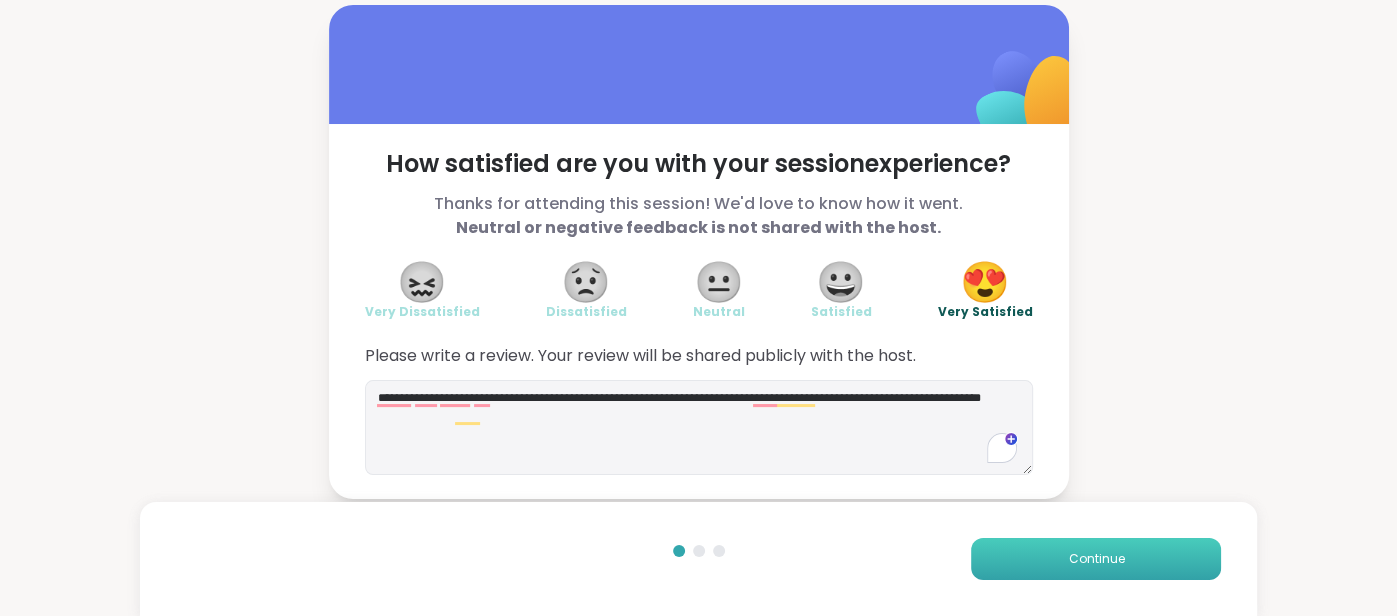 click on "Continue" at bounding box center [1096, 559] 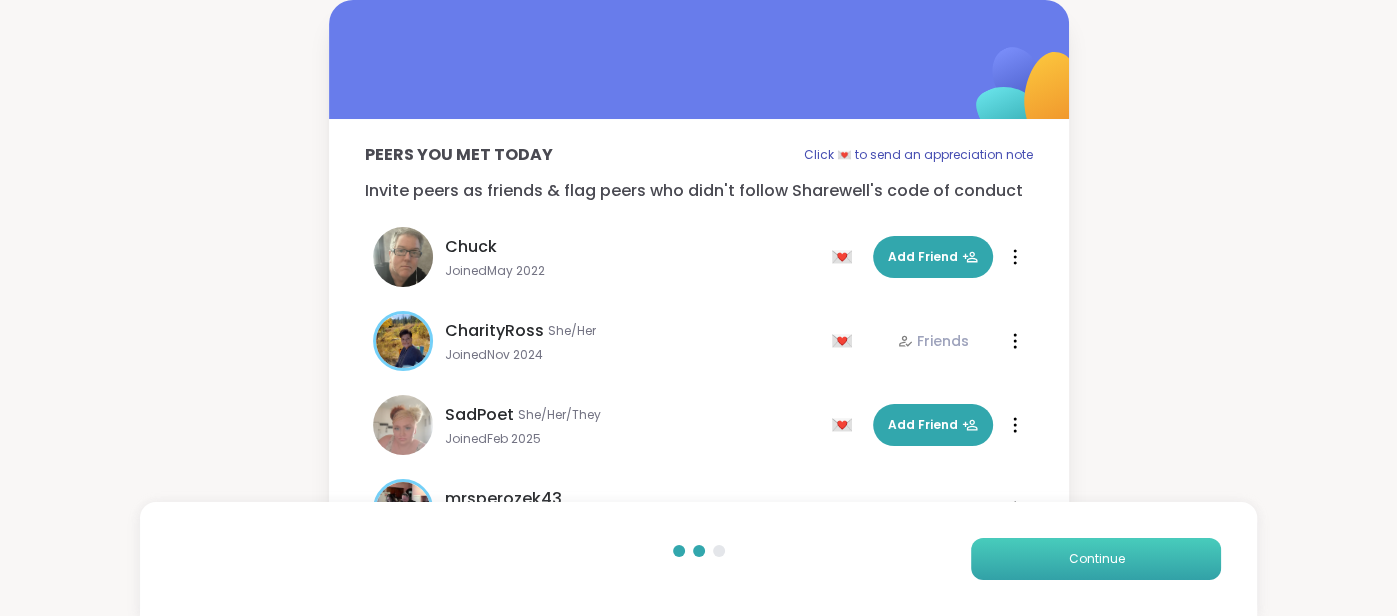 click on "Continue" at bounding box center (1096, 559) 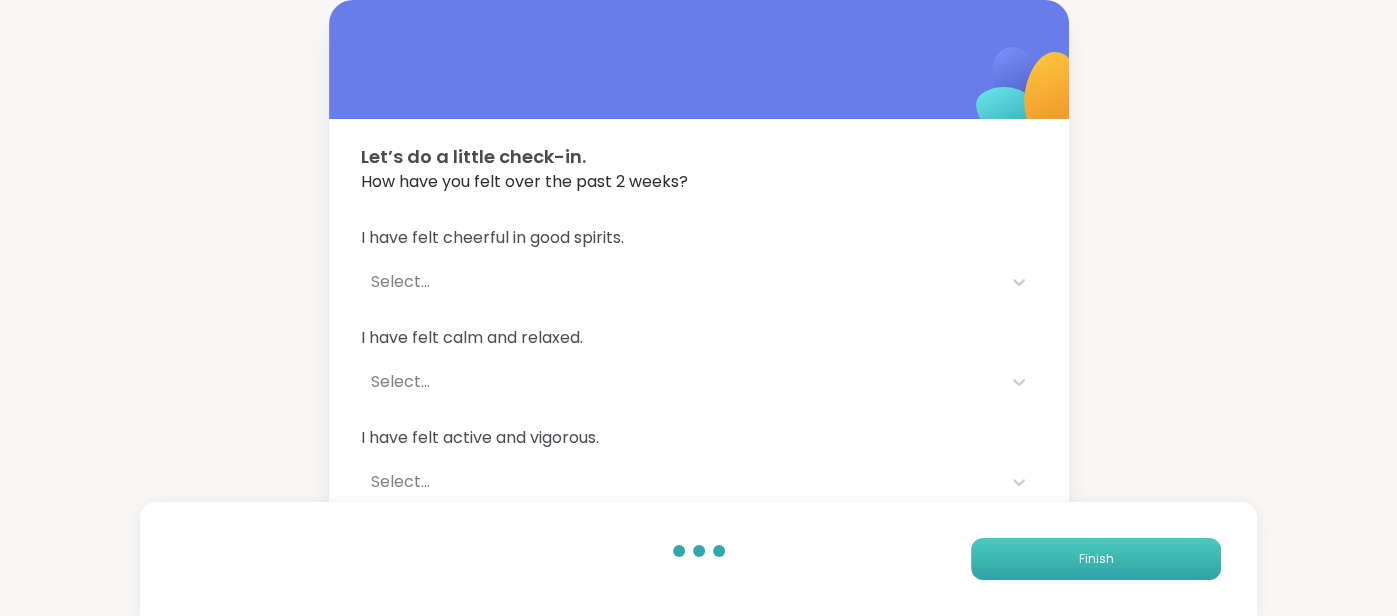 click on "Finish" at bounding box center (1096, 559) 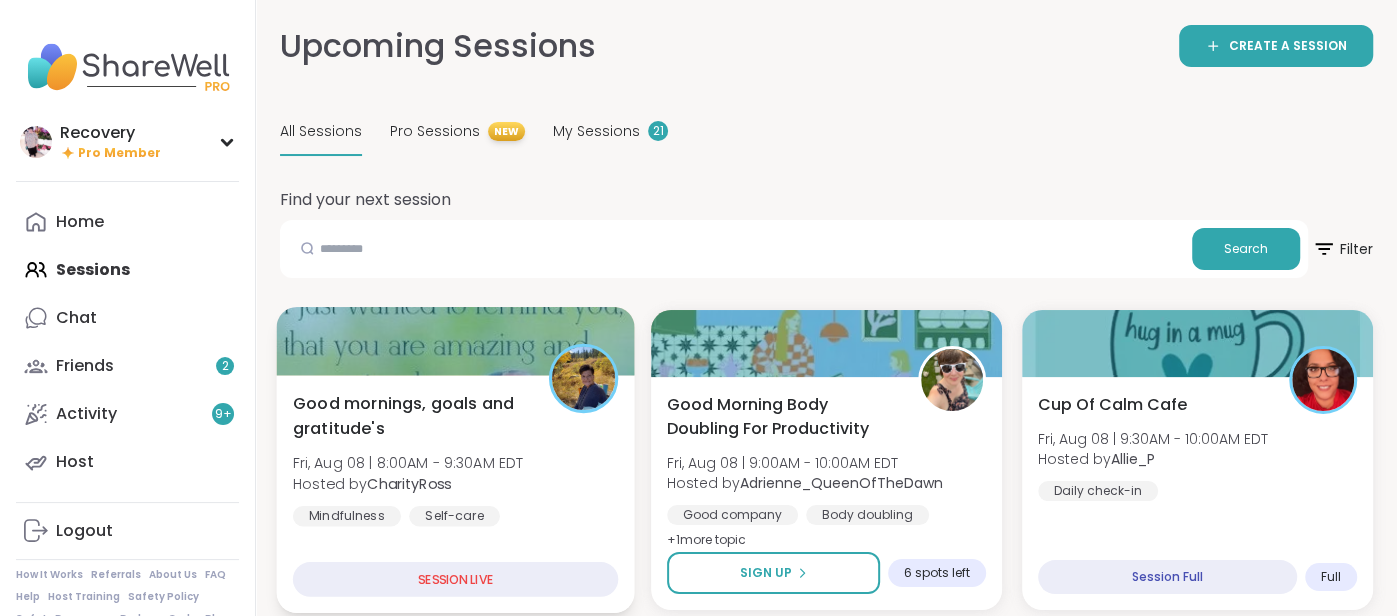 click on "Good mornings, goals and gratitude's" at bounding box center [410, 415] 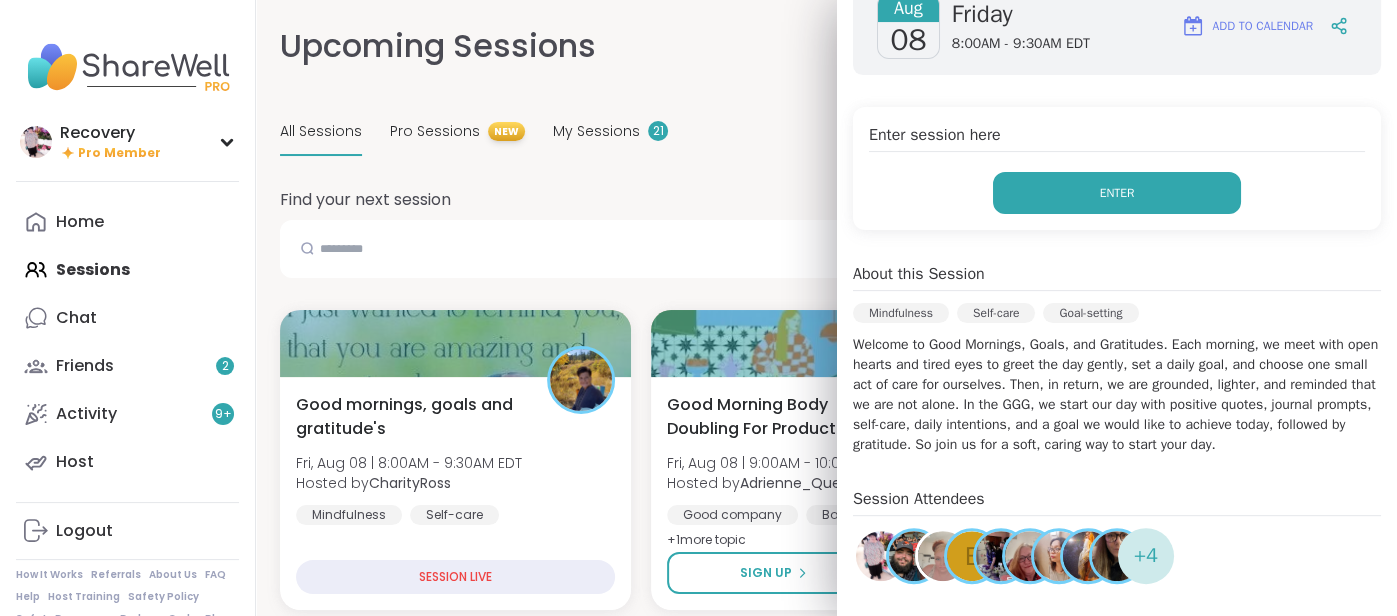 scroll, scrollTop: 316, scrollLeft: 0, axis: vertical 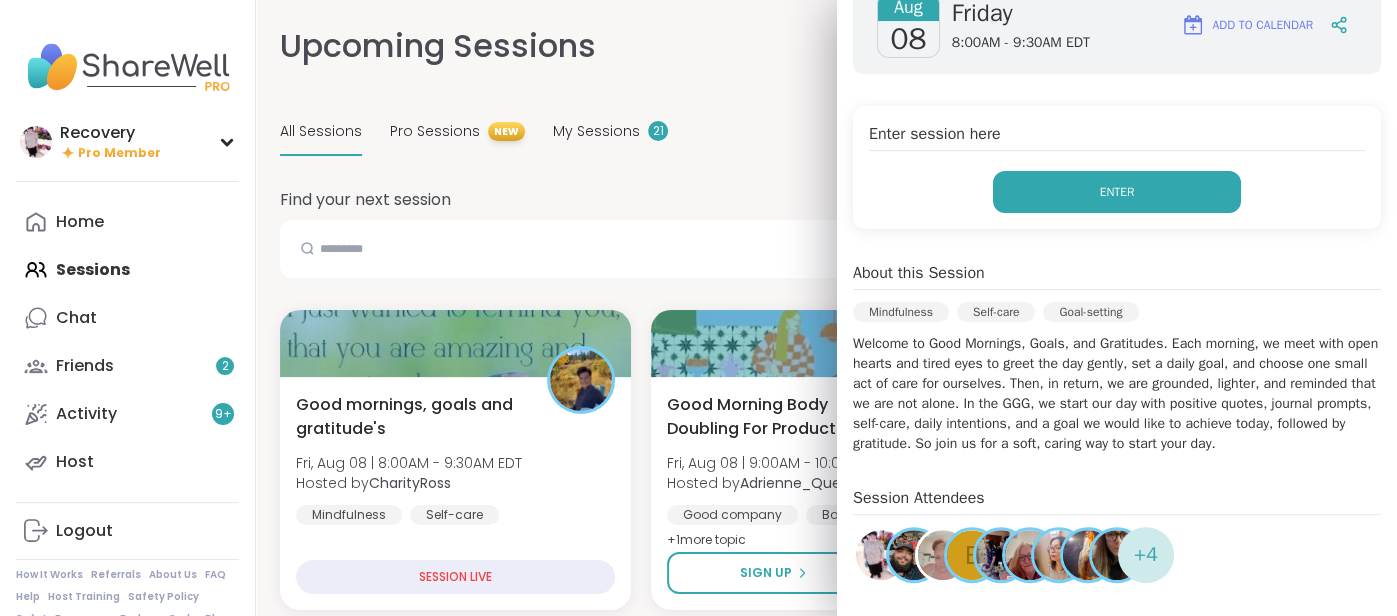 click on "Enter" at bounding box center [1117, 192] 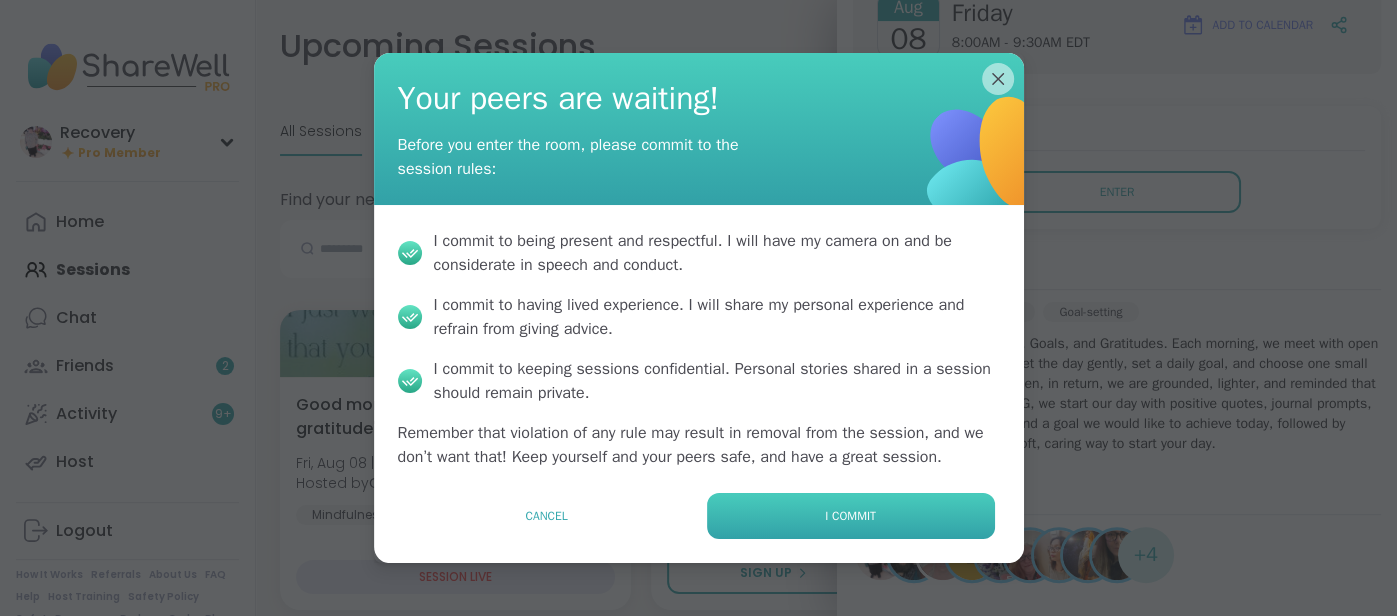 click on "I commit" at bounding box center [851, 516] 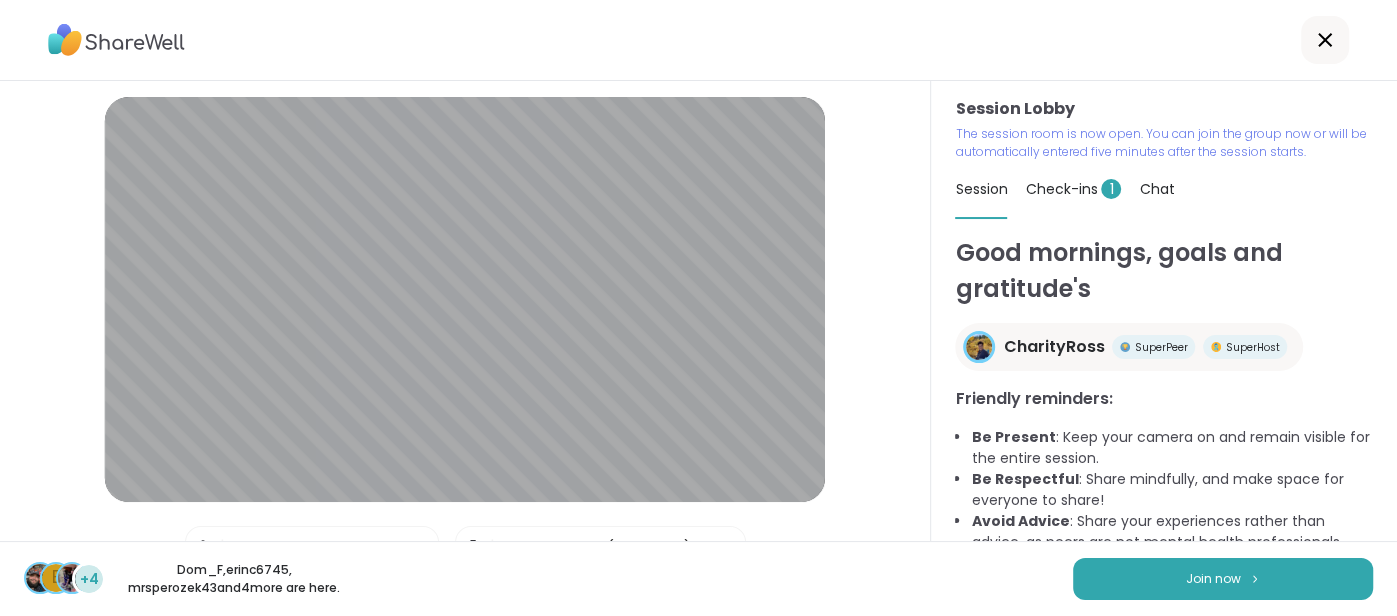 click on "Check-ins 1" at bounding box center [1073, 189] 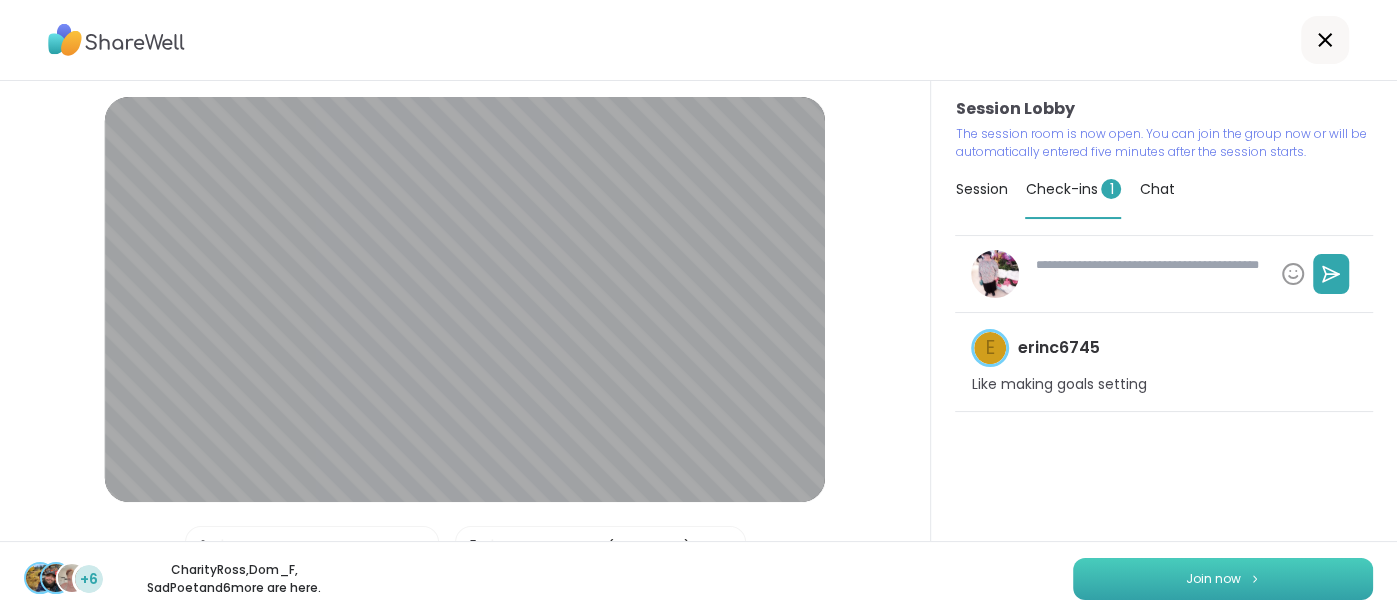 click on "Join now" at bounding box center [1223, 579] 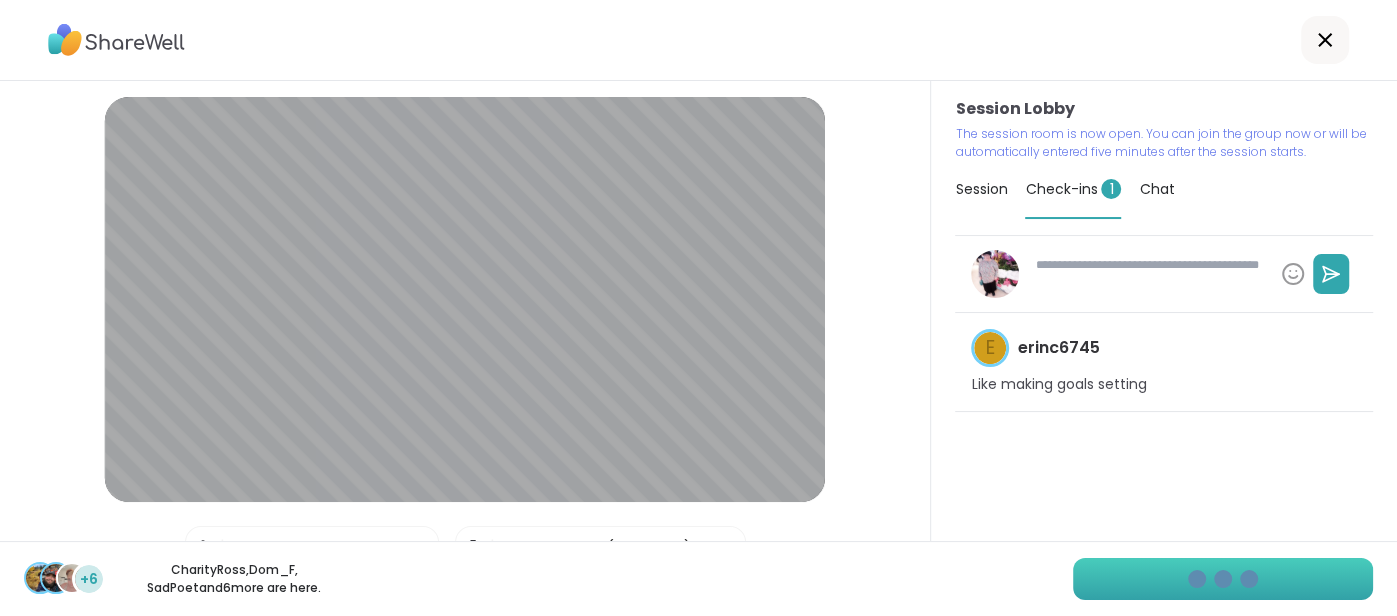 type on "*" 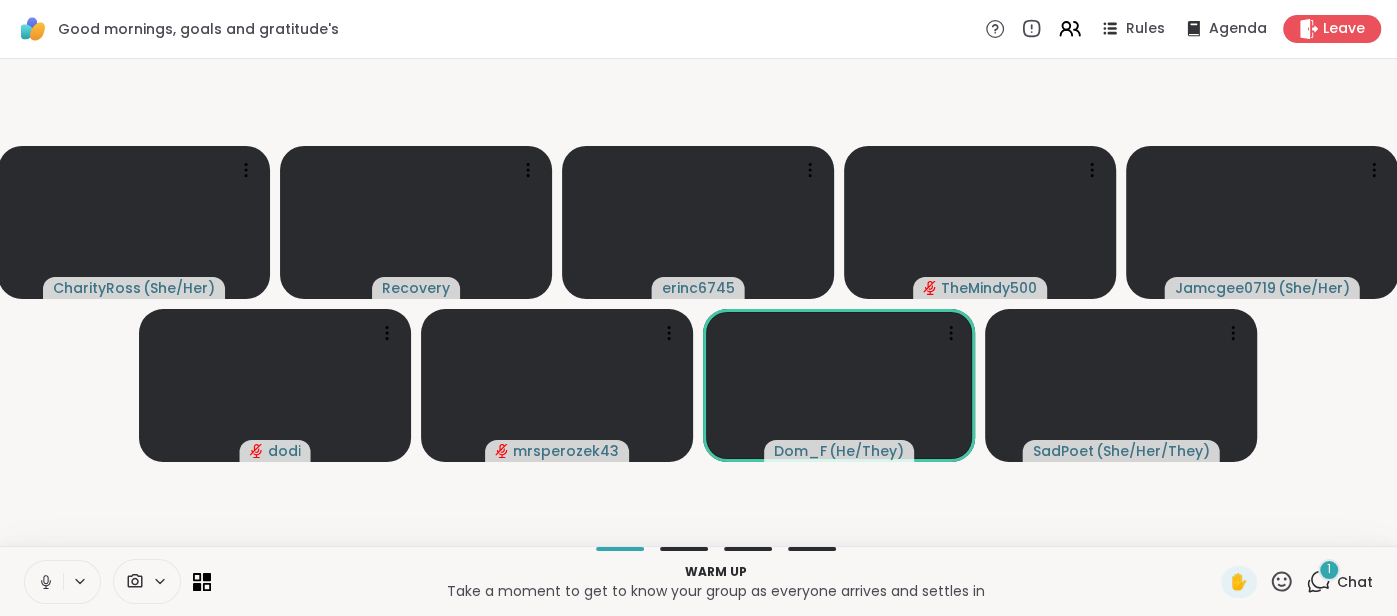 click on "Chat" at bounding box center (1355, 582) 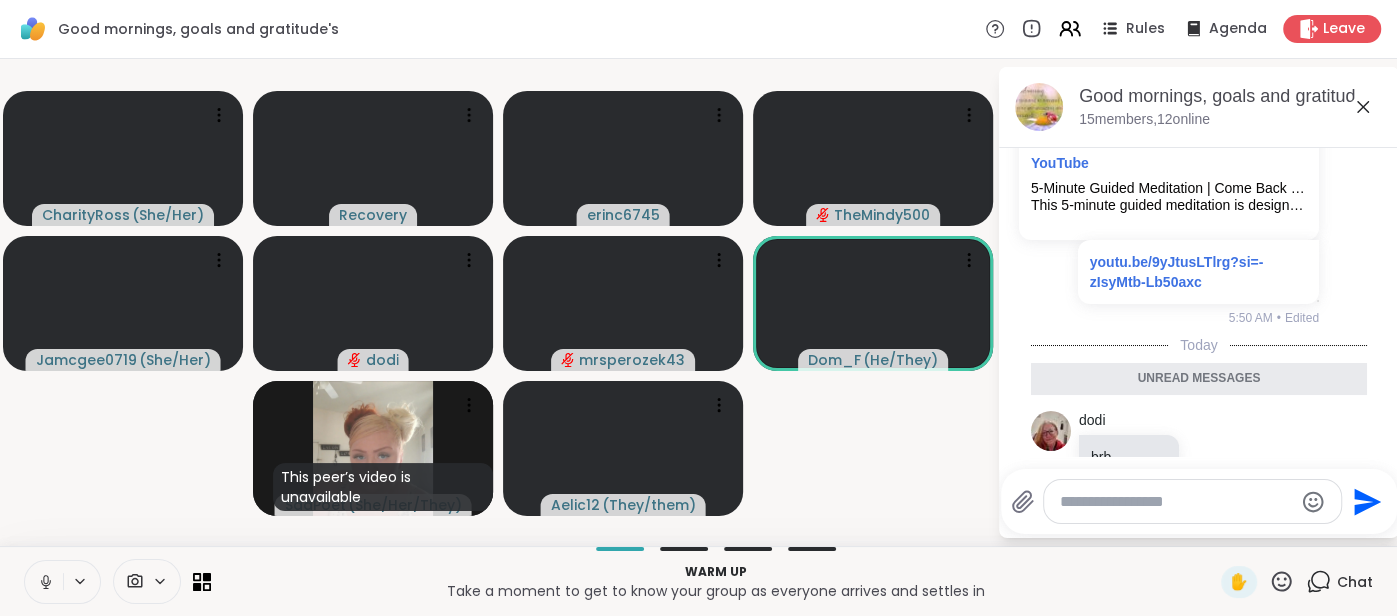 scroll, scrollTop: 1619, scrollLeft: 0, axis: vertical 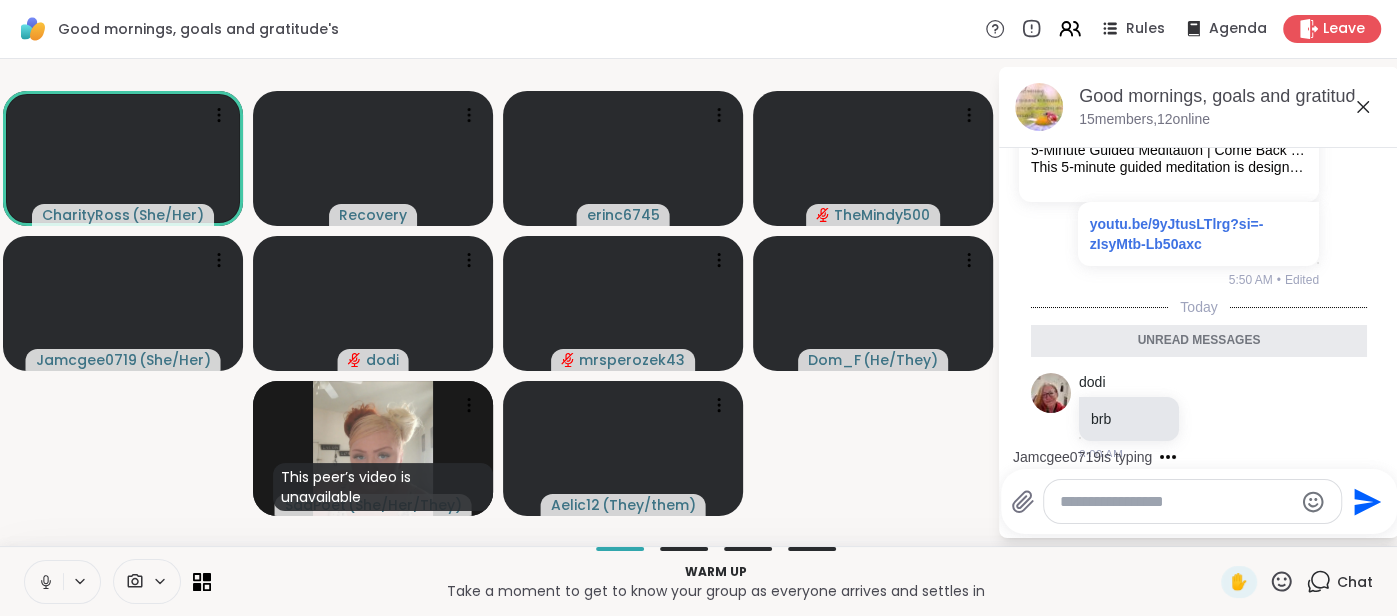 click 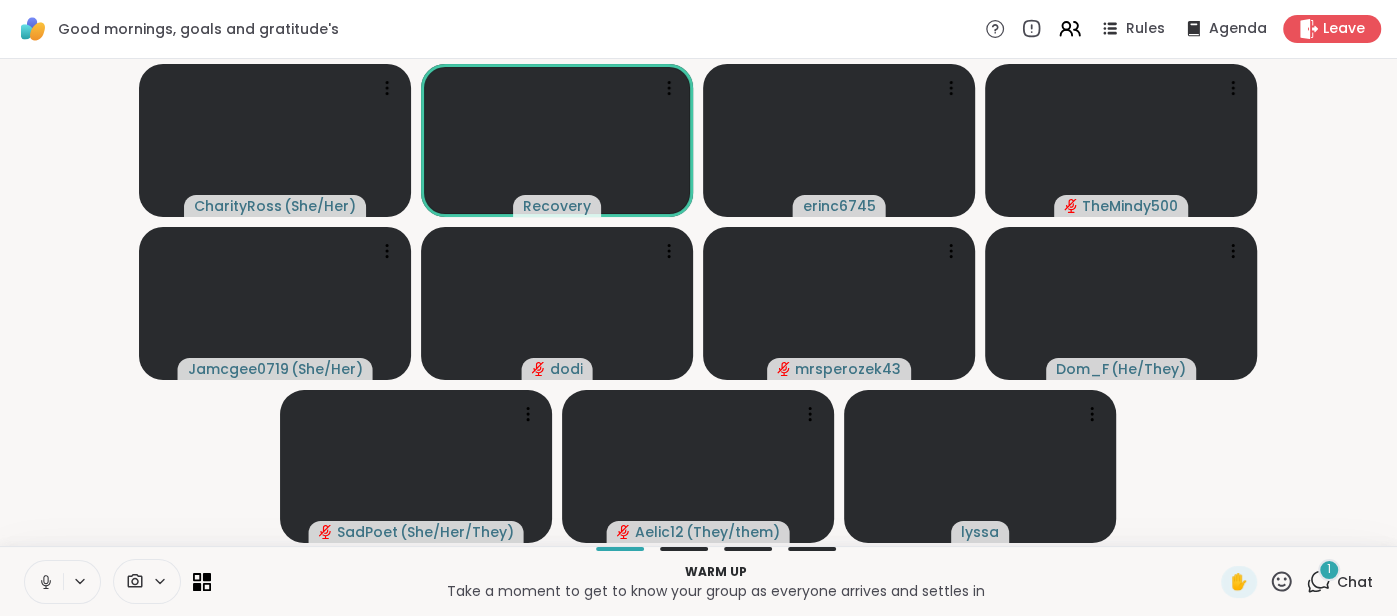 click on "Chat" at bounding box center [1355, 582] 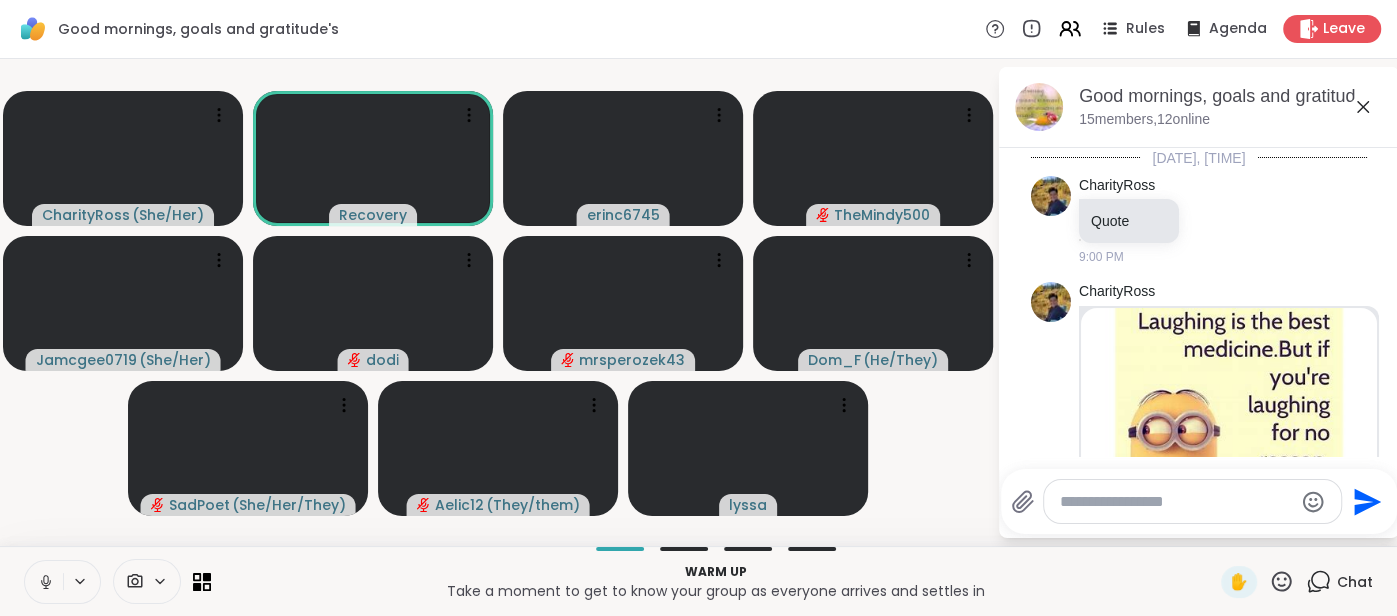 scroll, scrollTop: 1853, scrollLeft: 0, axis: vertical 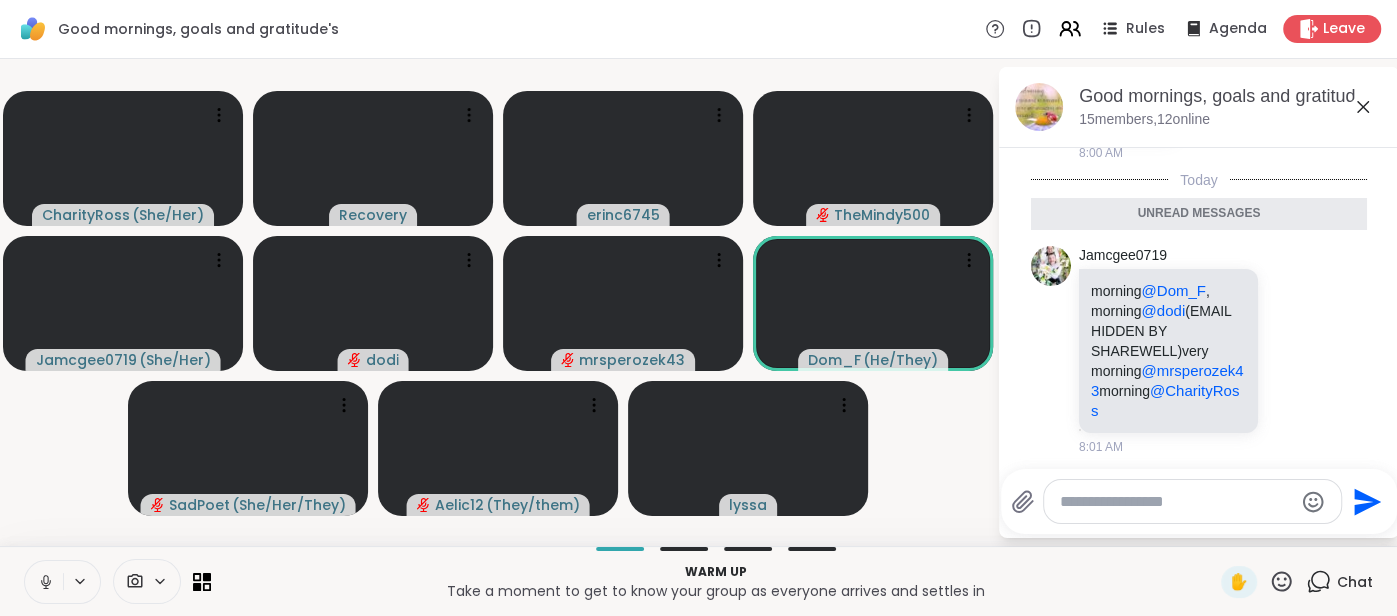 click 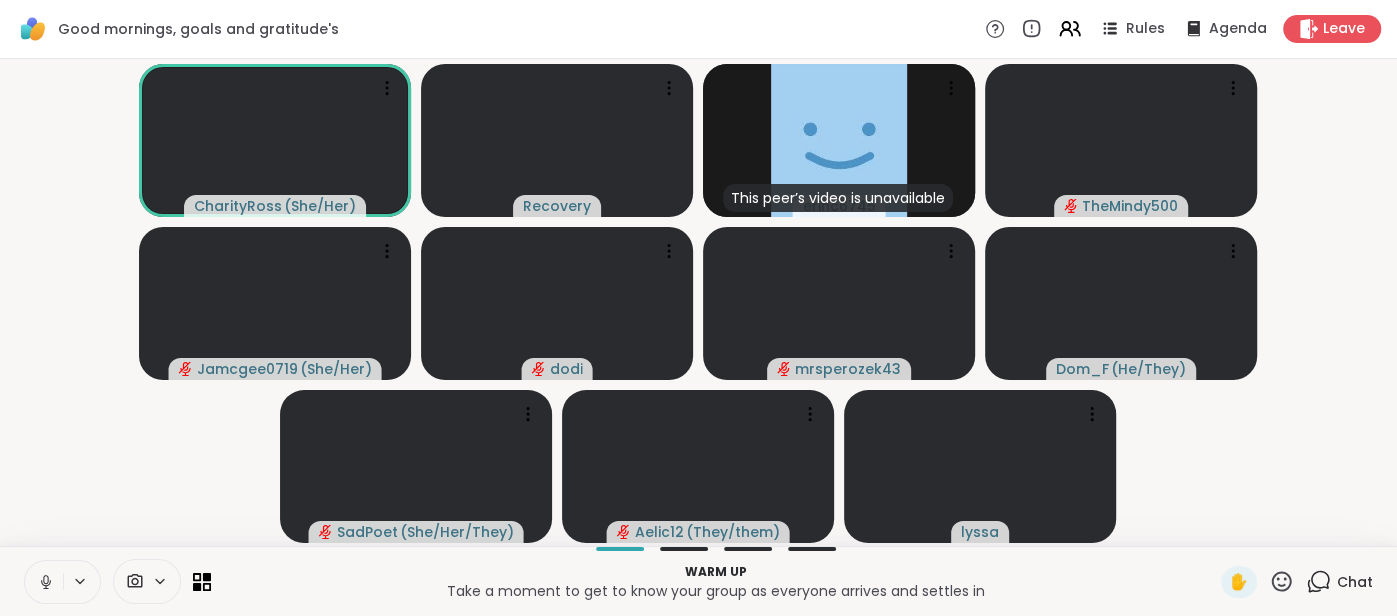 click 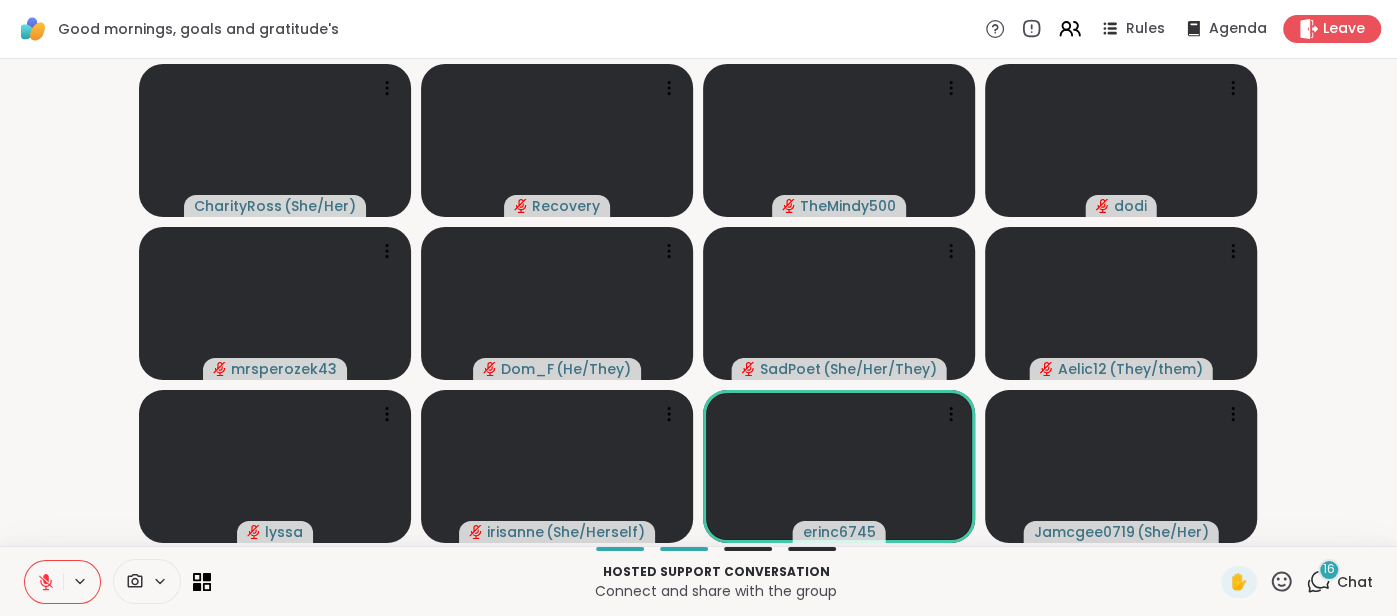click on "Chat" at bounding box center (1355, 582) 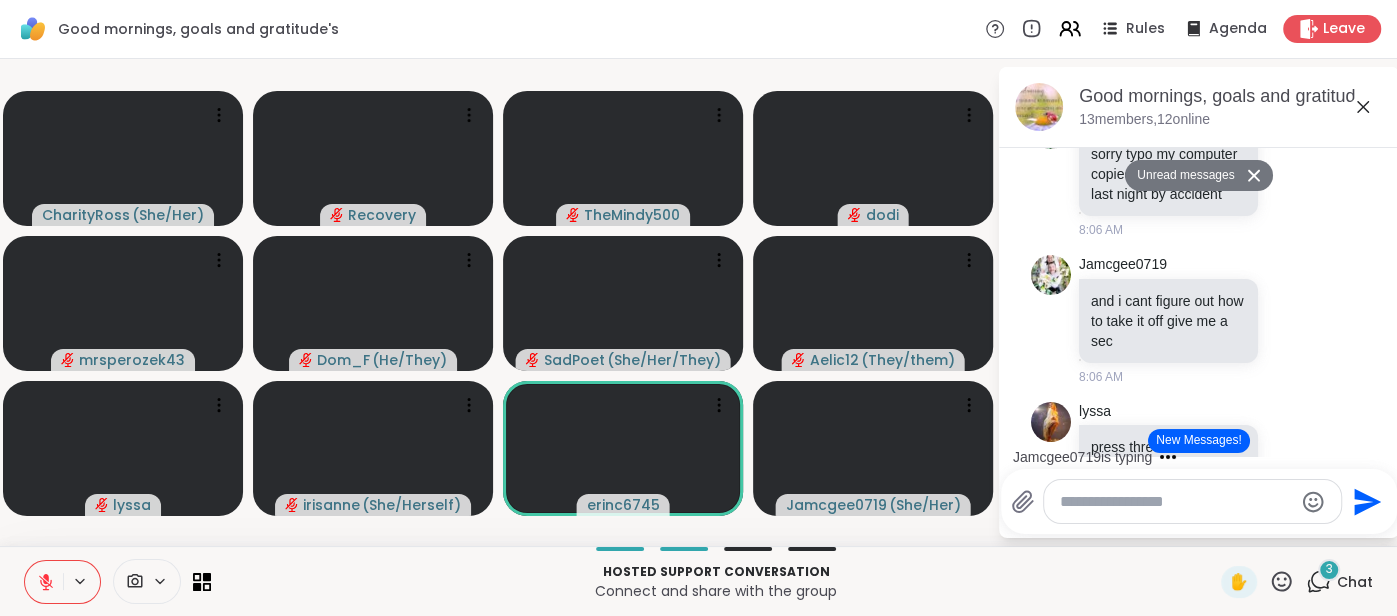 scroll, scrollTop: 2983, scrollLeft: 0, axis: vertical 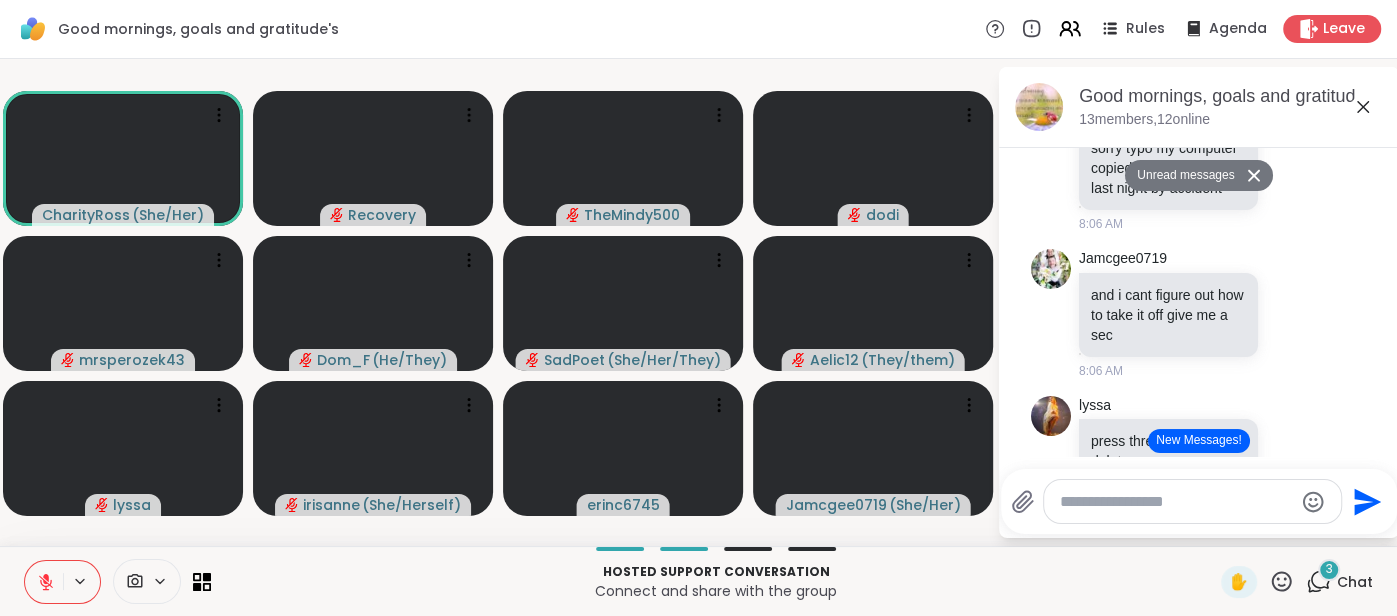 click on "New Messages!" at bounding box center [1198, 441] 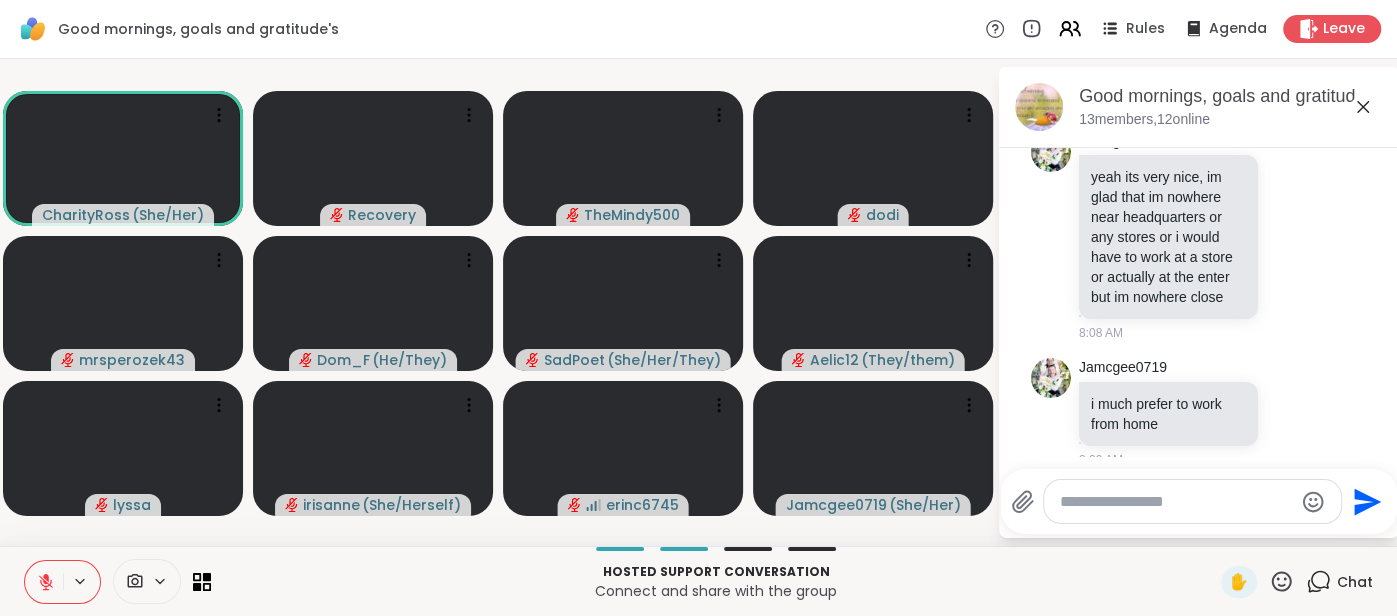 scroll, scrollTop: 5273, scrollLeft: 0, axis: vertical 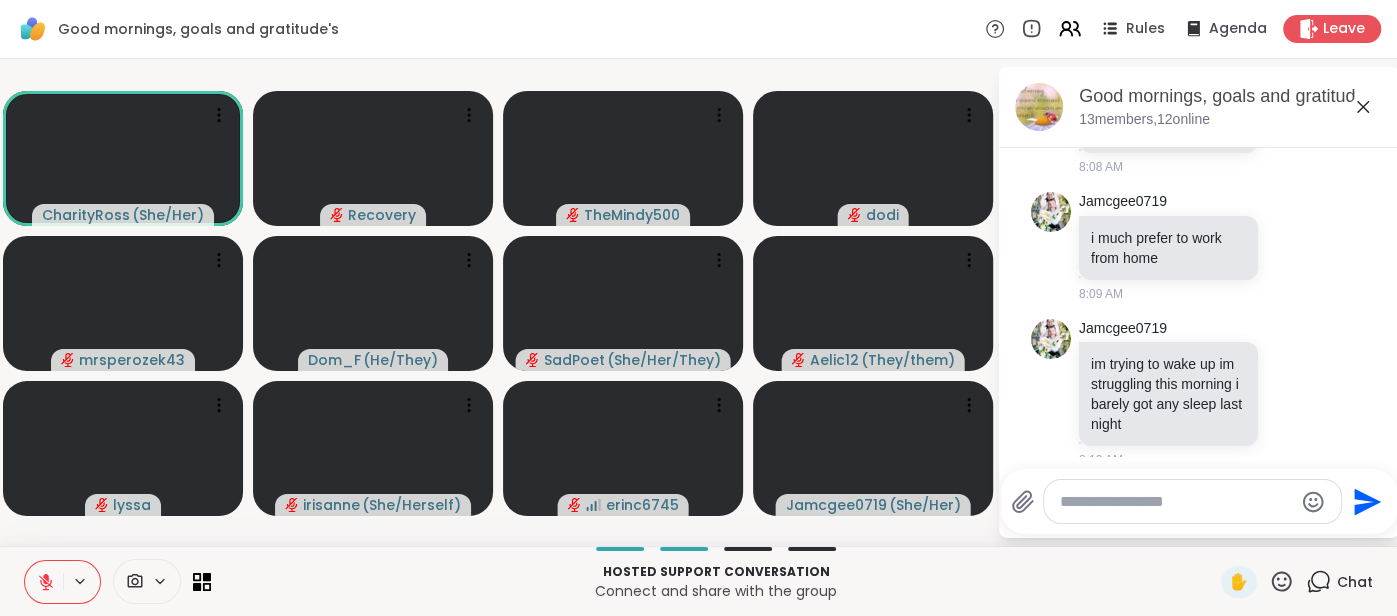click 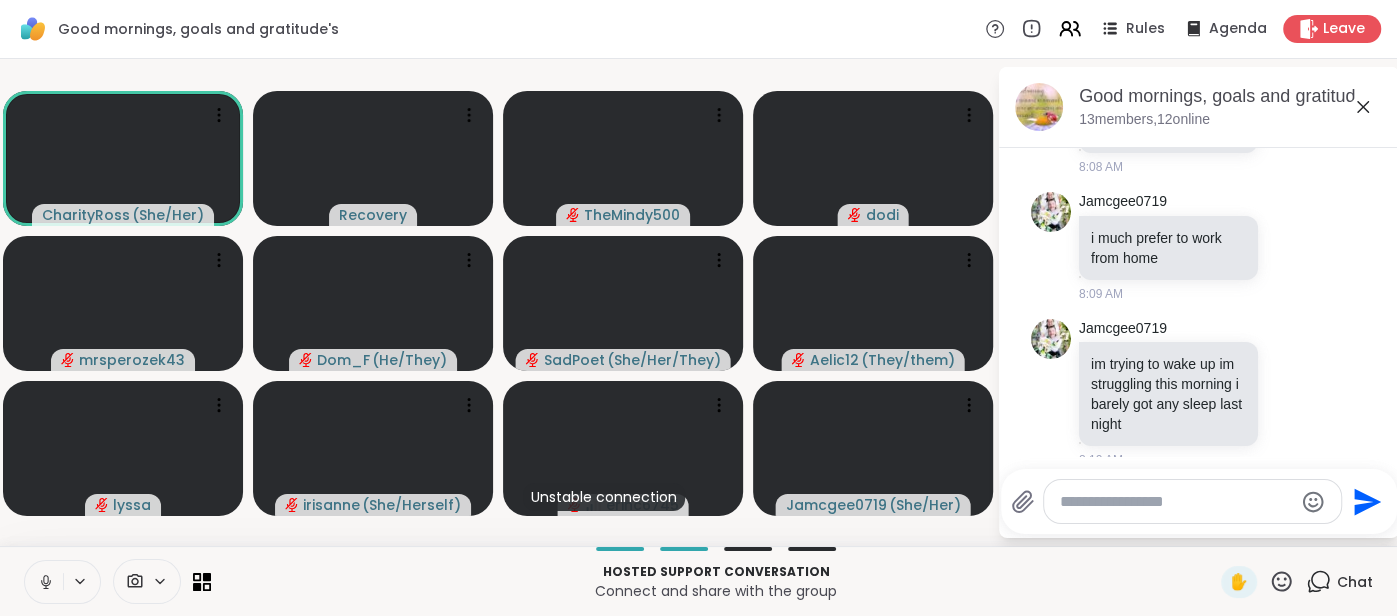 click 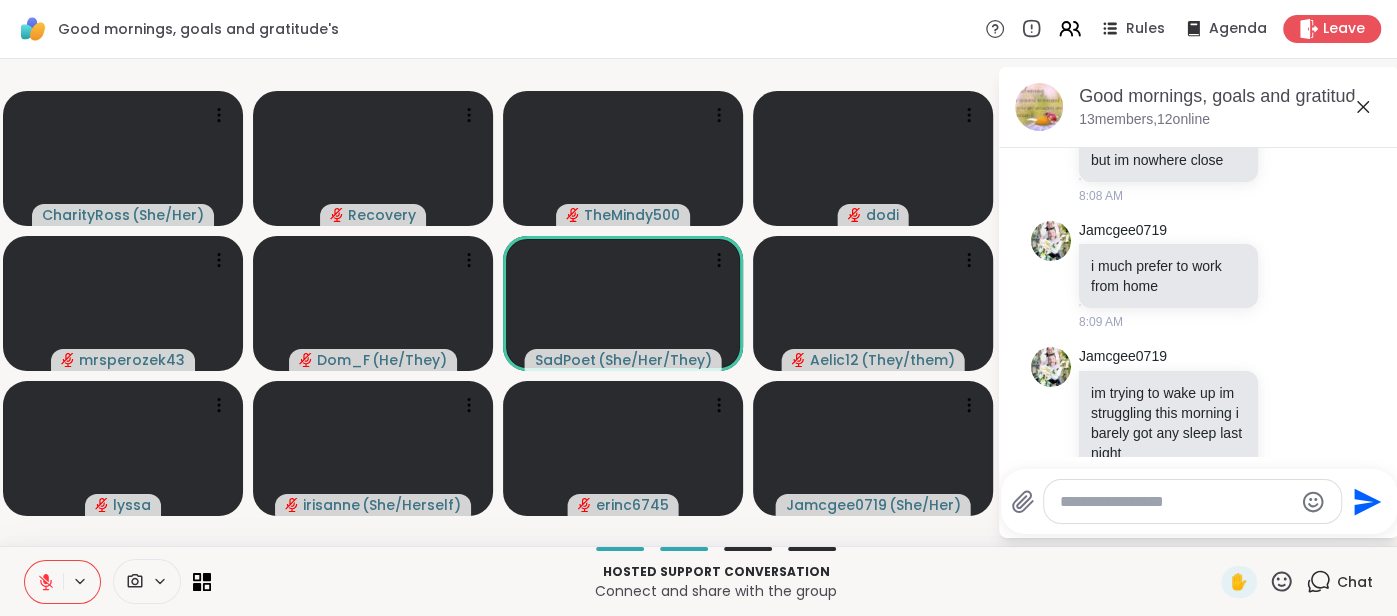 scroll, scrollTop: 5301, scrollLeft: 0, axis: vertical 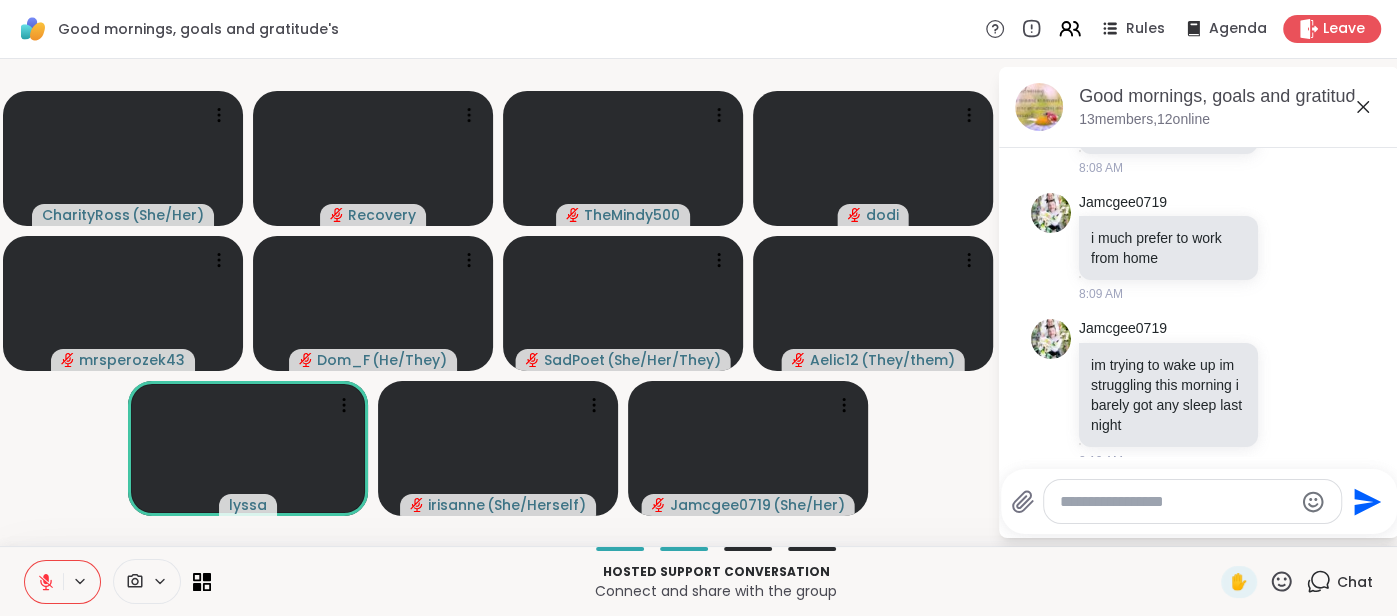 click 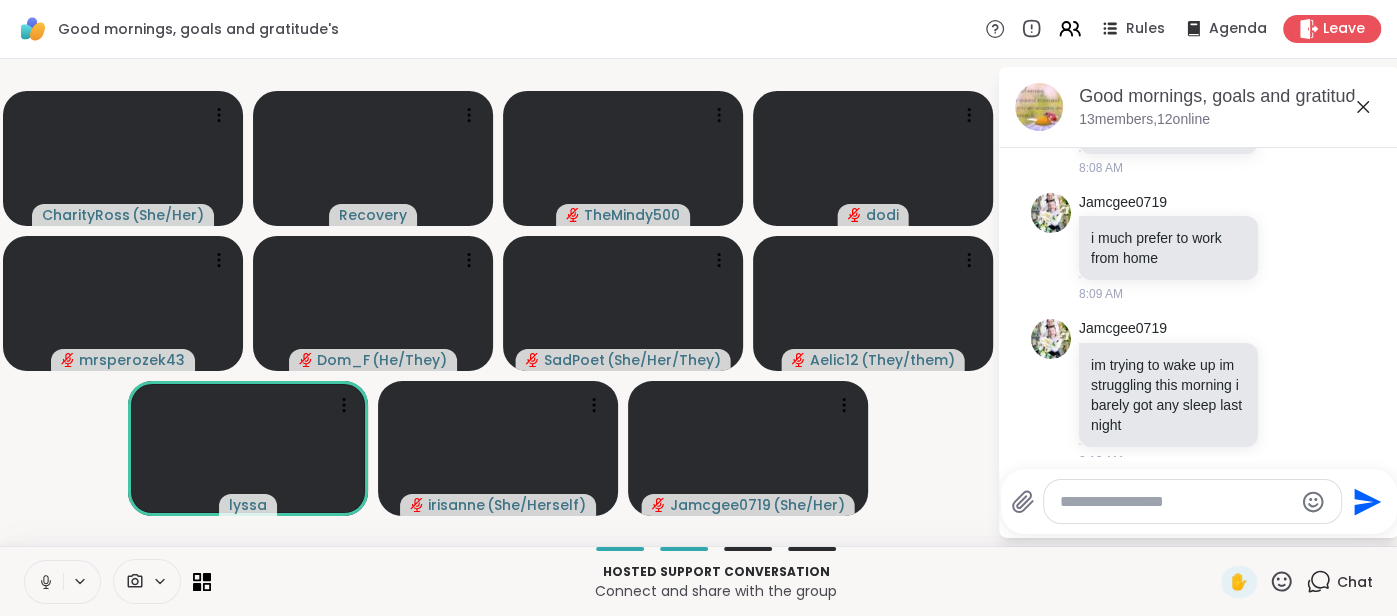 click 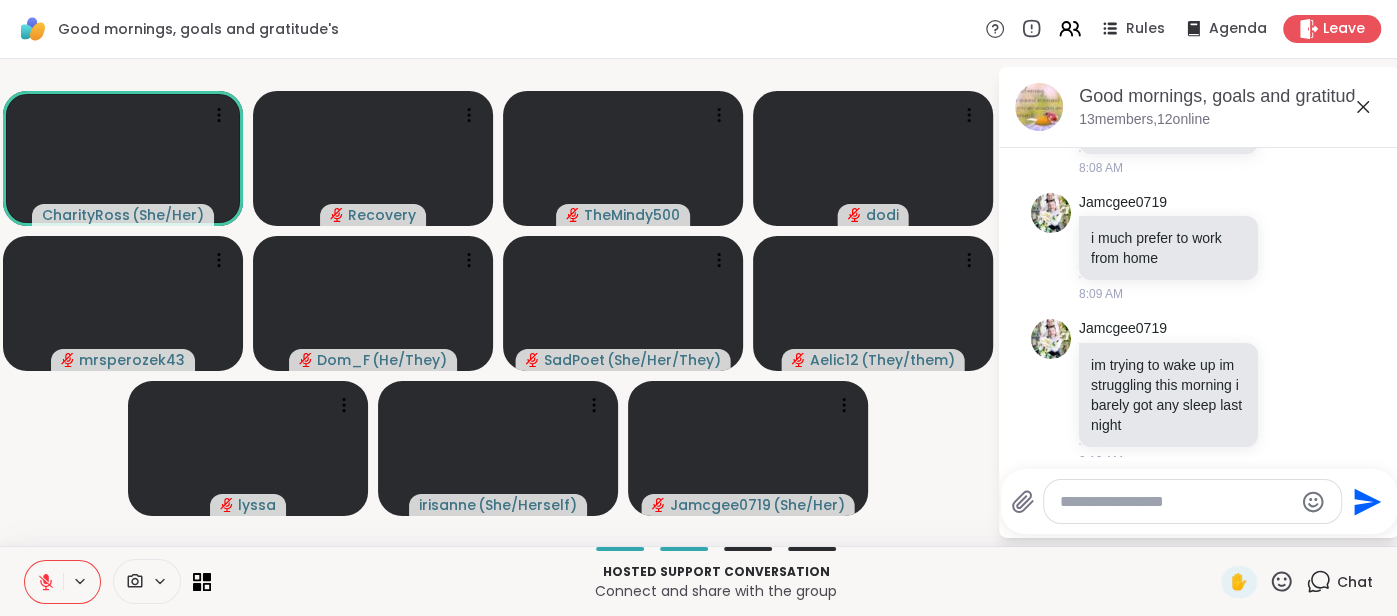 click 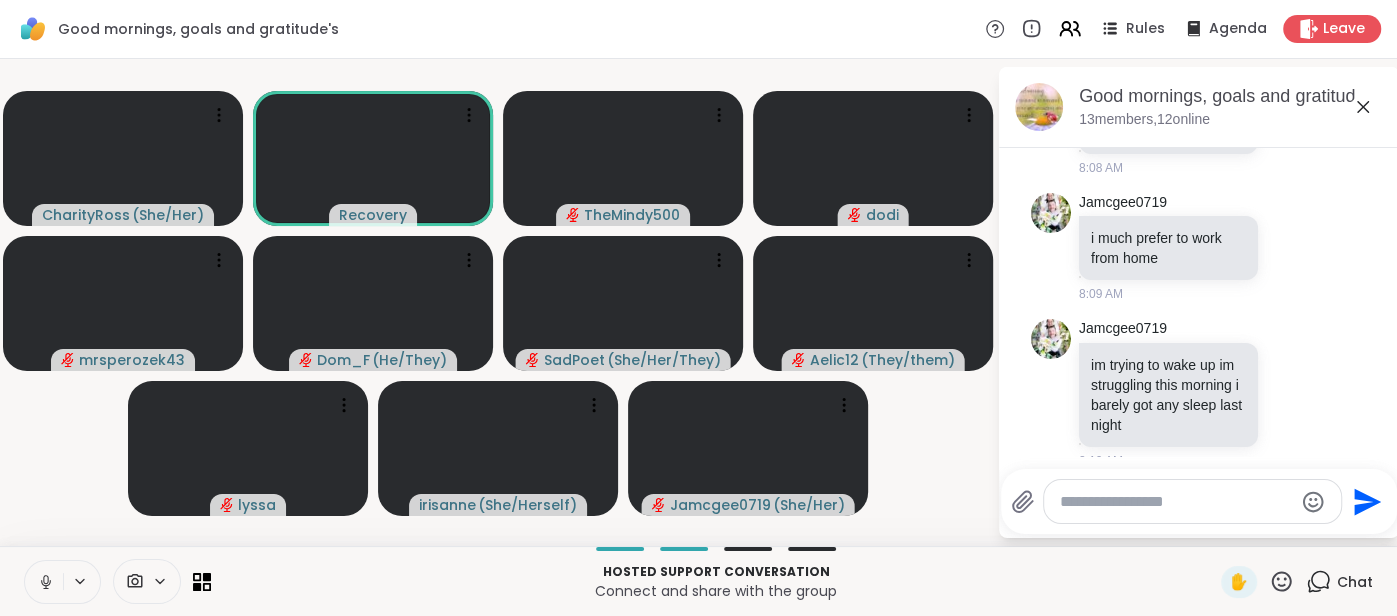 click 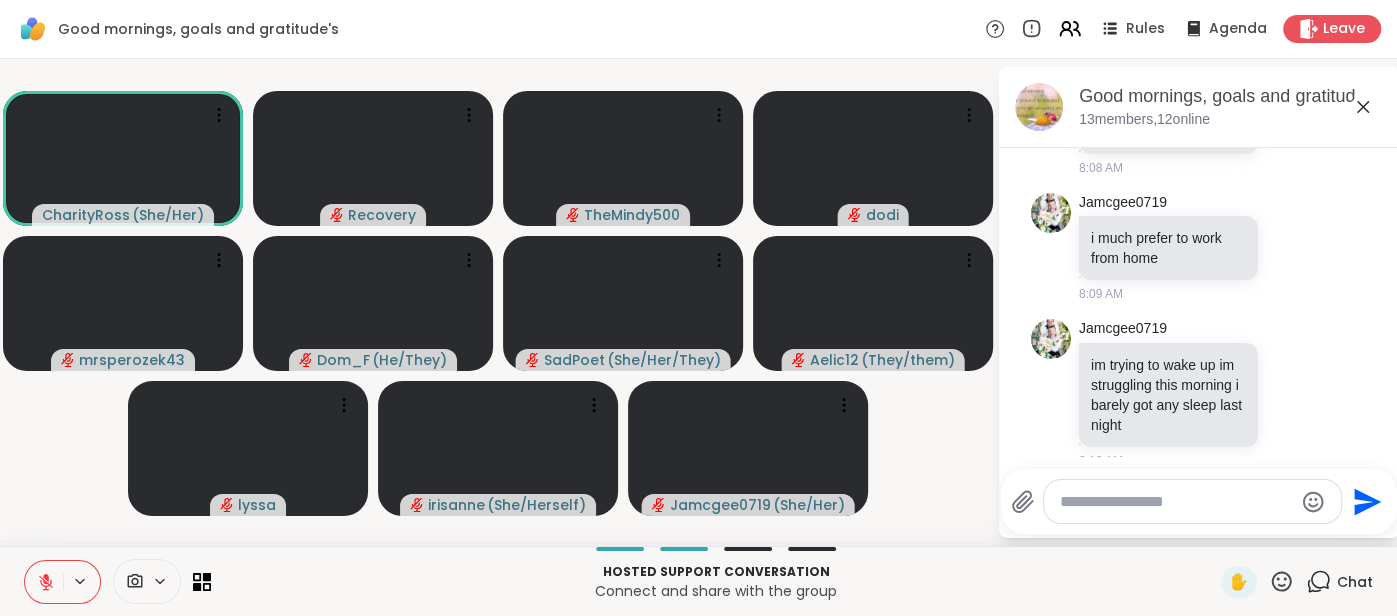 click 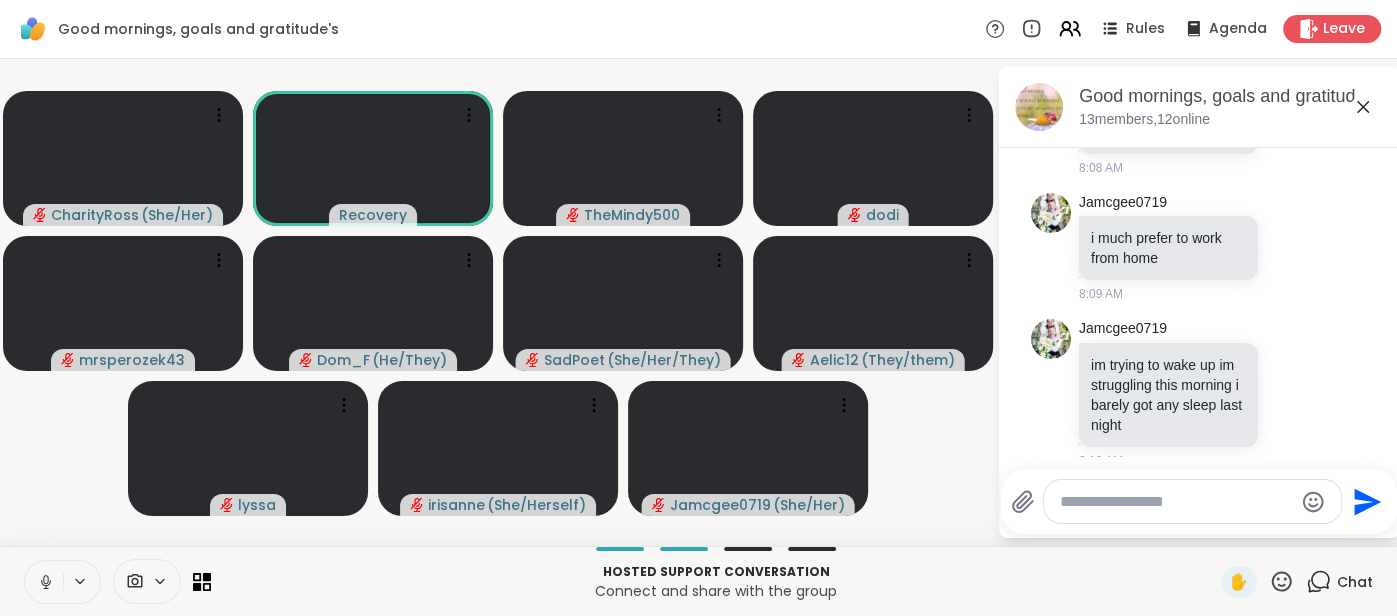 click 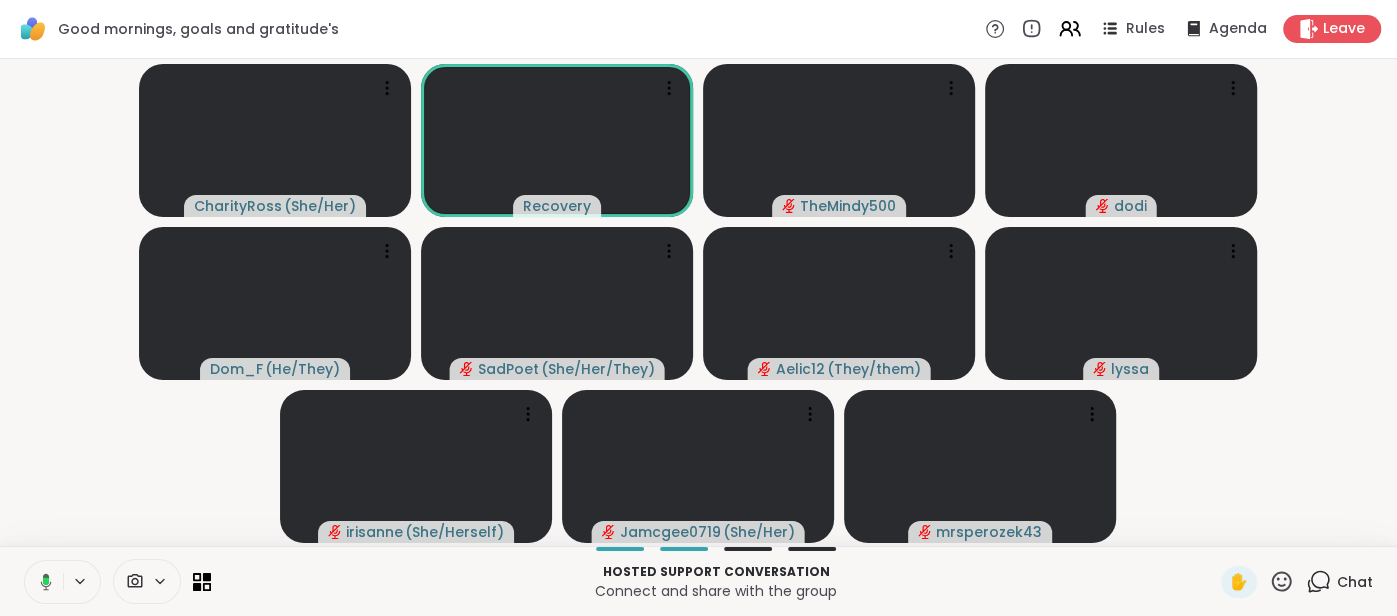click at bounding box center (42, 582) 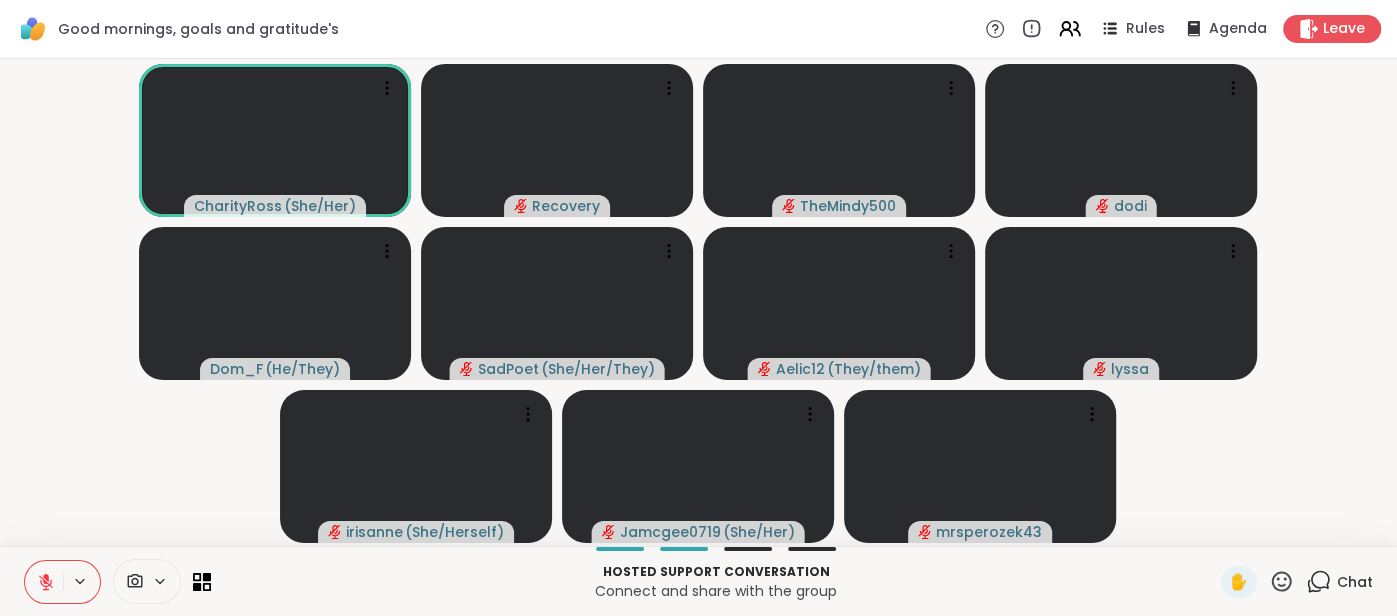 click at bounding box center [44, 582] 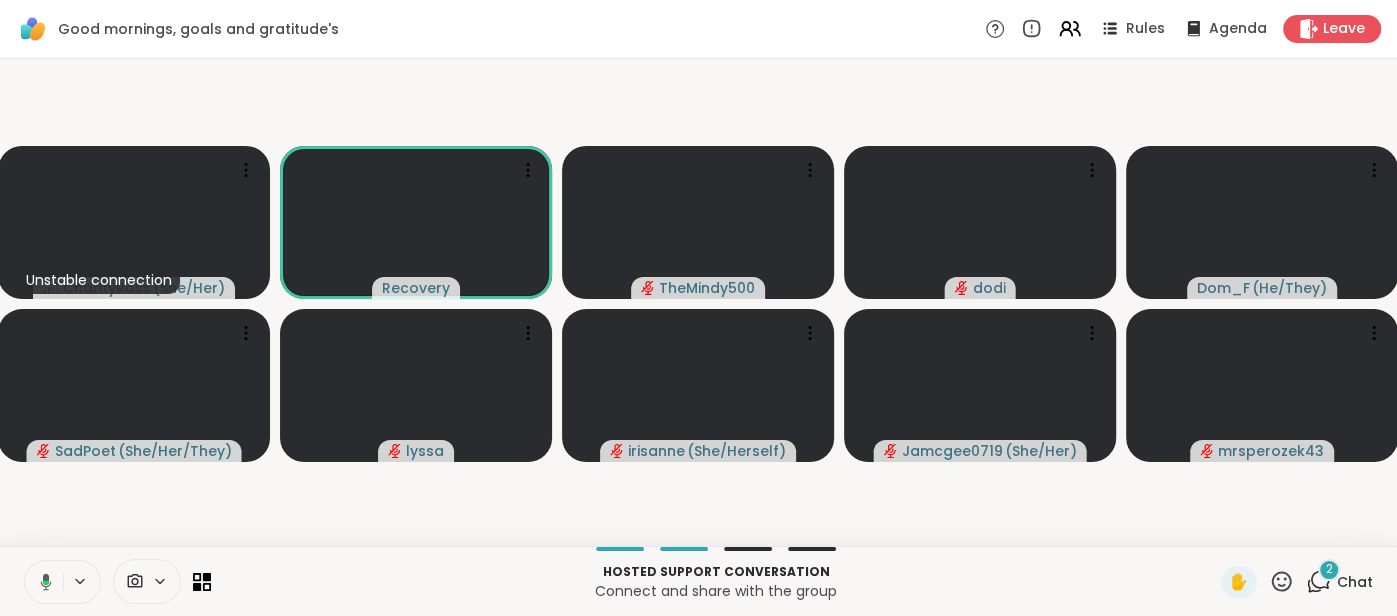 click 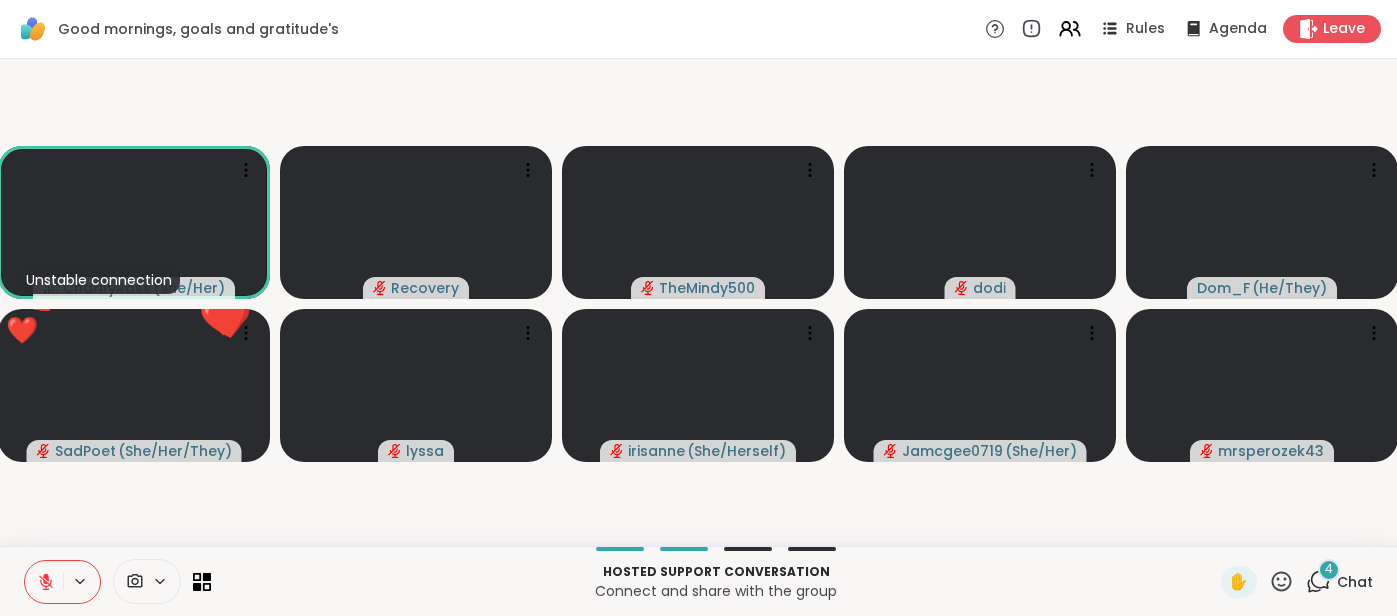 scroll, scrollTop: 0, scrollLeft: 0, axis: both 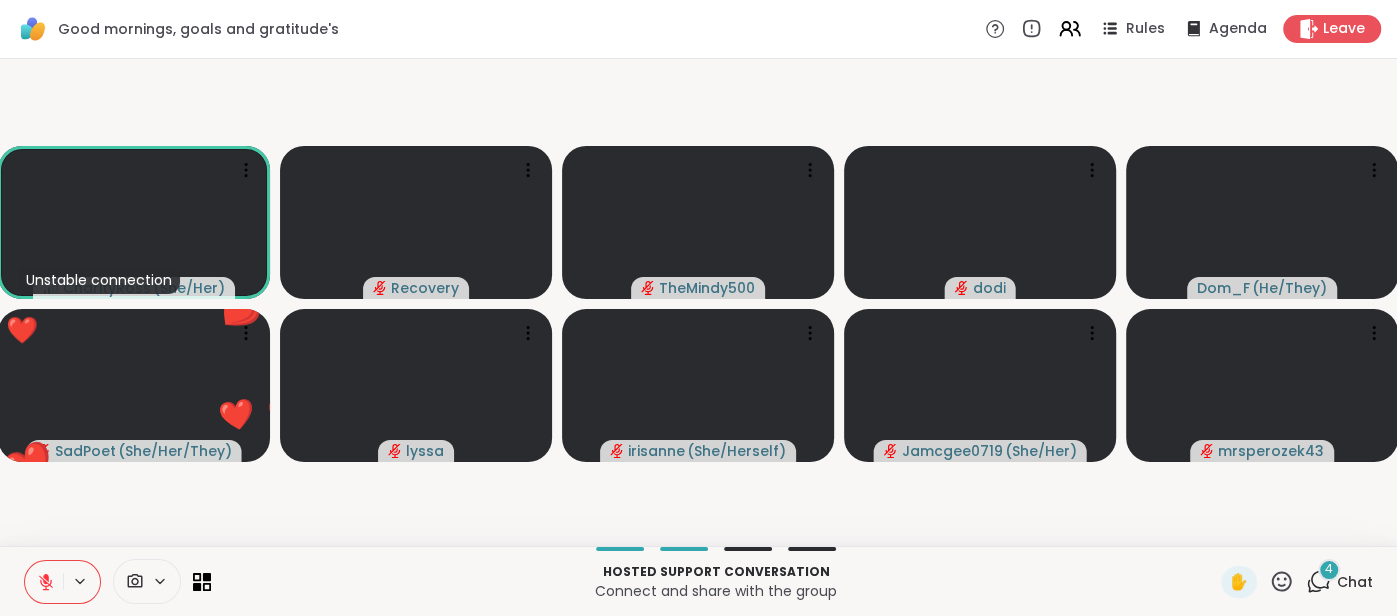click on "Chat" at bounding box center [1355, 582] 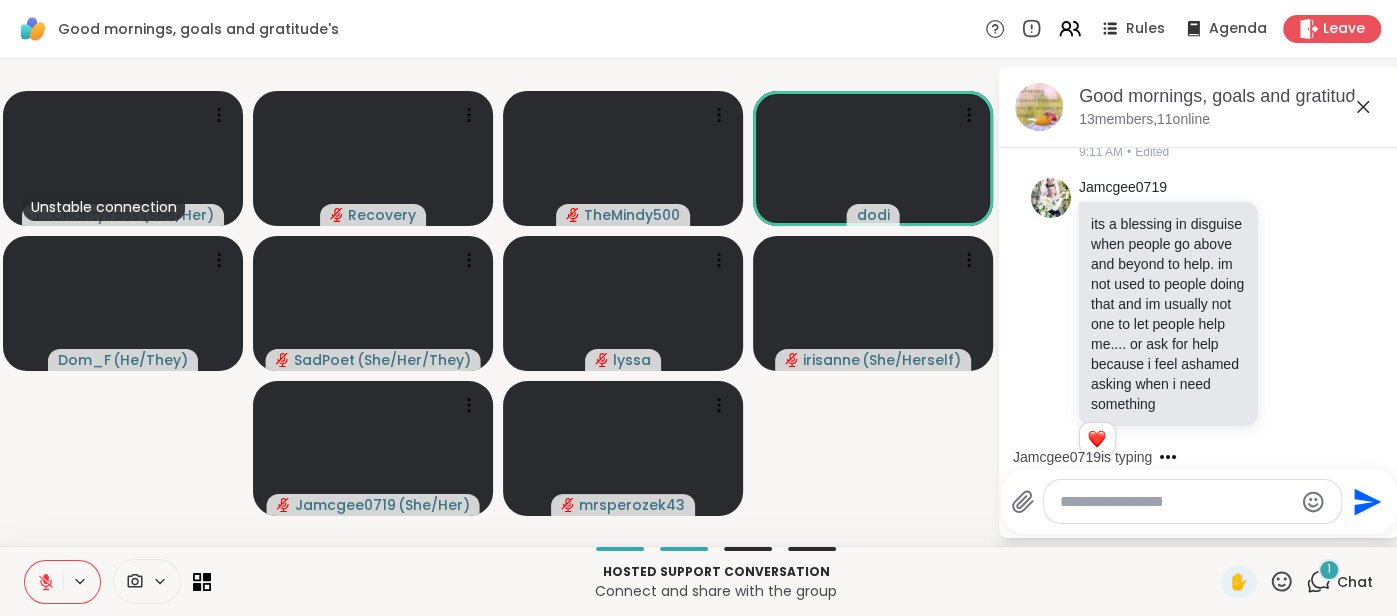 scroll, scrollTop: 8637, scrollLeft: 0, axis: vertical 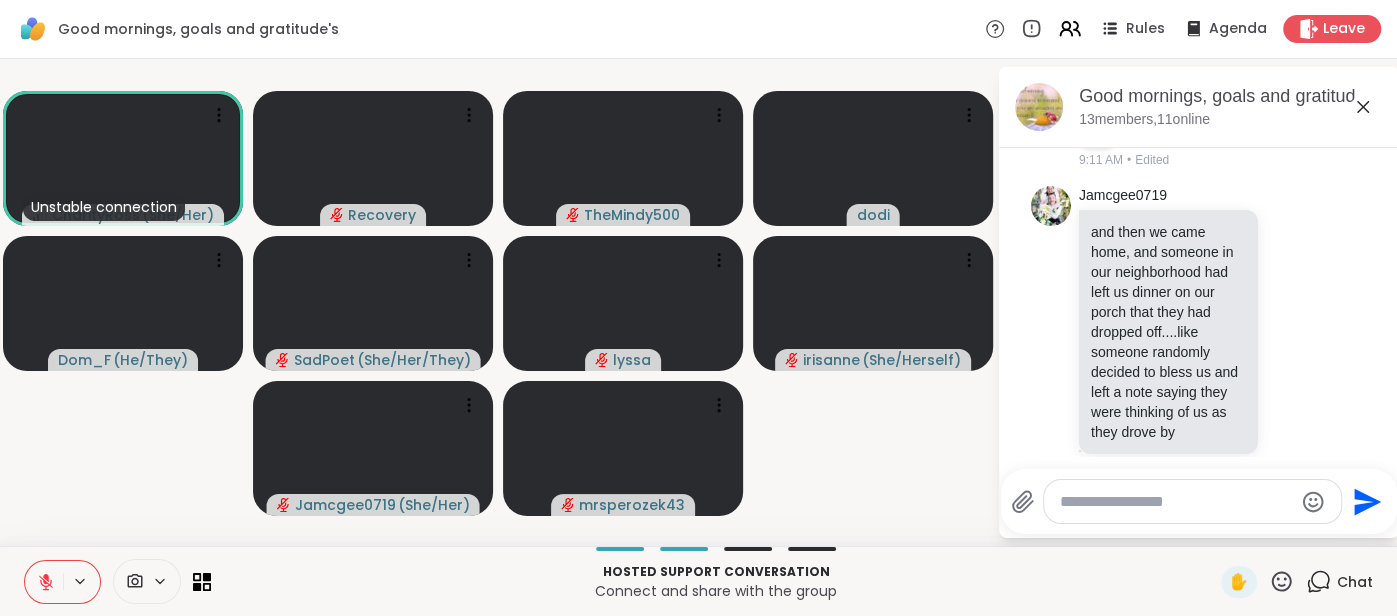 click 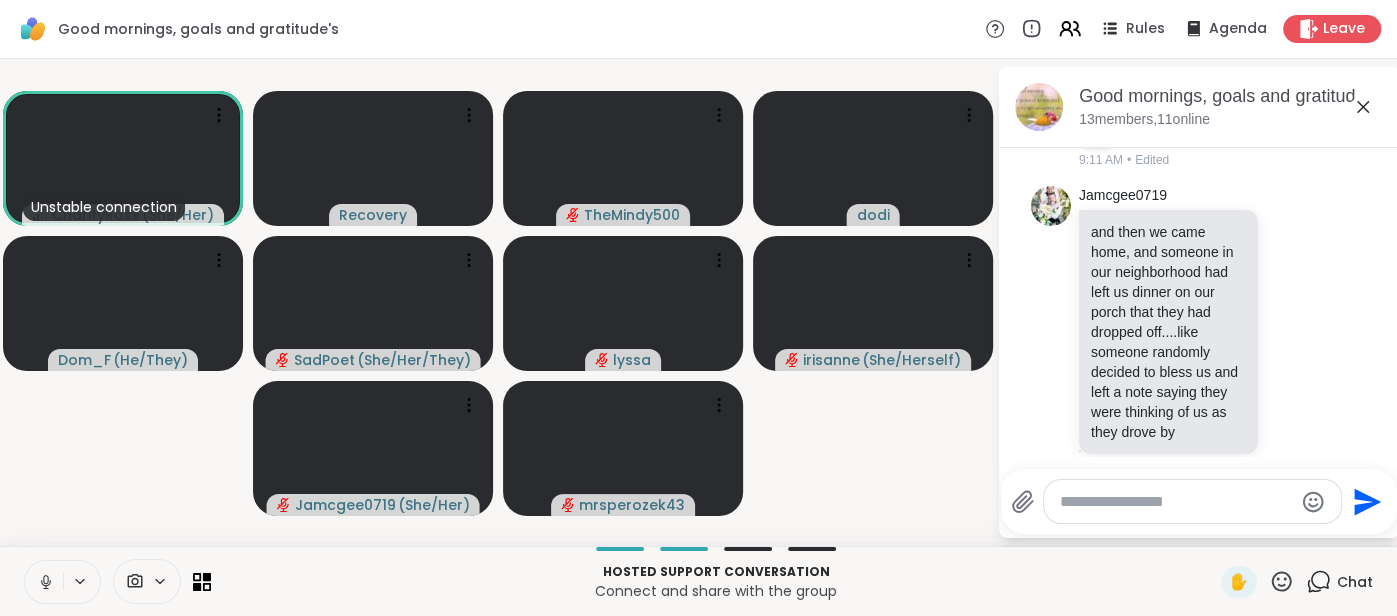 click 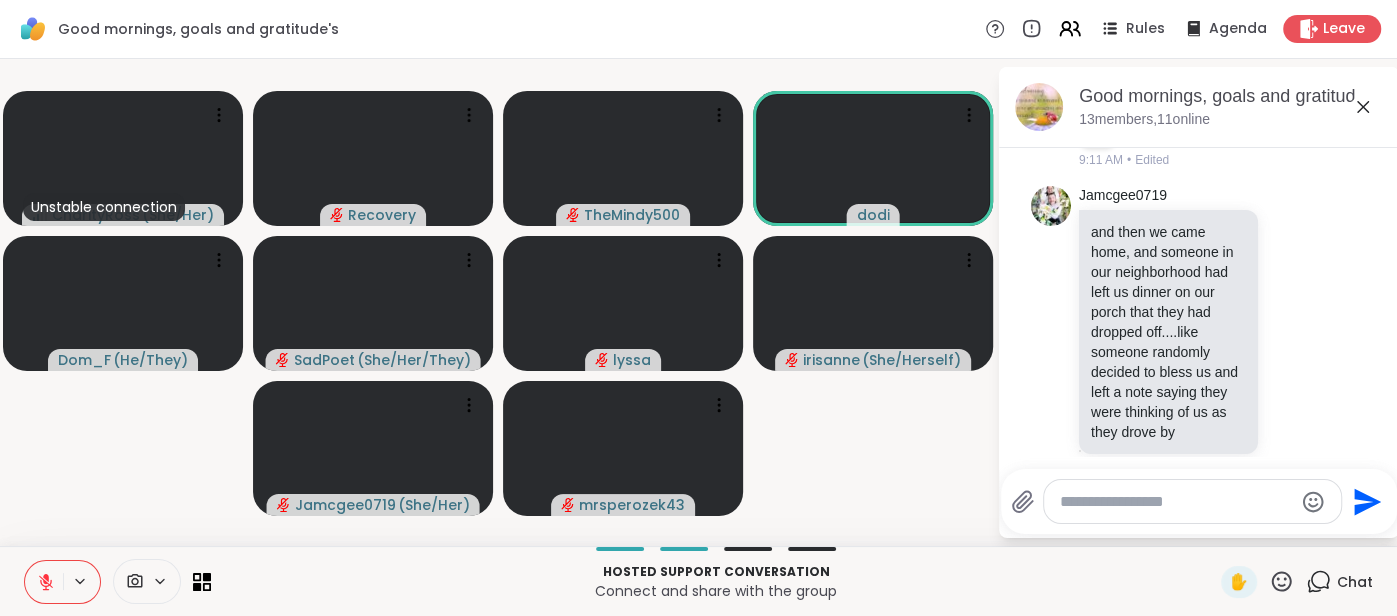 click 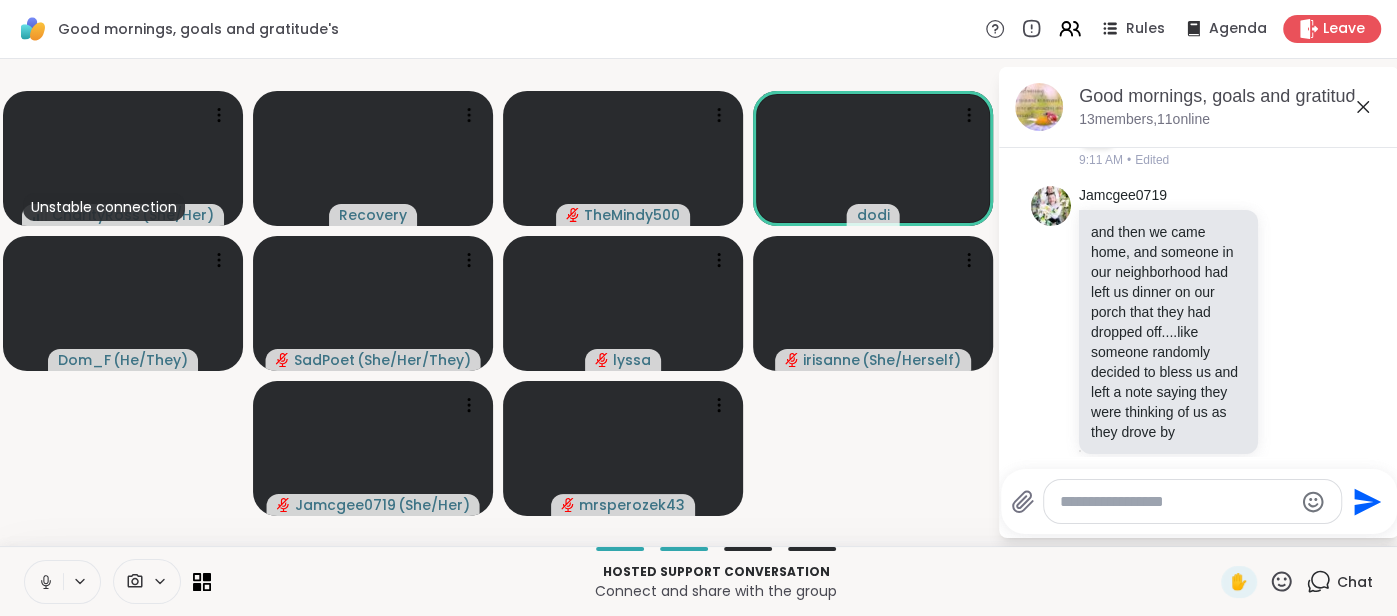 click 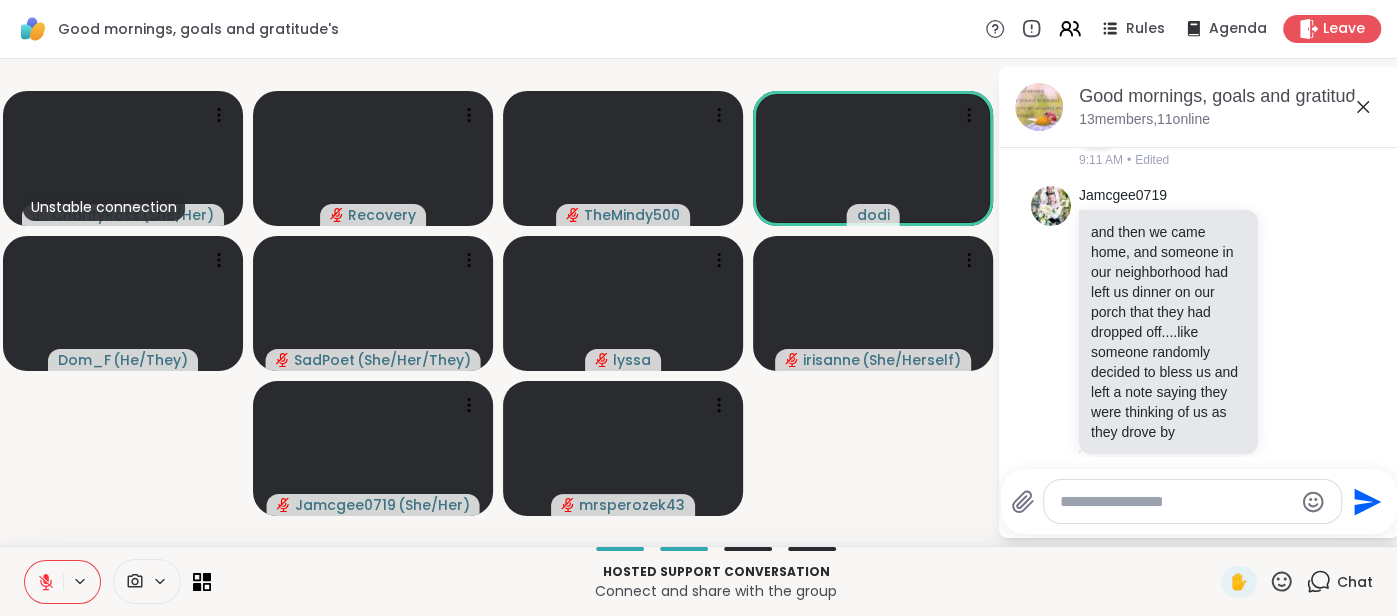 click 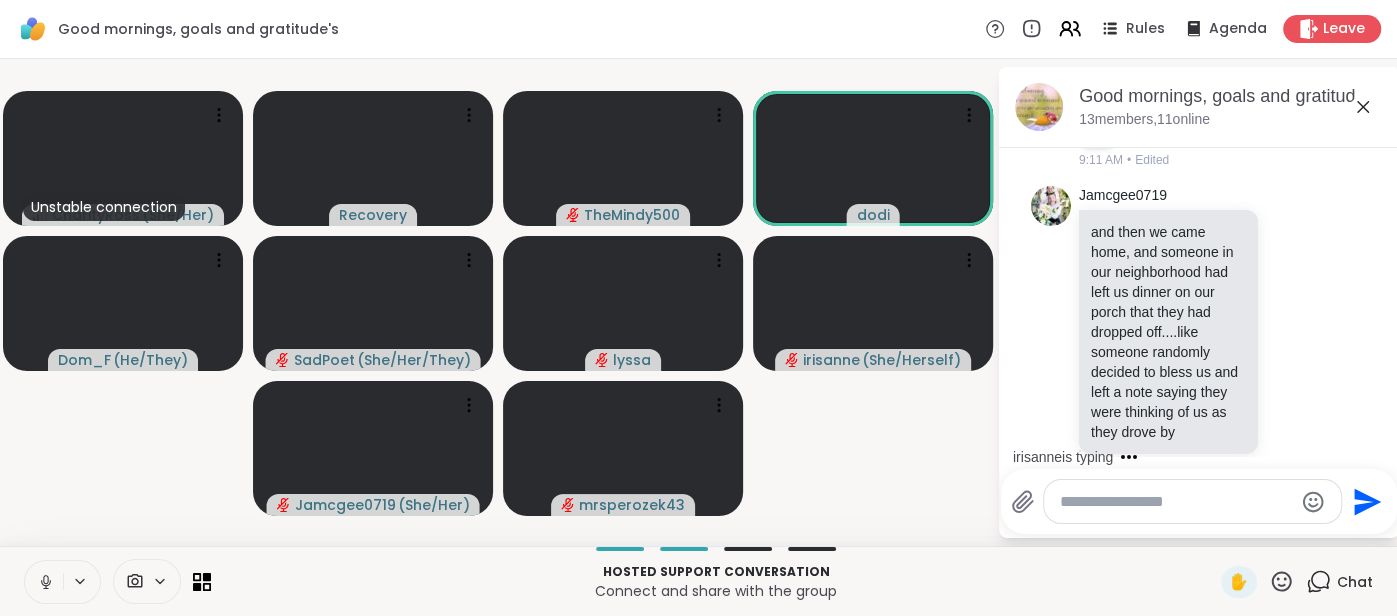 click at bounding box center [44, 582] 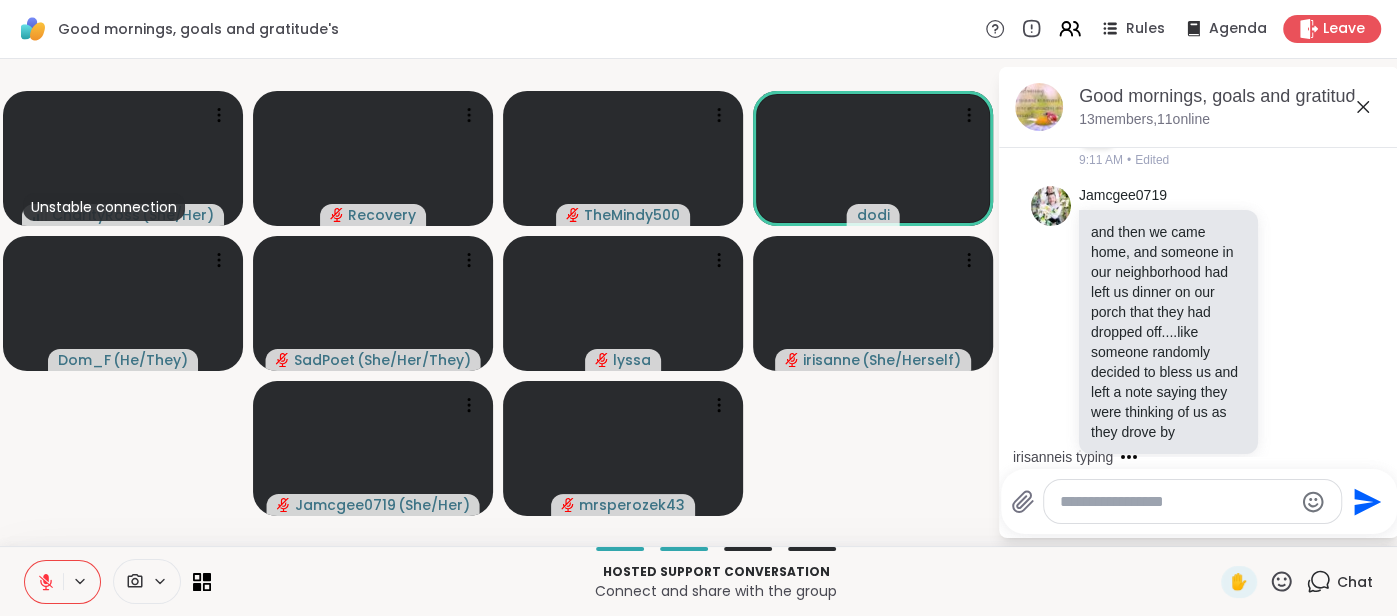 click at bounding box center [1176, 502] 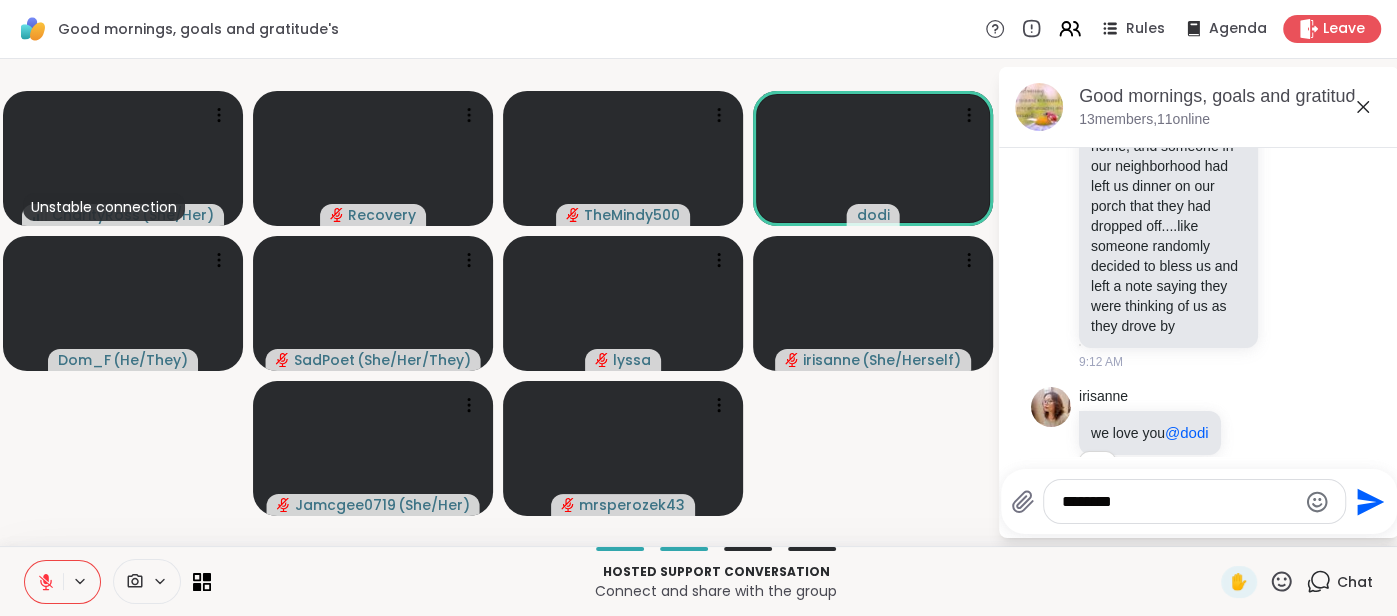 scroll, scrollTop: 8771, scrollLeft: 0, axis: vertical 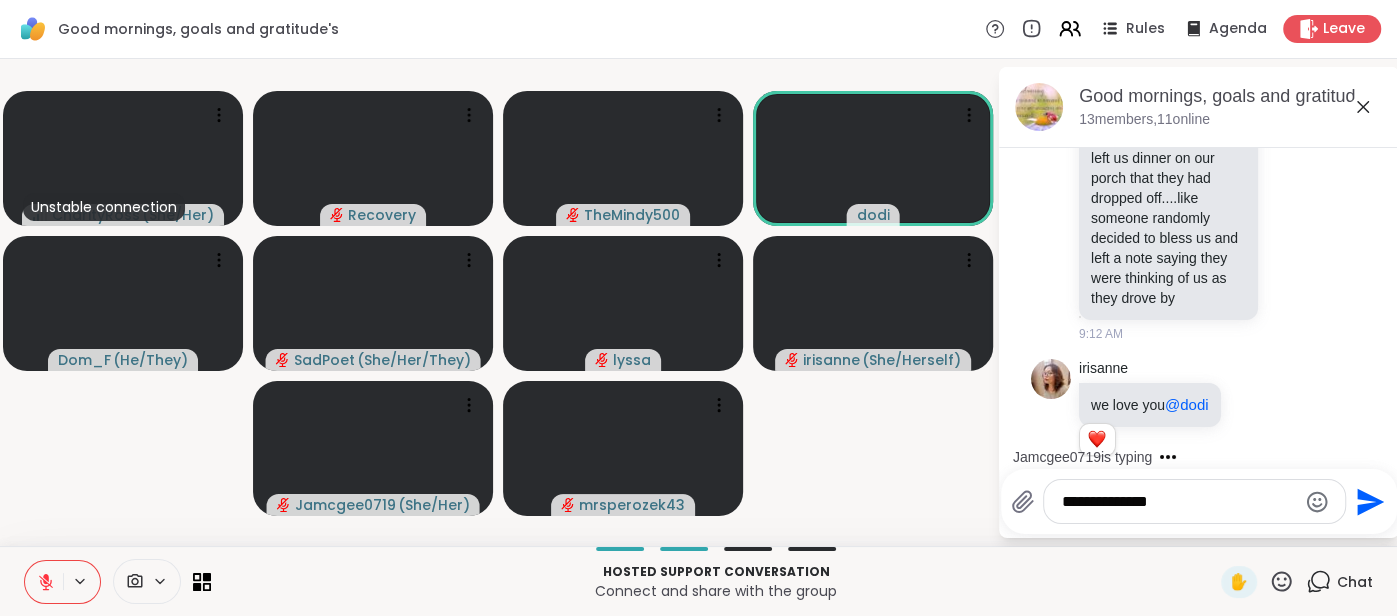 type on "**********" 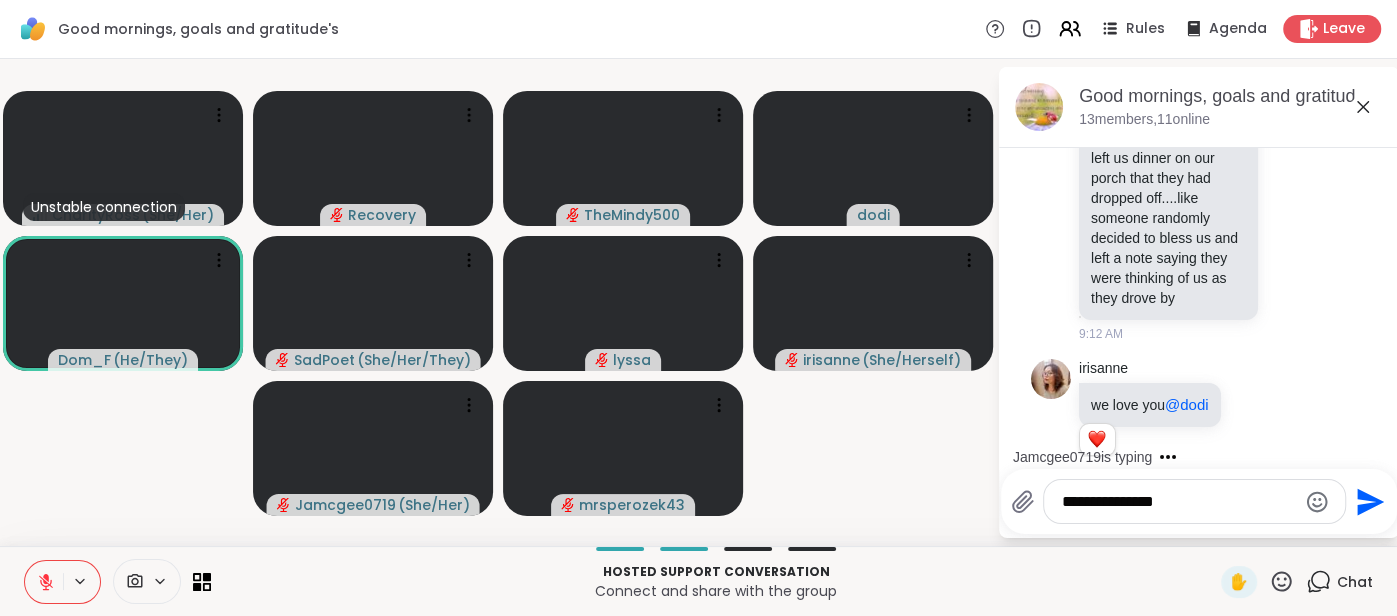 type 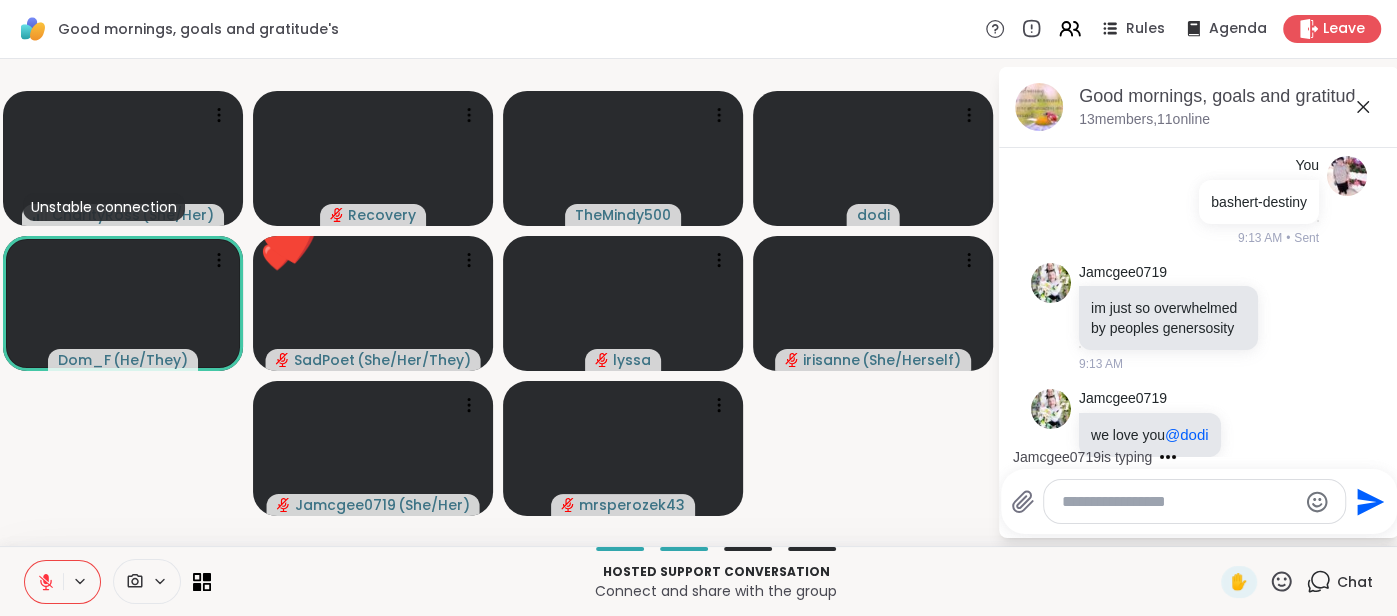 scroll, scrollTop: 9236, scrollLeft: 0, axis: vertical 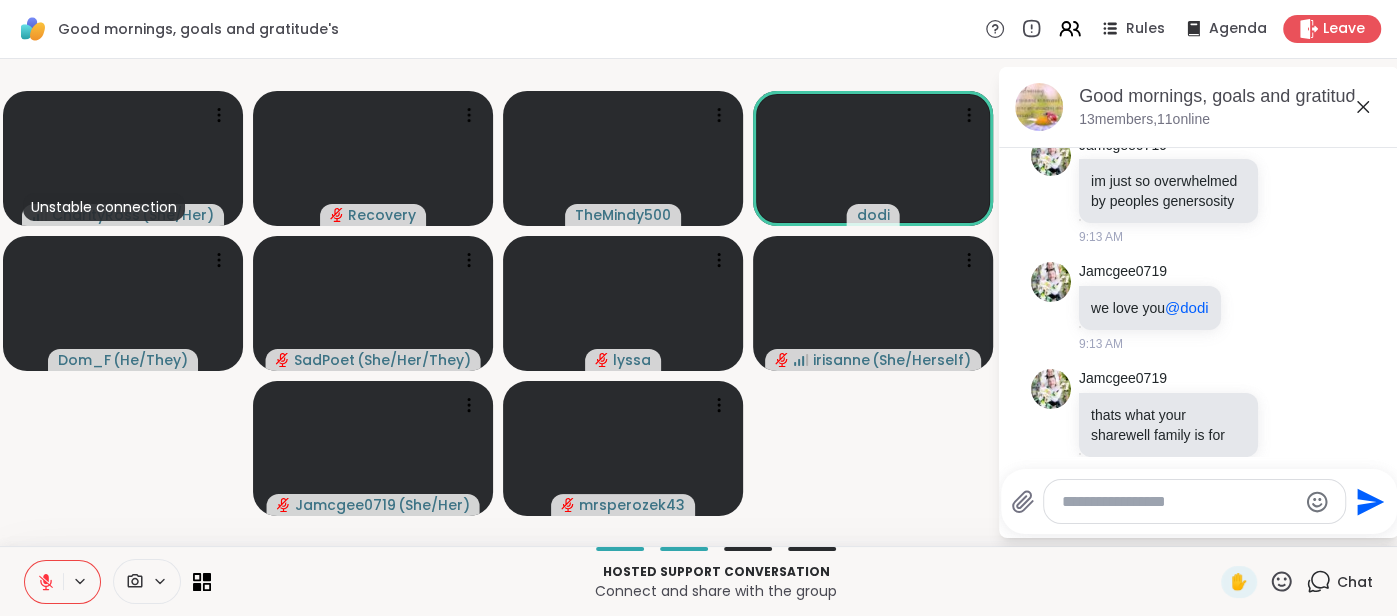 click 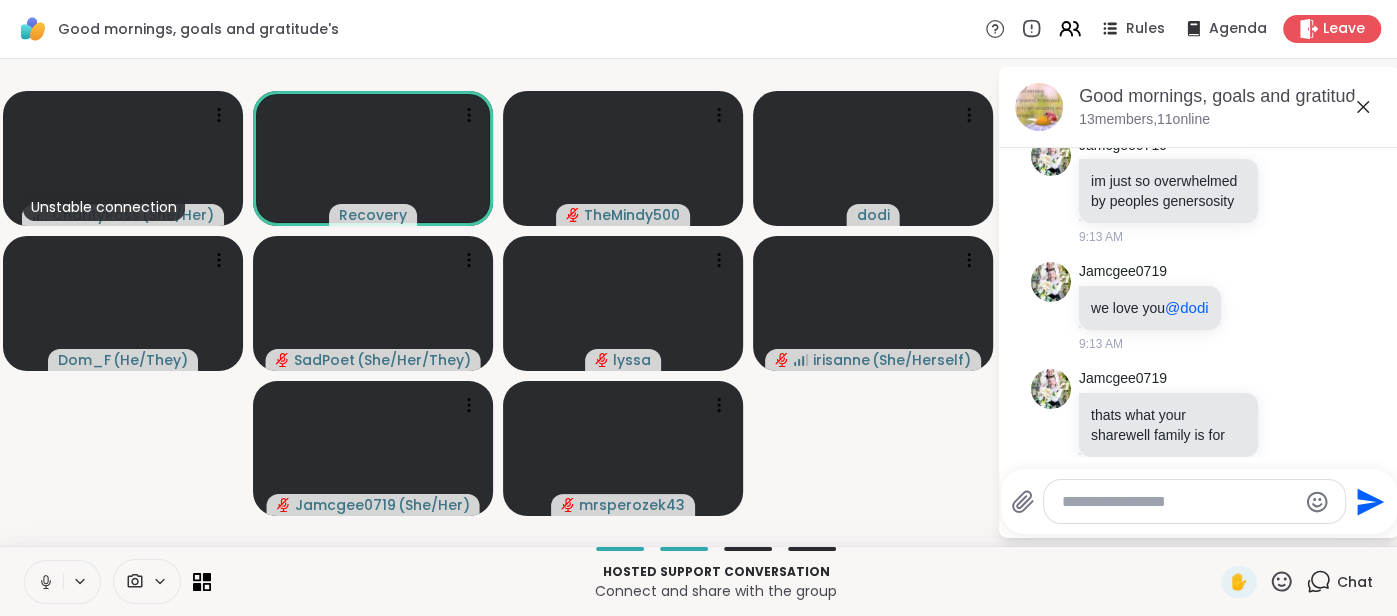 click 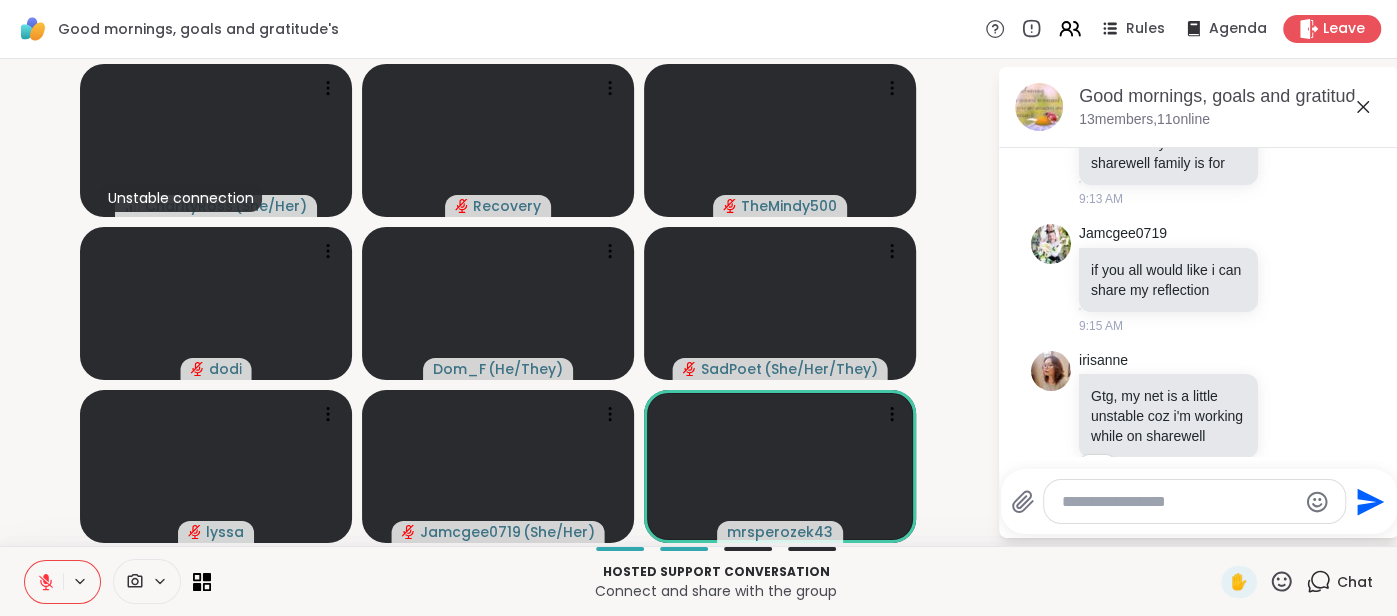 scroll, scrollTop: 9564, scrollLeft: 0, axis: vertical 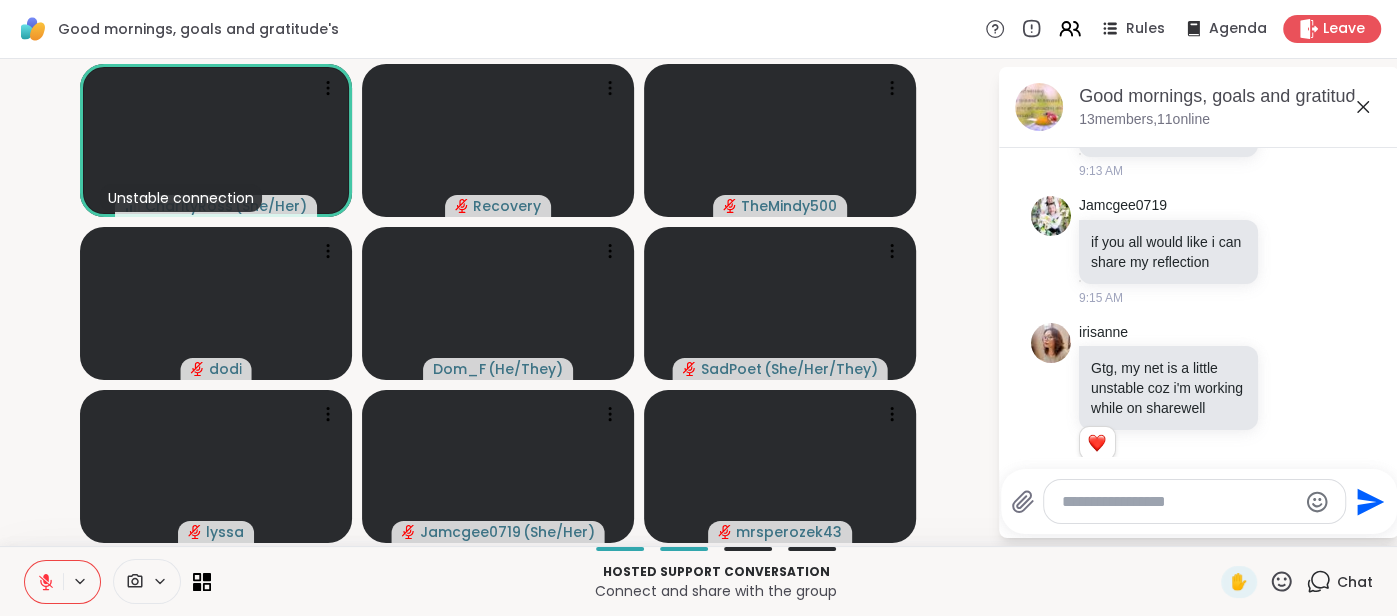 click 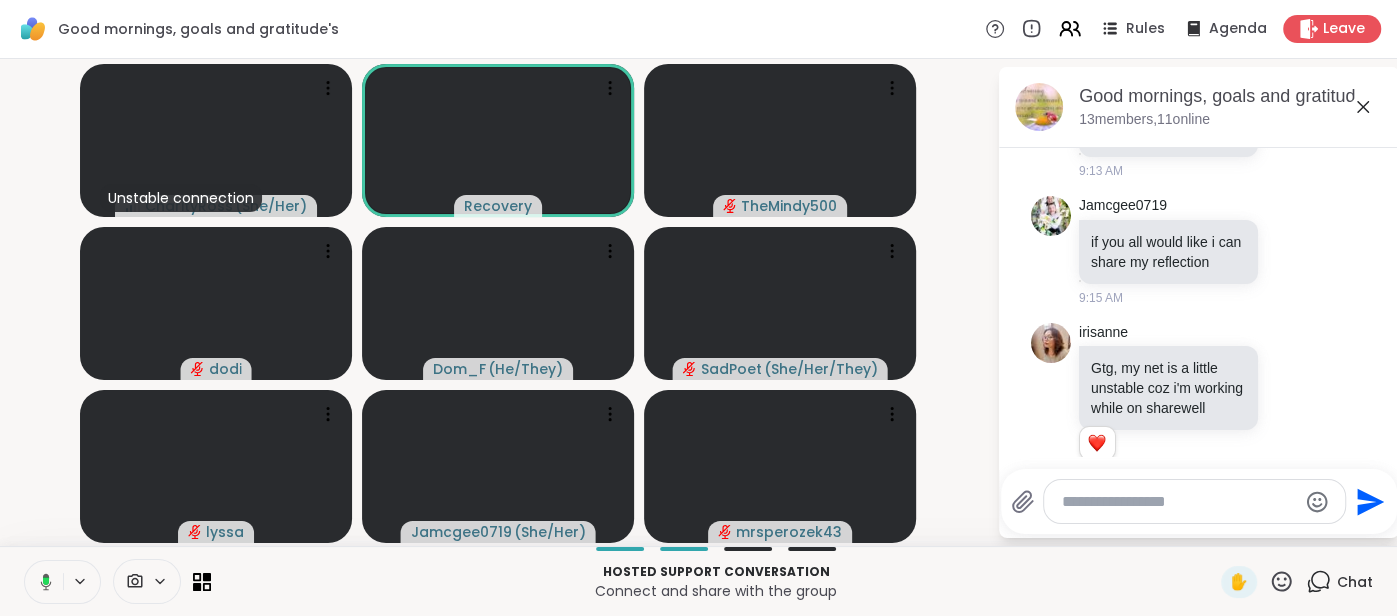 click at bounding box center [42, 582] 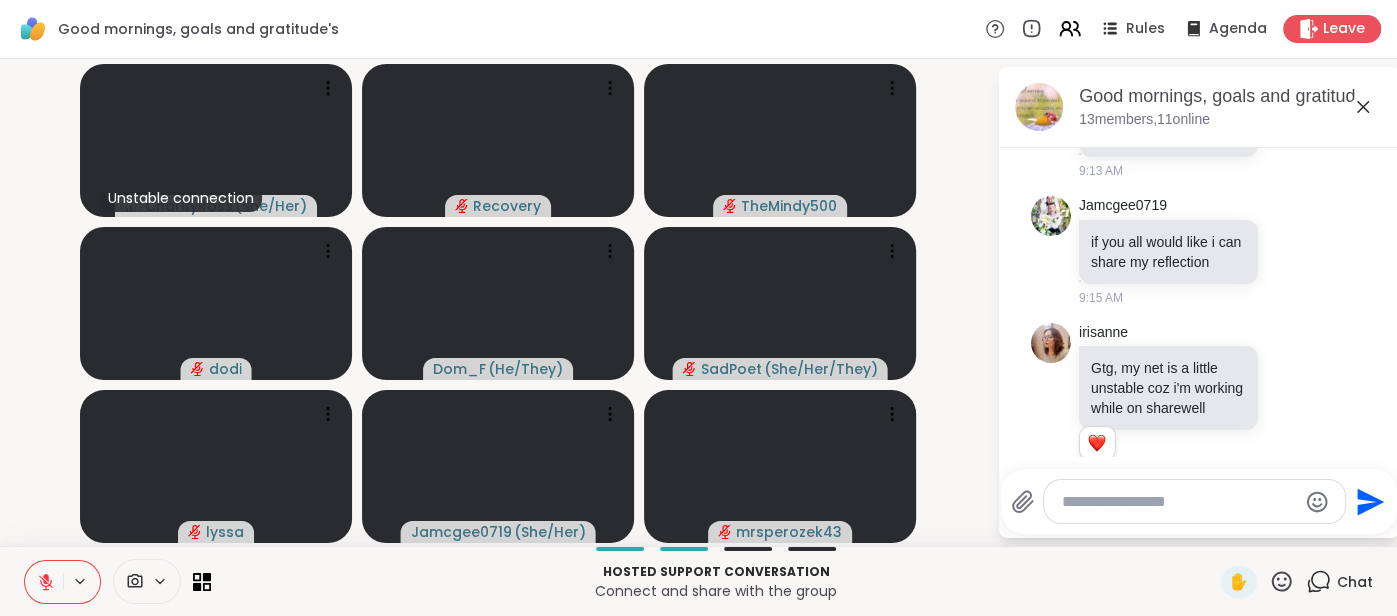 click 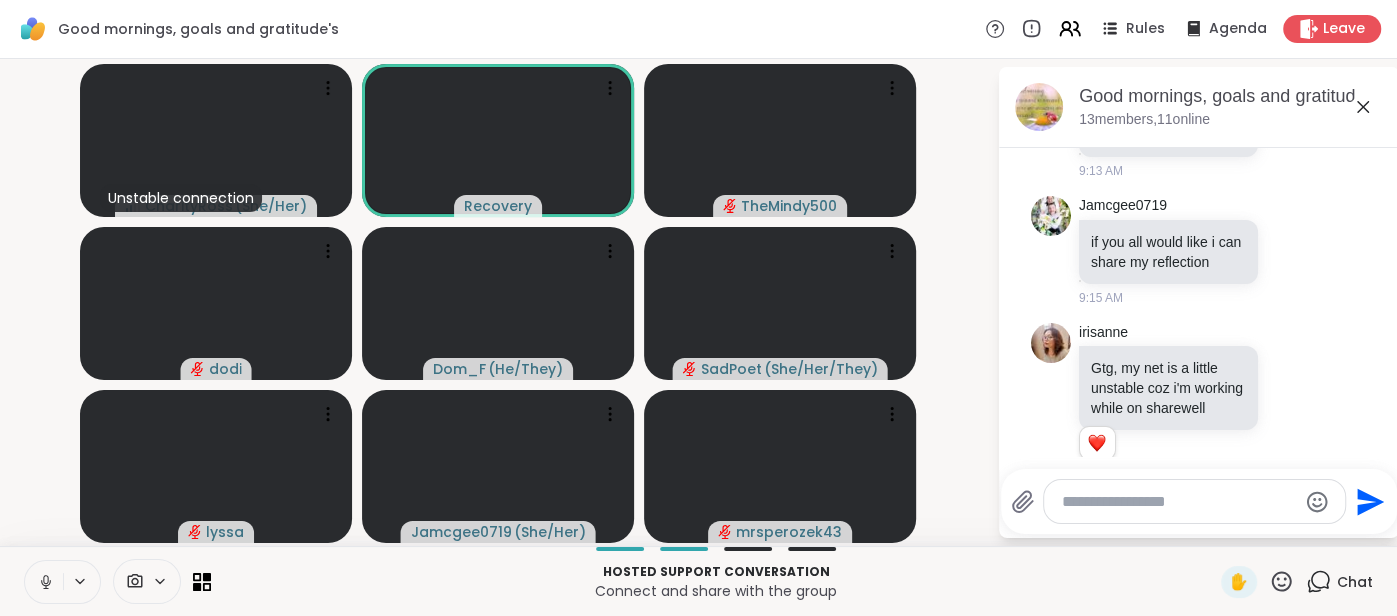 click 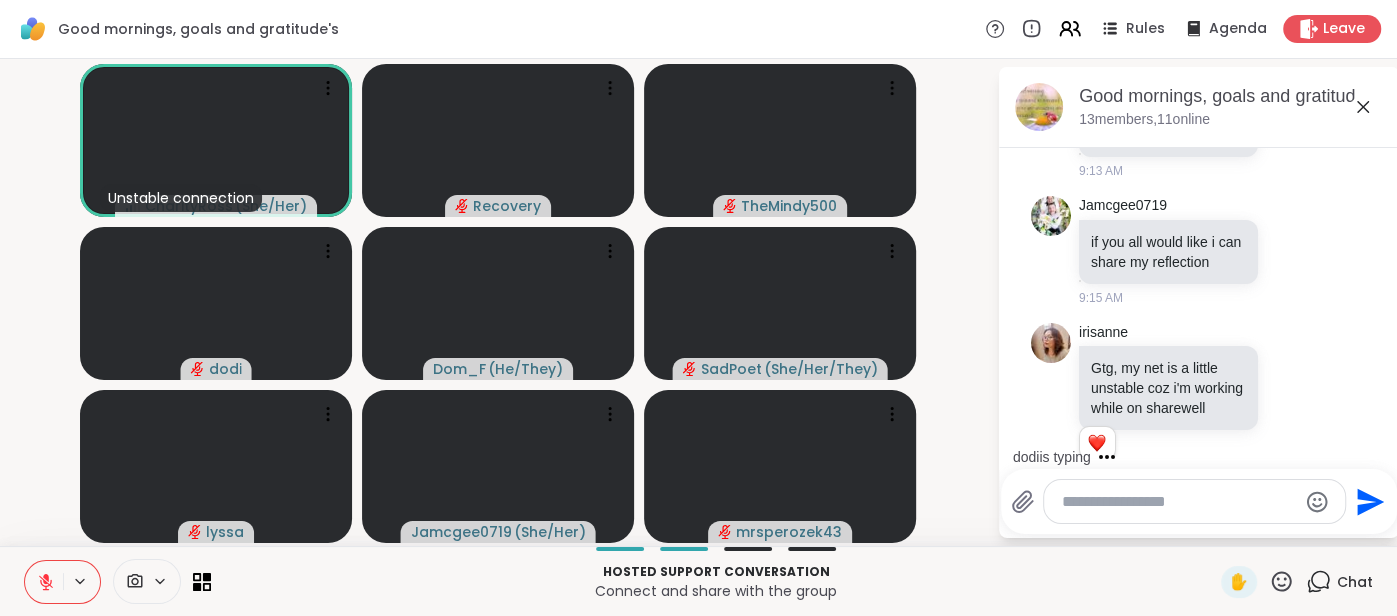 click at bounding box center [44, 582] 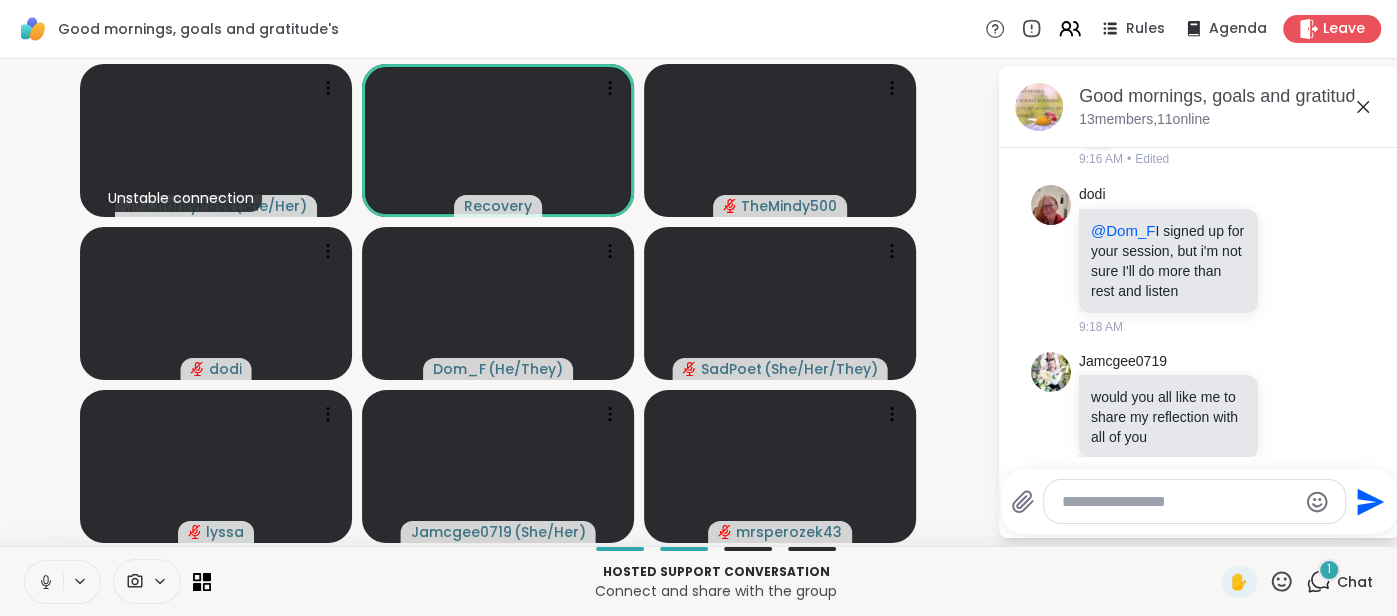 scroll, scrollTop: 11582, scrollLeft: 0, axis: vertical 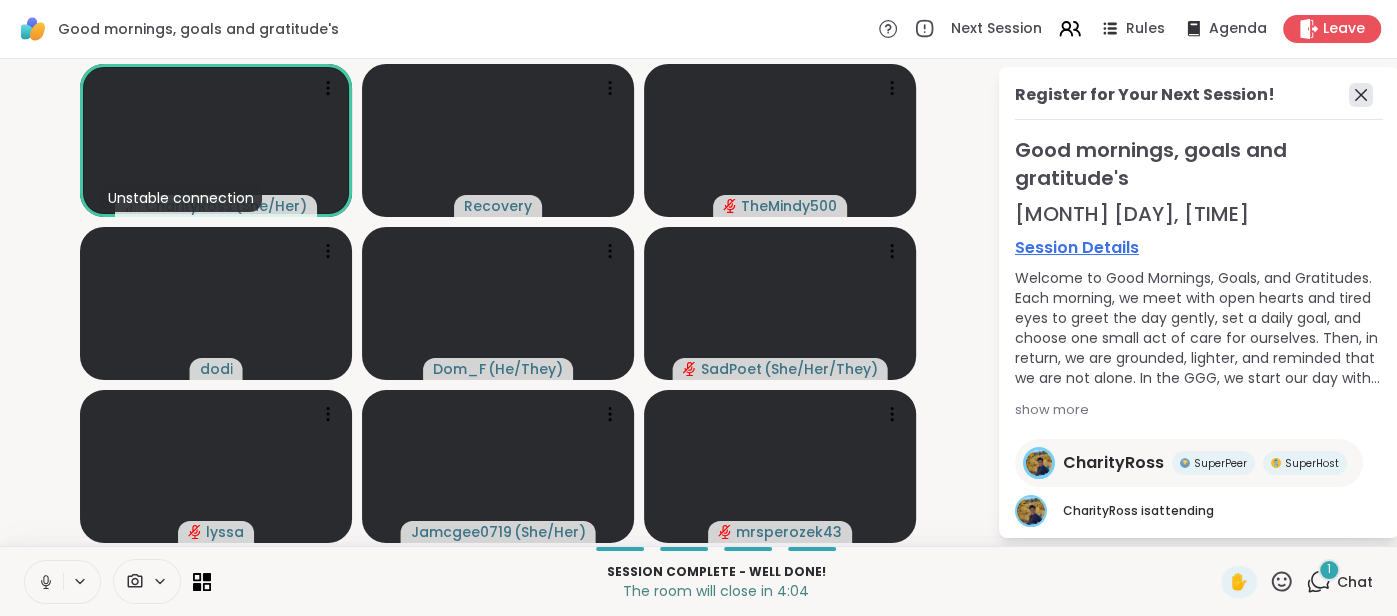 click 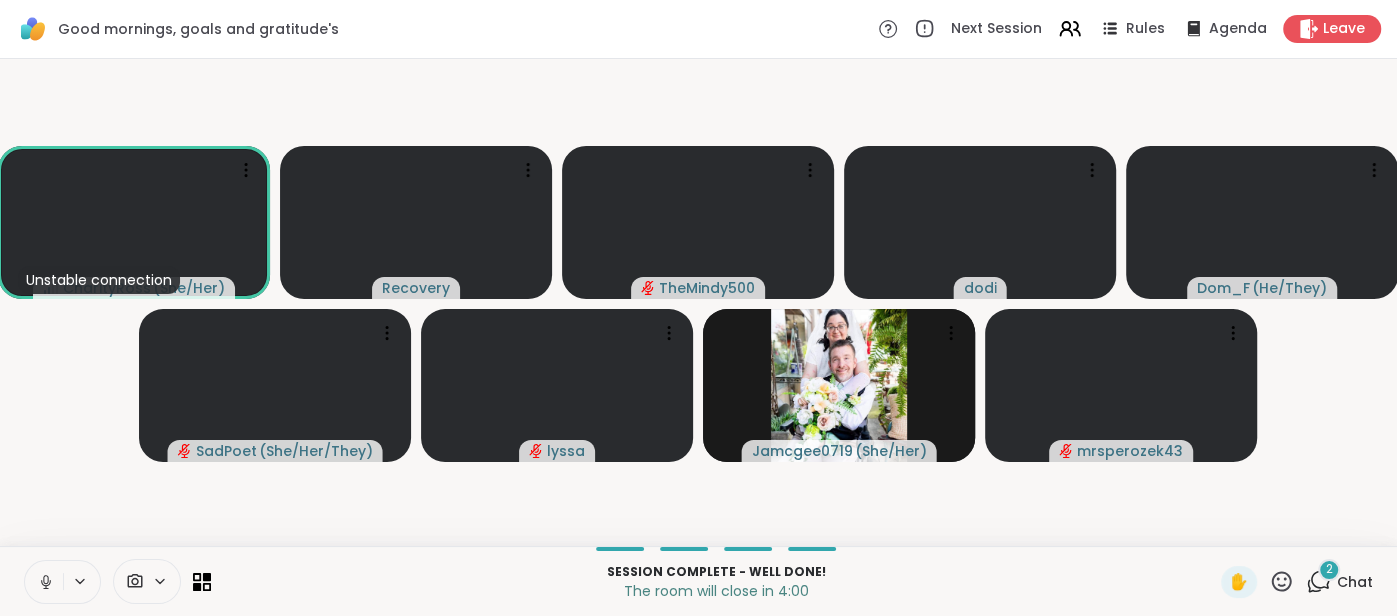 click at bounding box center (44, 582) 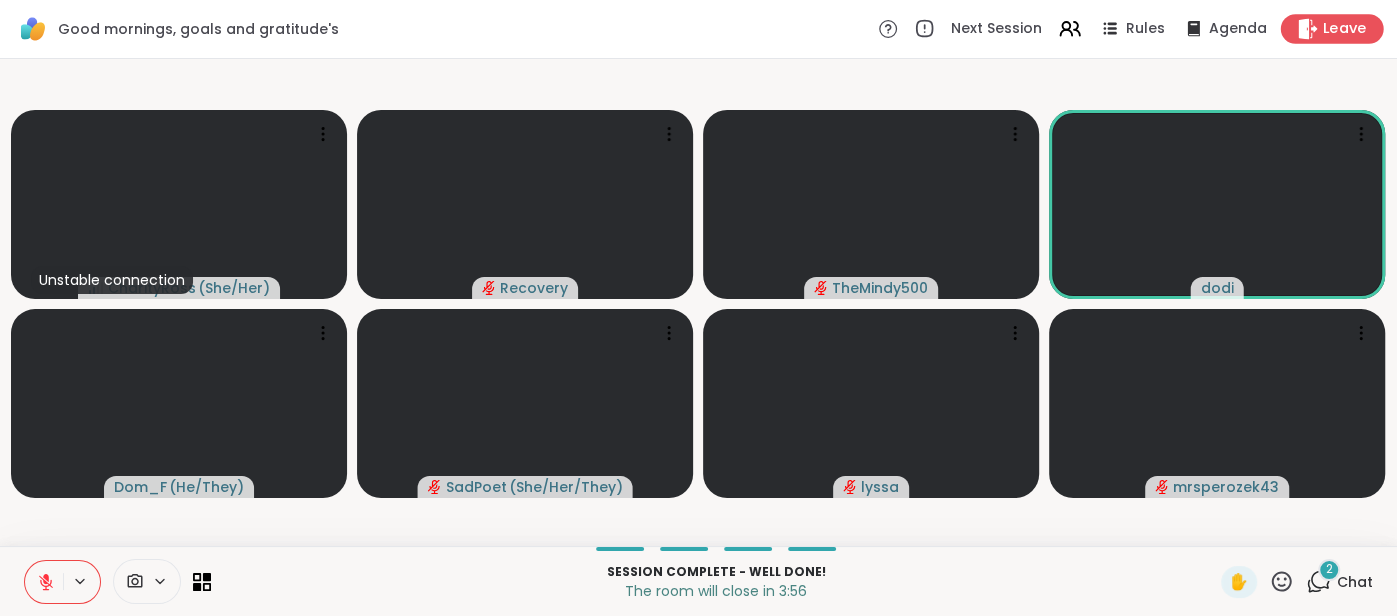 click on "Leave" at bounding box center [1345, 29] 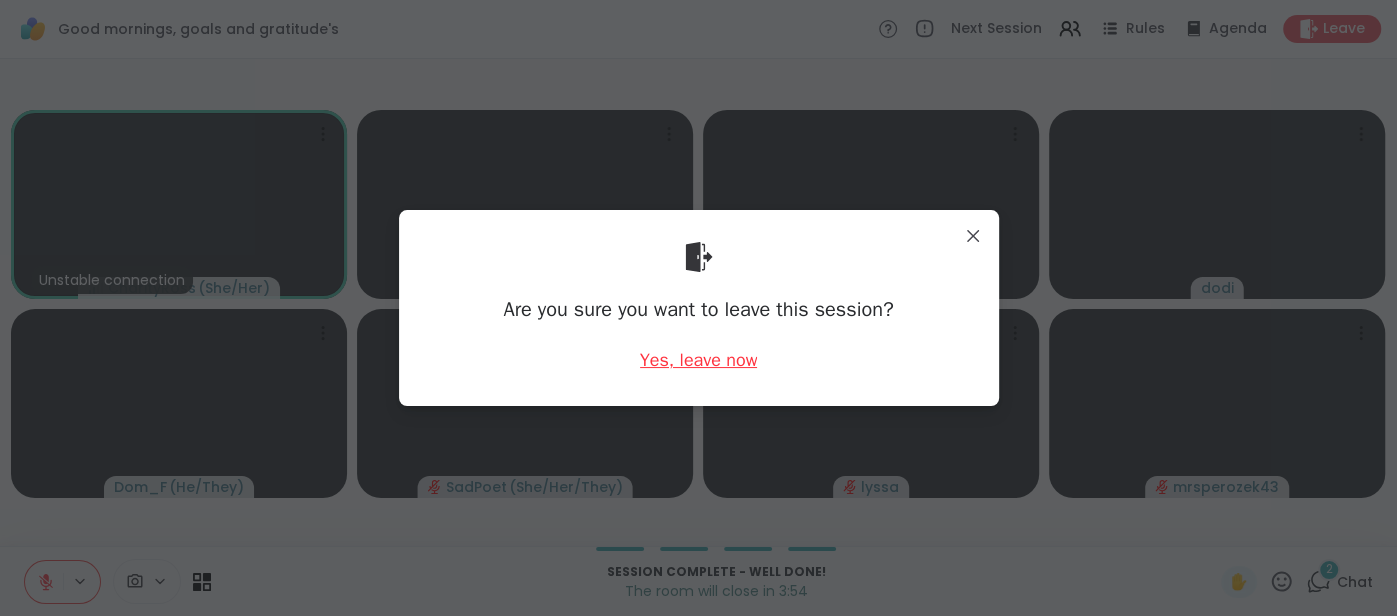 click on "Yes, leave now" at bounding box center (699, 360) 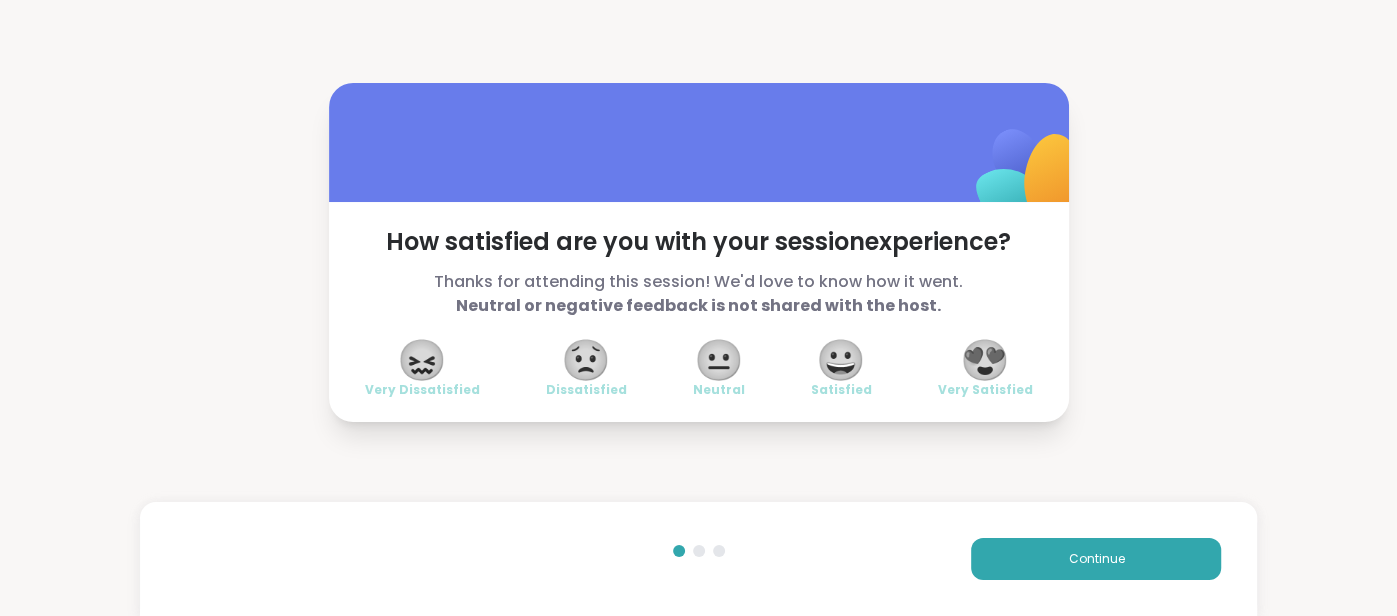 click on "😍" at bounding box center (985, 360) 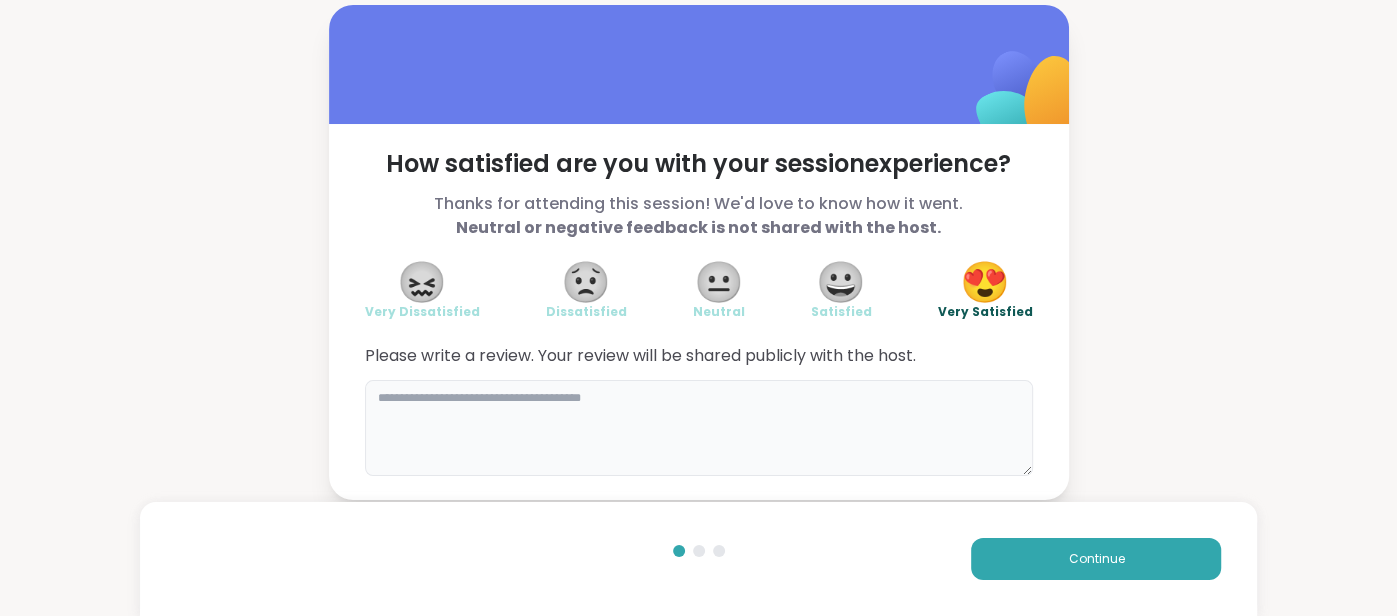 click at bounding box center [699, 428] 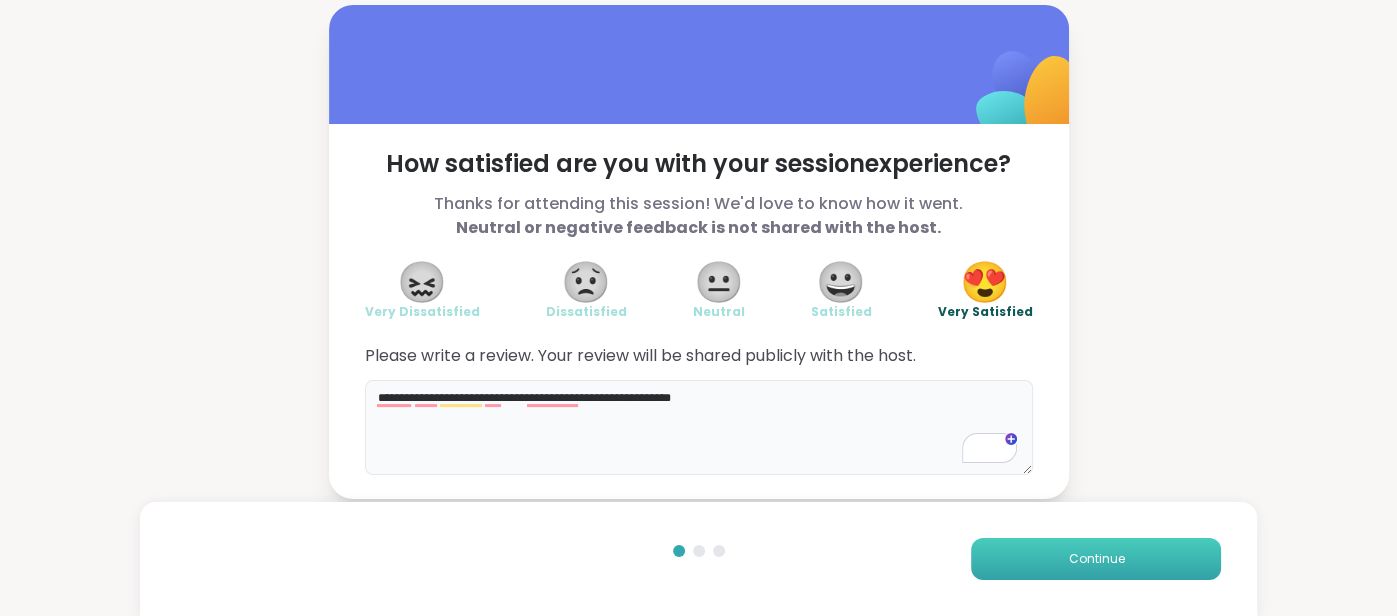 type on "**********" 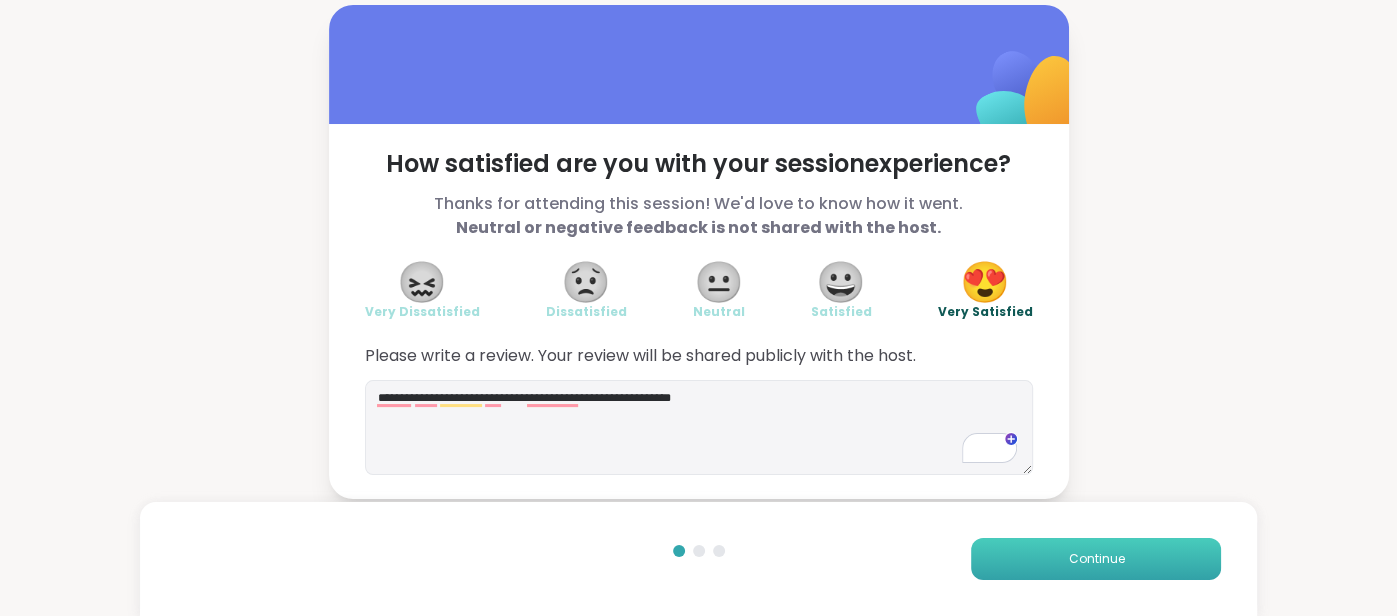 click on "Continue" at bounding box center (1096, 559) 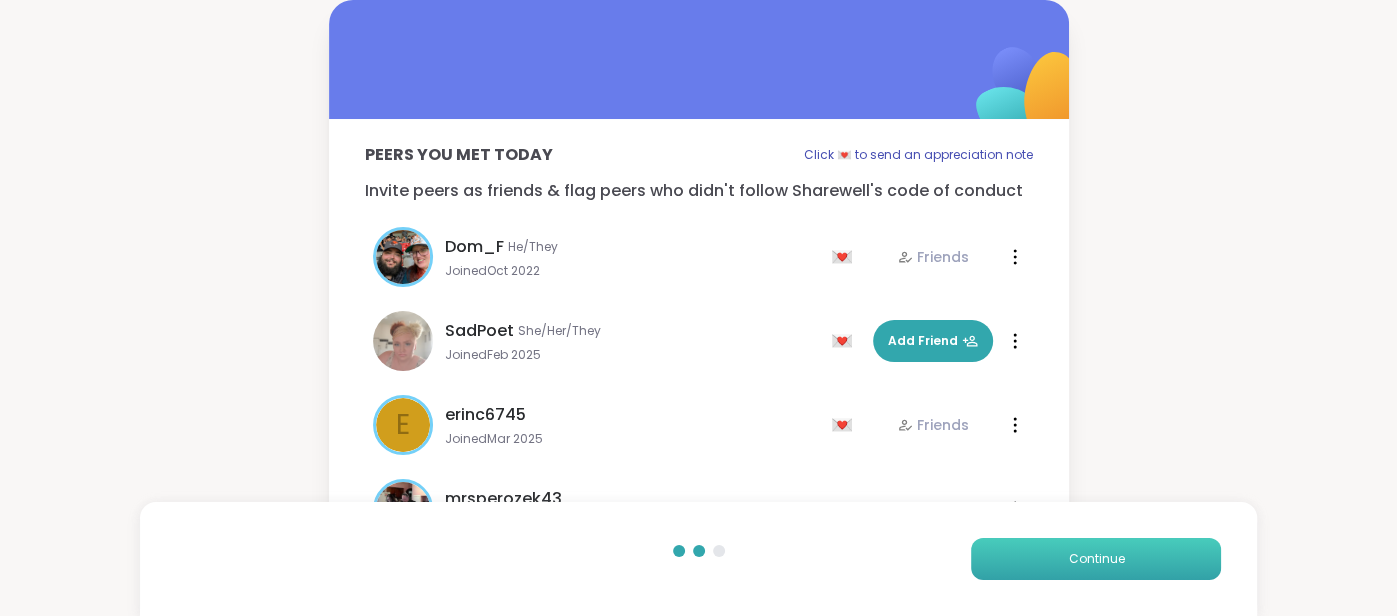 click on "Continue" at bounding box center [1096, 559] 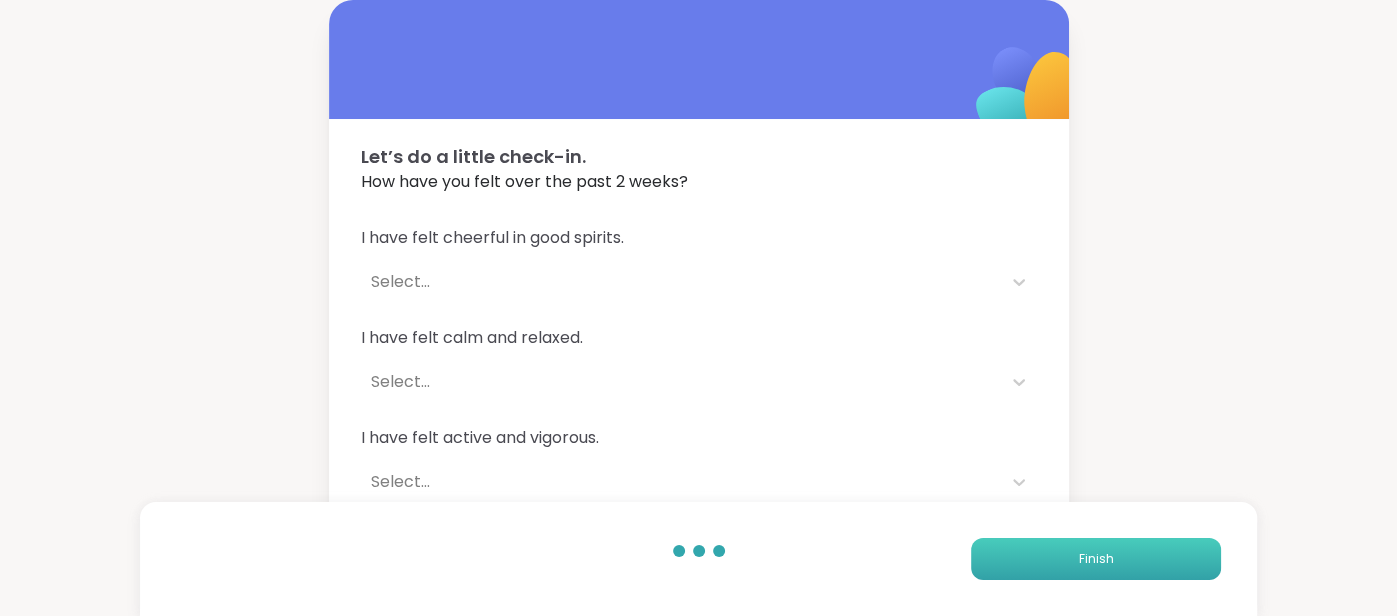 click on "Finish" at bounding box center [1096, 559] 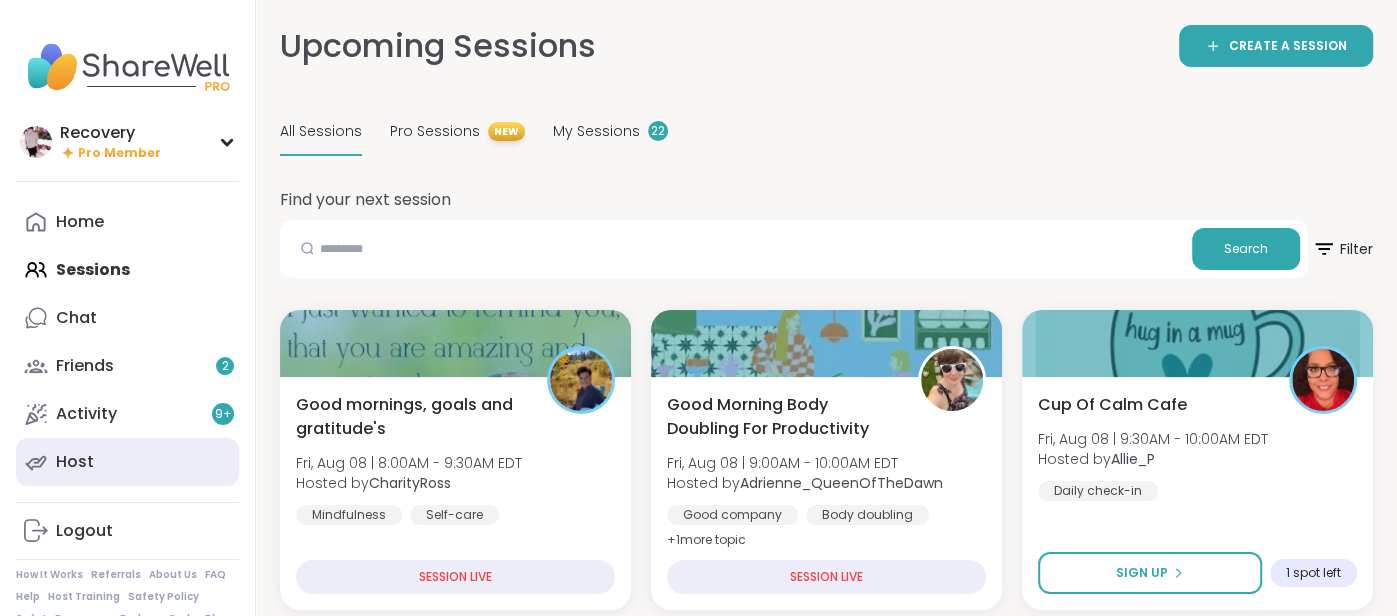 click on "Host" at bounding box center [75, 462] 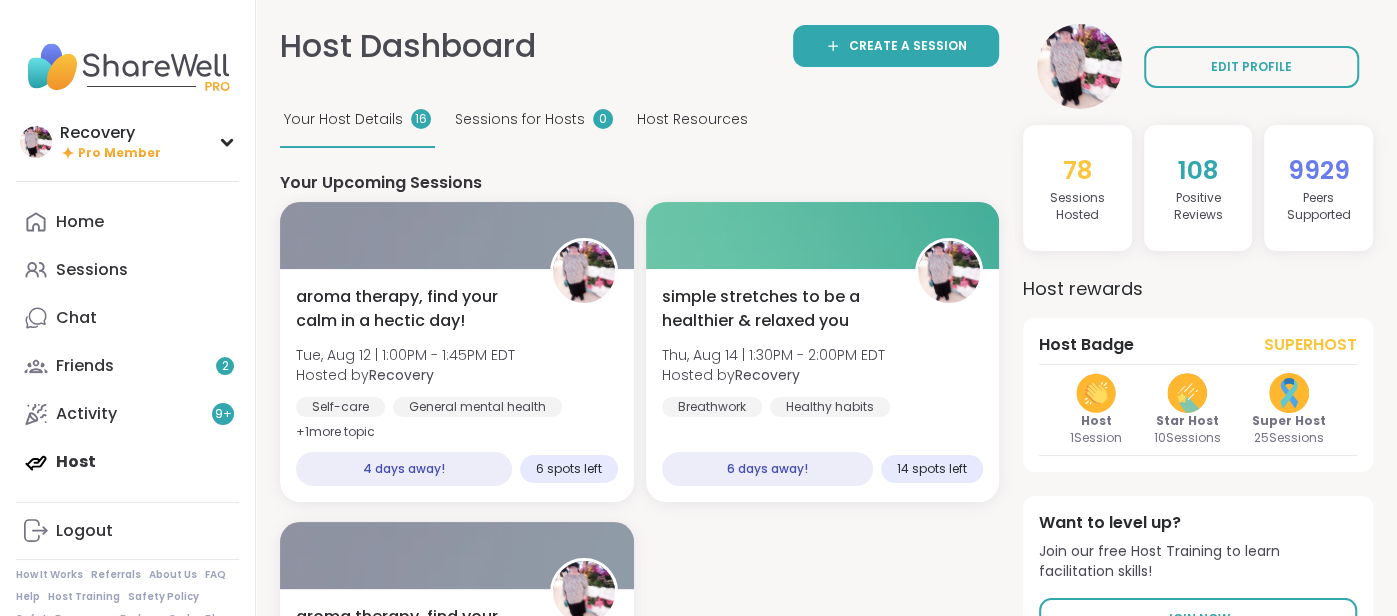 scroll, scrollTop: 0, scrollLeft: 0, axis: both 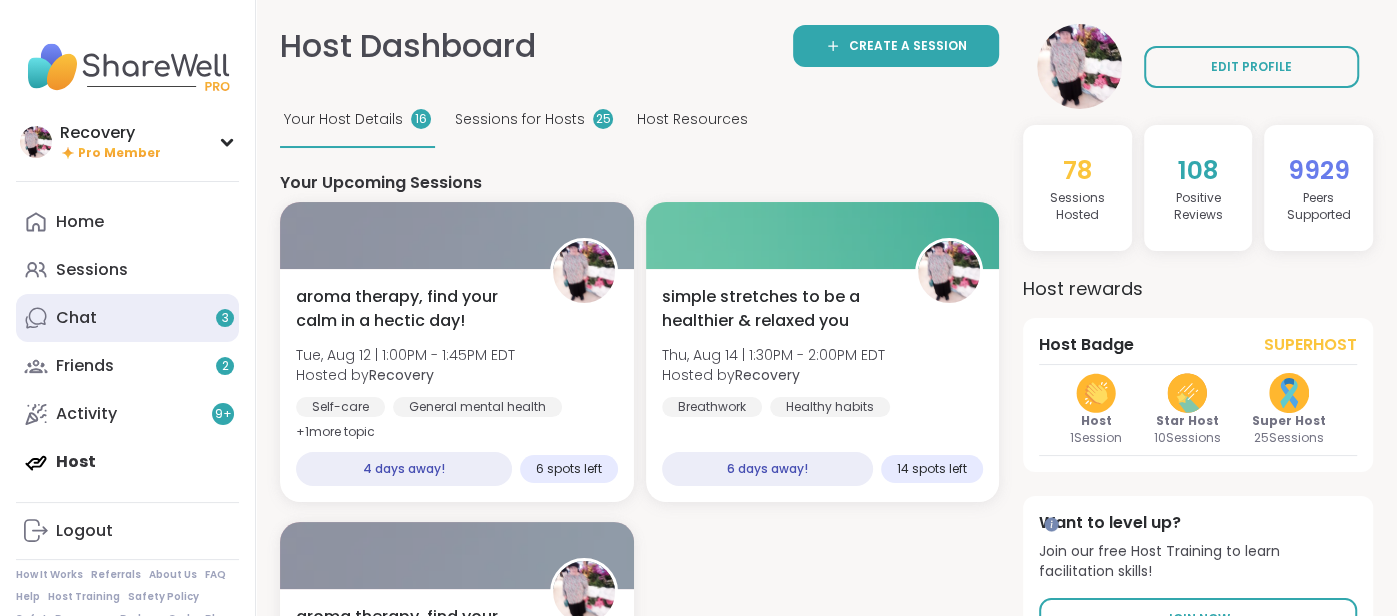 click on "Chat 3" at bounding box center [76, 318] 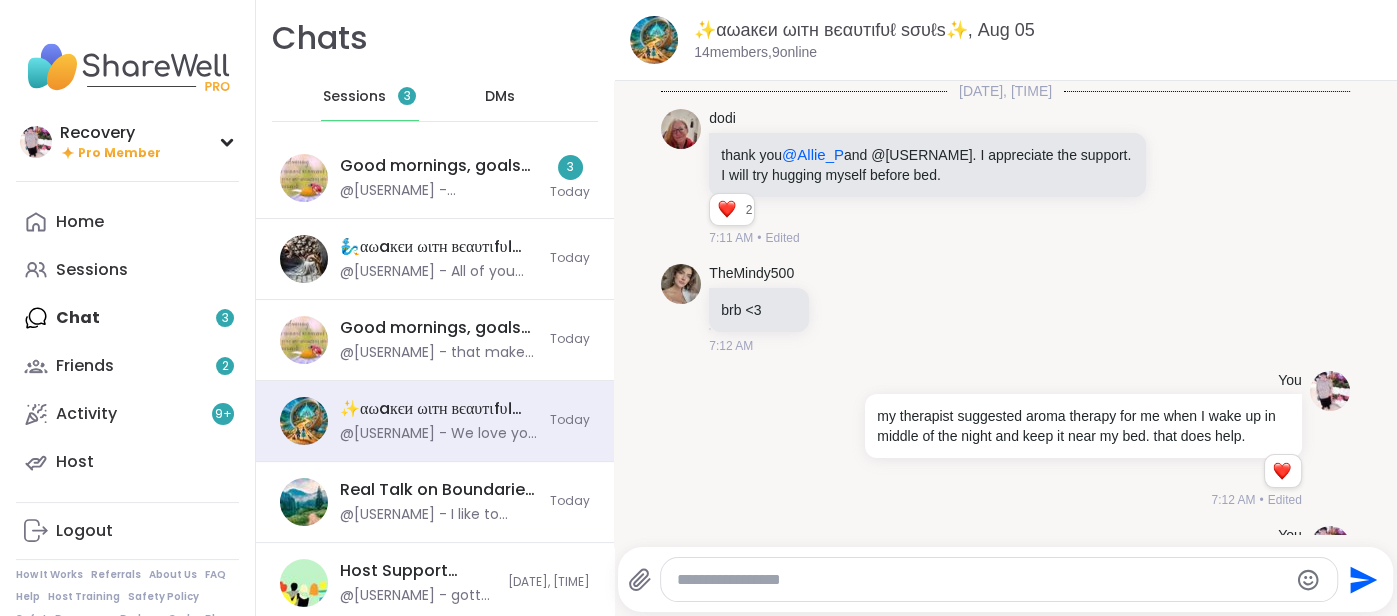 scroll, scrollTop: 8421, scrollLeft: 0, axis: vertical 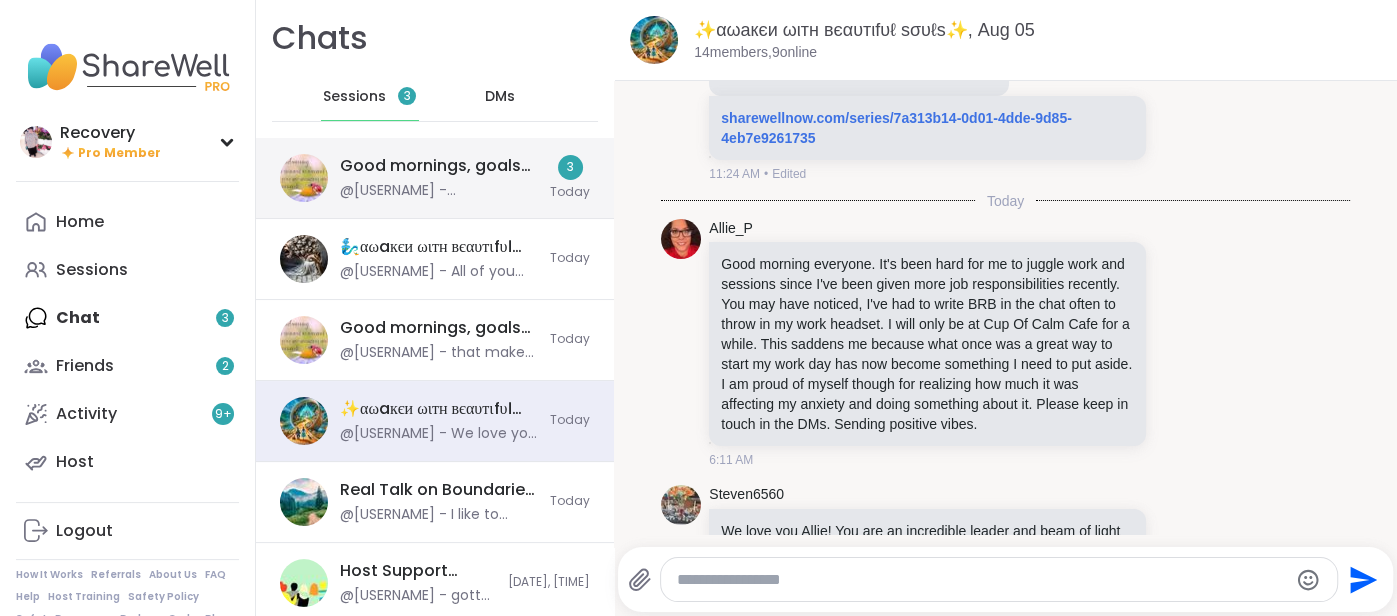 click on "Good mornings, goals and gratitude's, [MONTH] [DAY] @[USERNAME] - @[USERNAME] oh no lol.... I dont either does not feel good lol... BUT I HOPE THE BEST FOR BOTH OF US!" at bounding box center (439, 178) 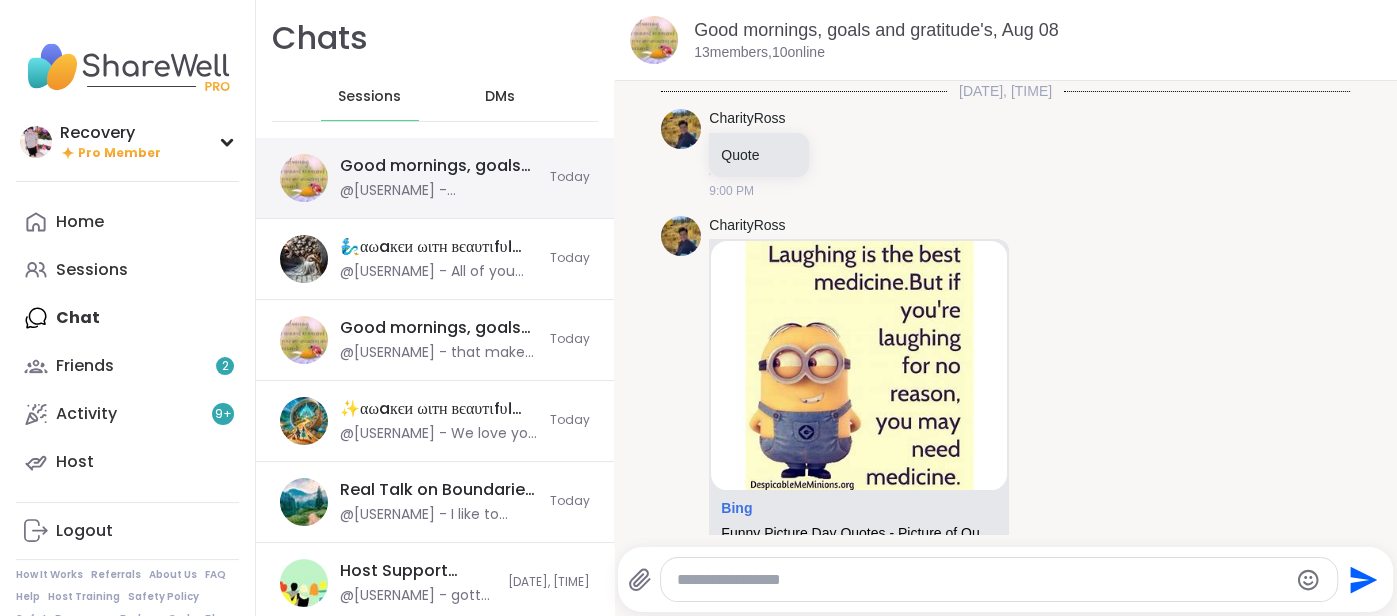 scroll, scrollTop: 8481, scrollLeft: 0, axis: vertical 